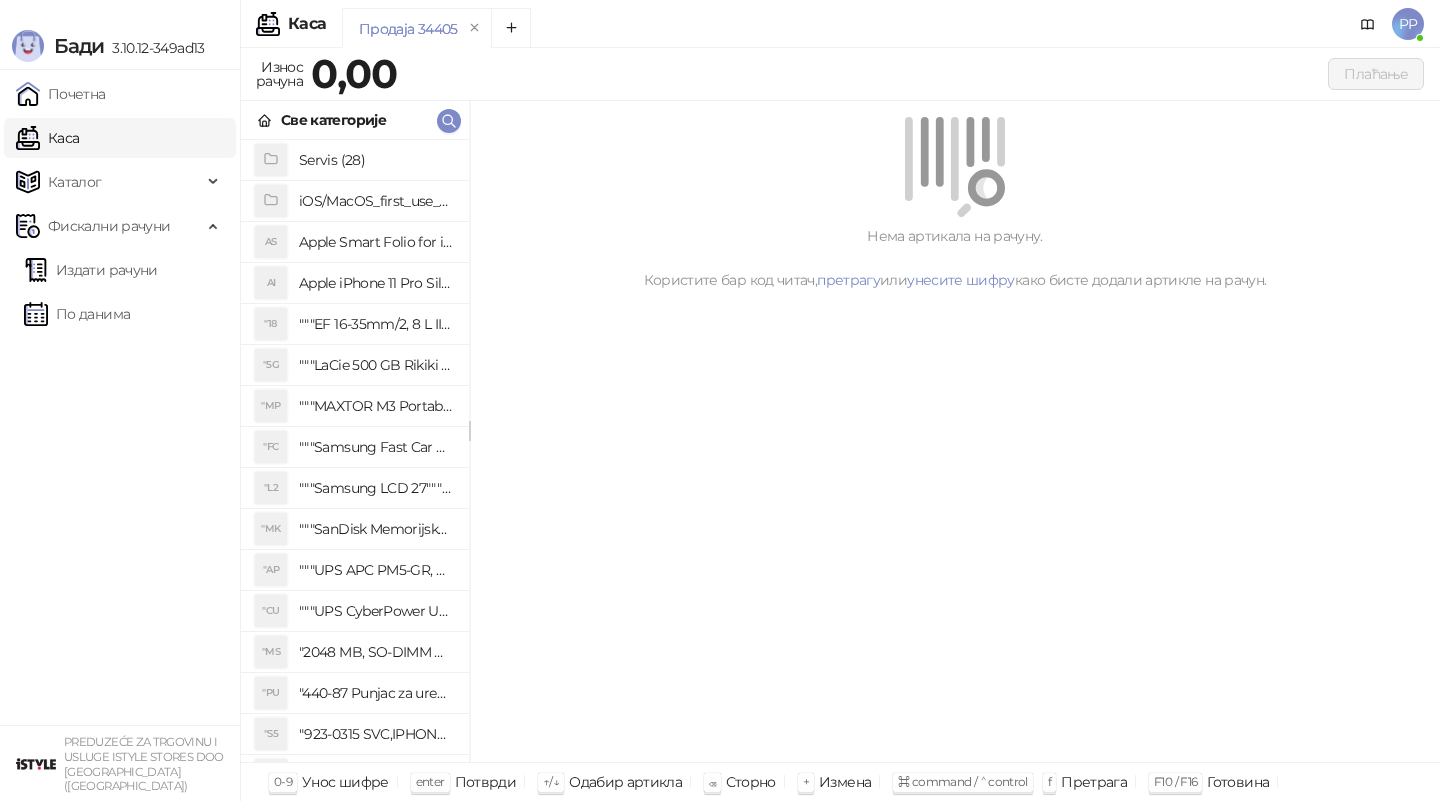 scroll, scrollTop: 0, scrollLeft: 0, axis: both 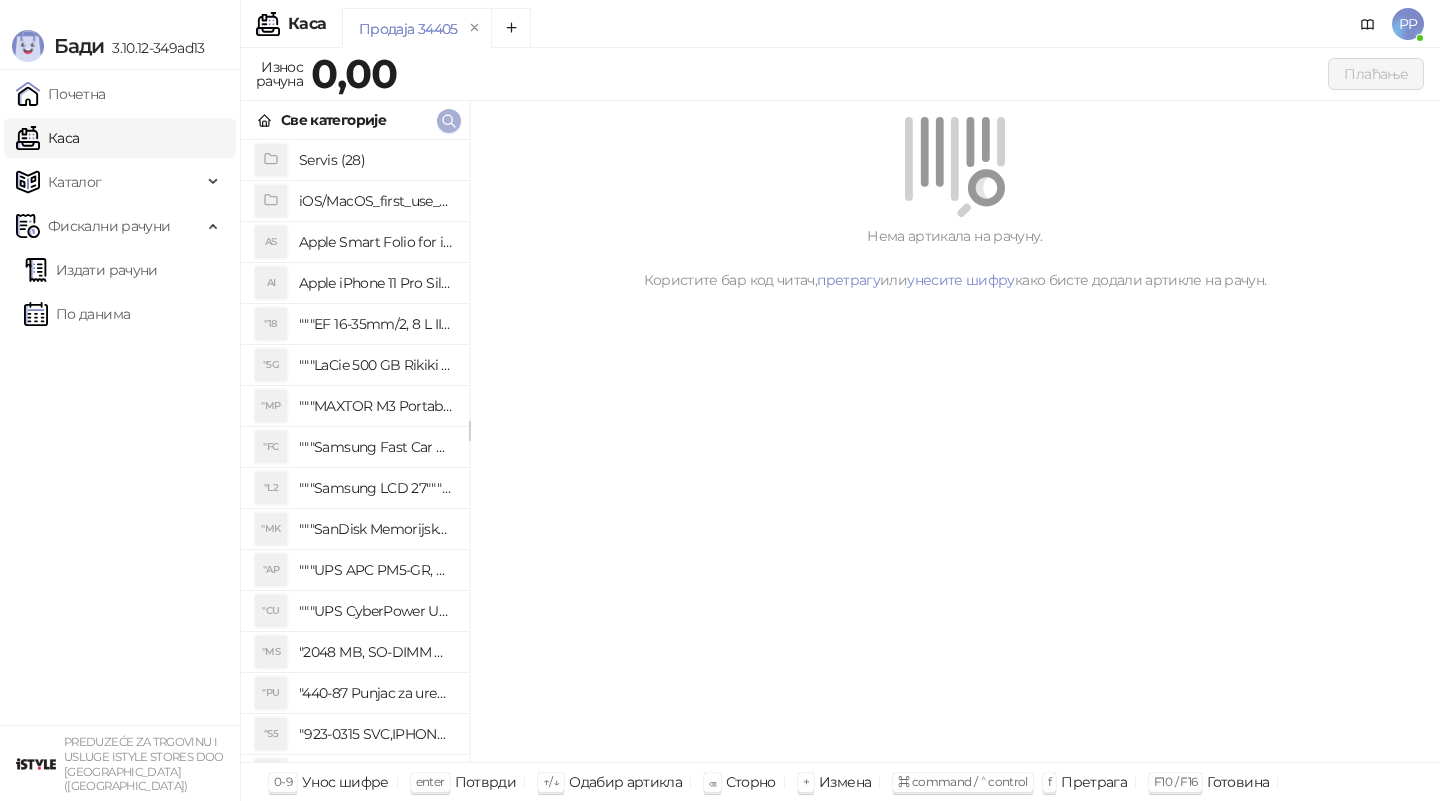 click 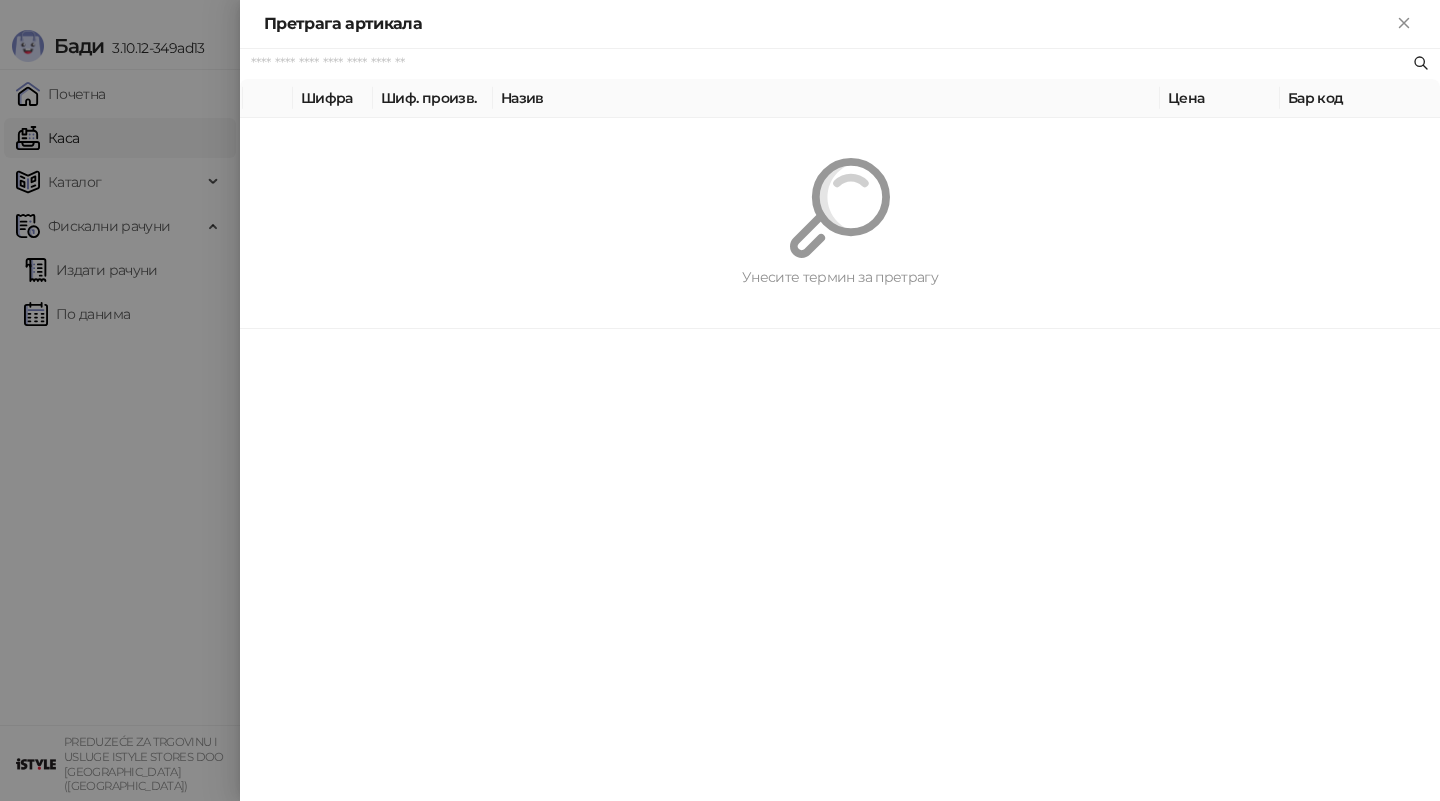 paste on "*********" 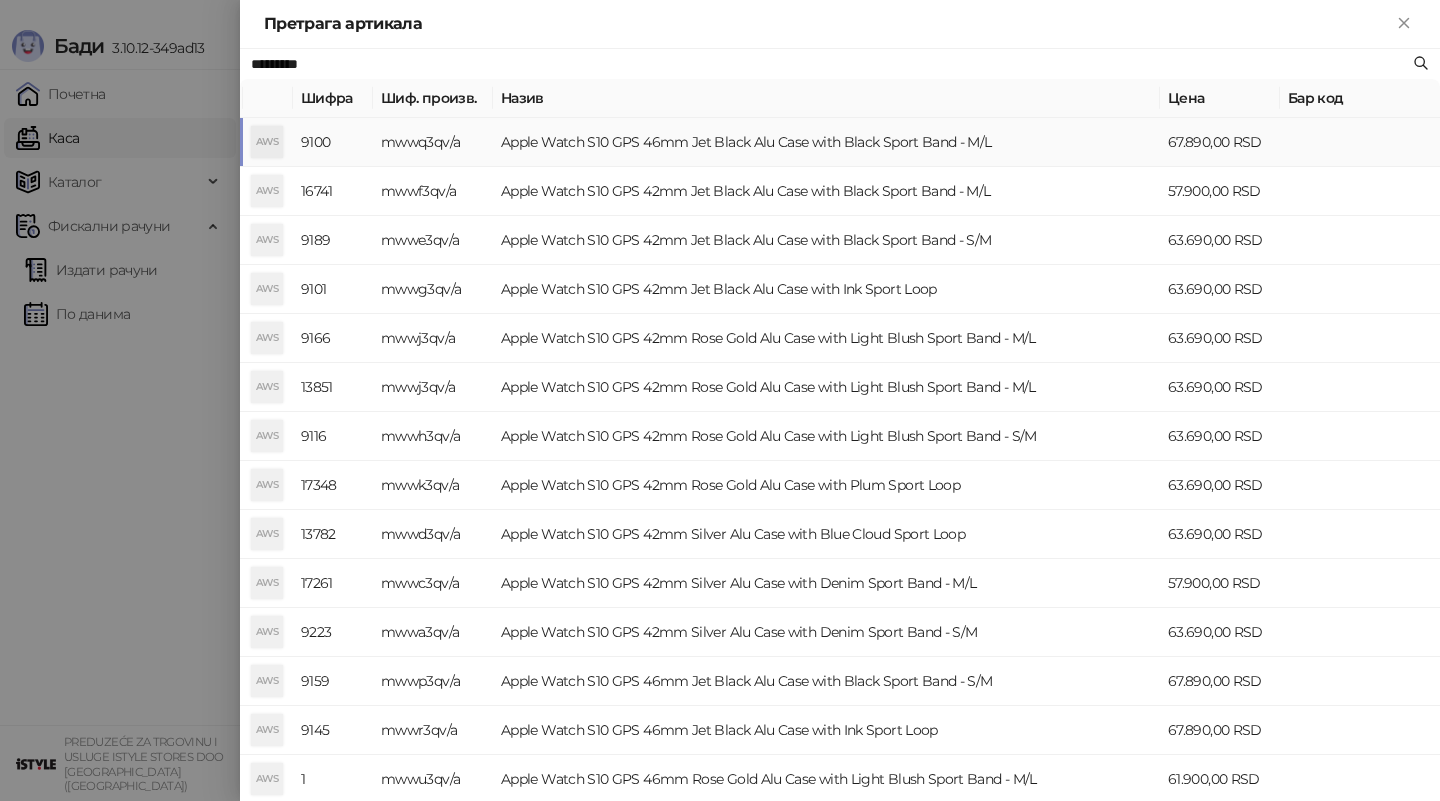 type on "*********" 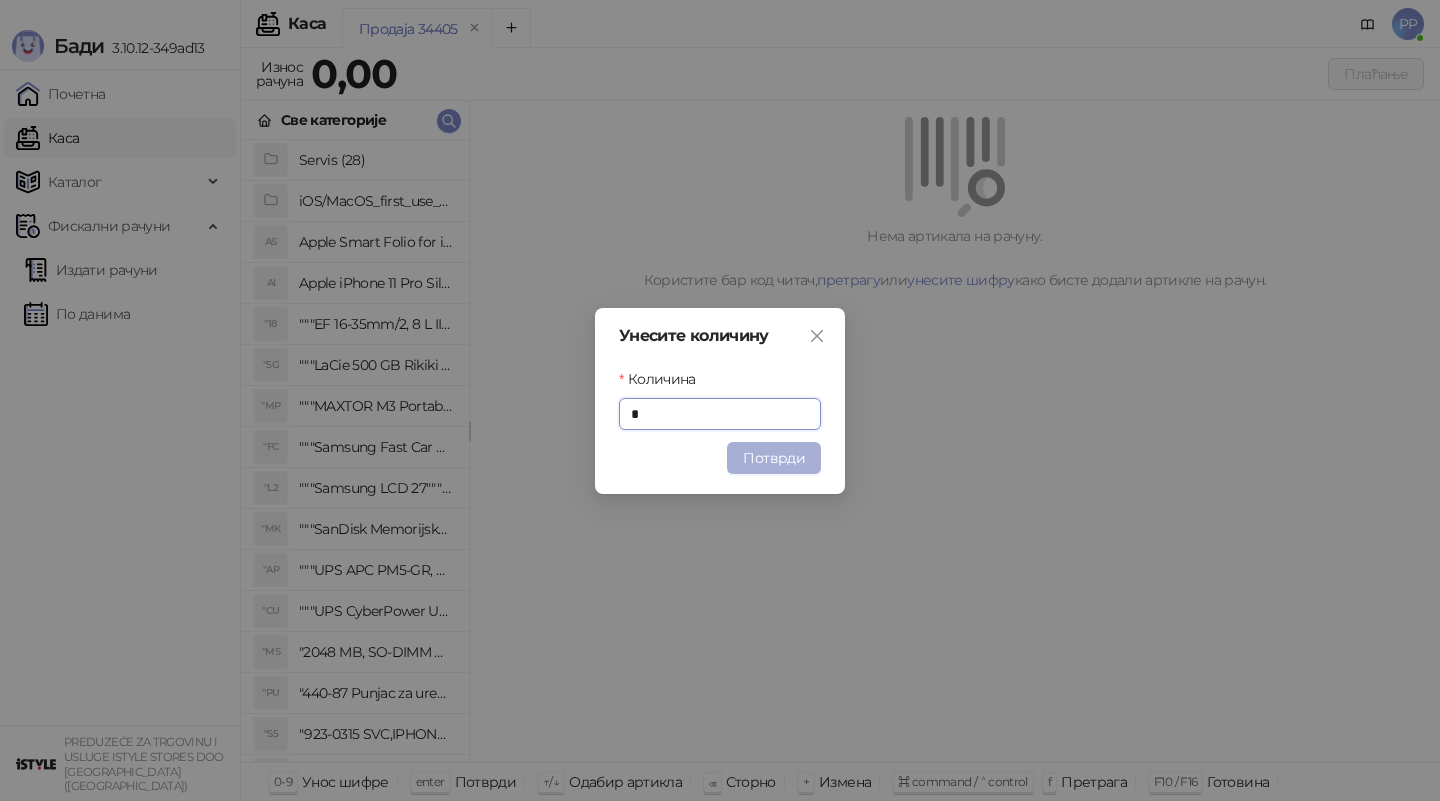 click on "Потврди" at bounding box center (774, 458) 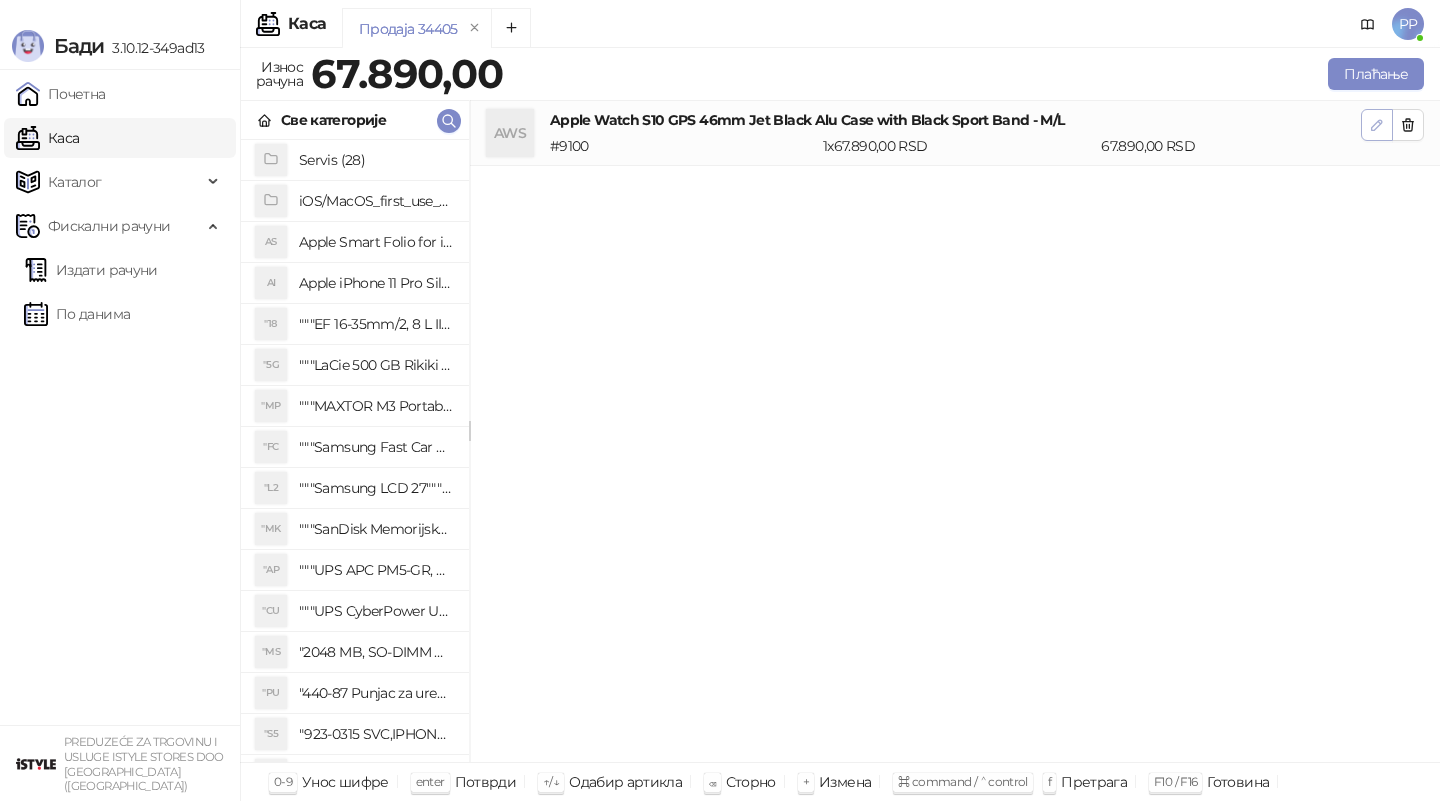 click 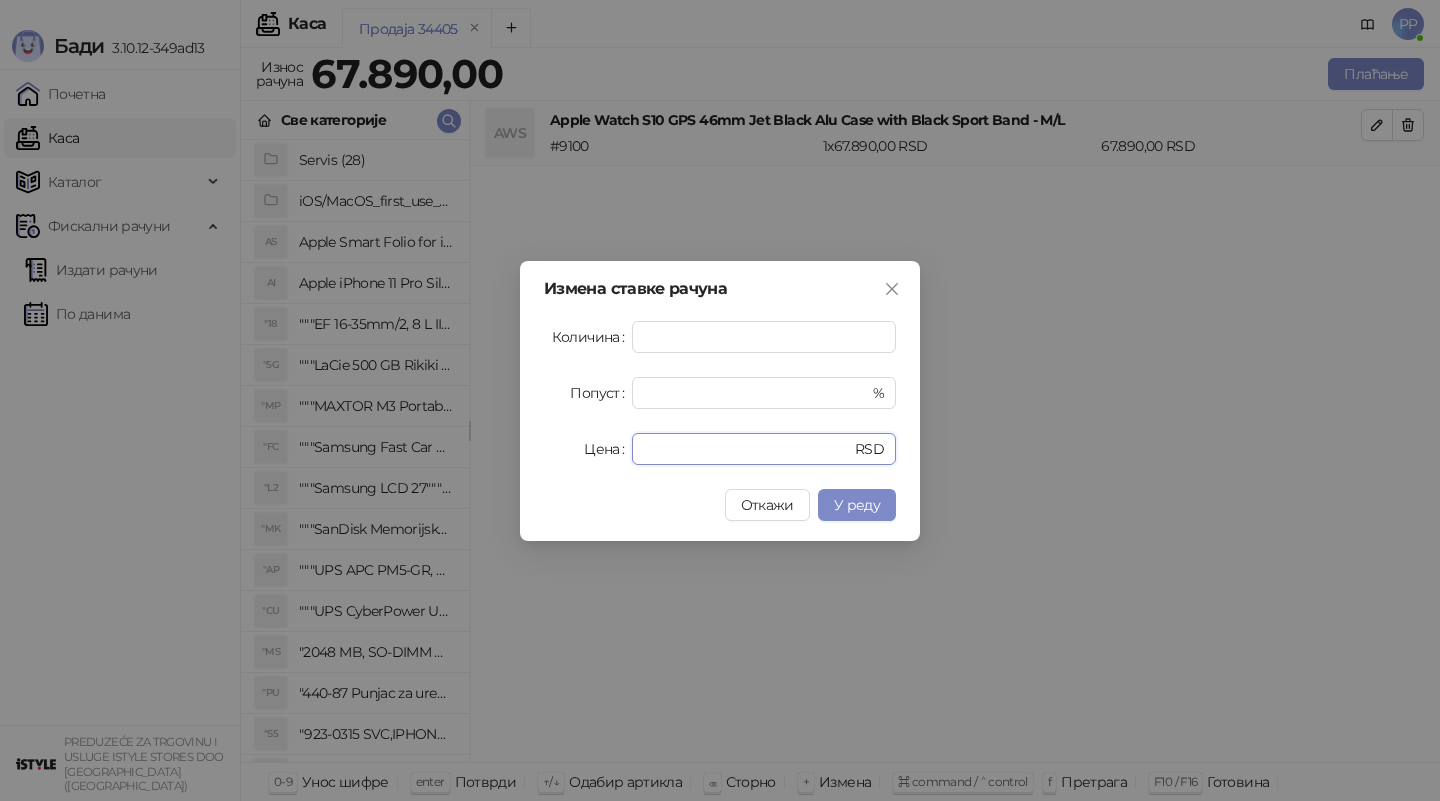 drag, startPoint x: 700, startPoint y: 449, endPoint x: 472, endPoint y: 437, distance: 228.31557 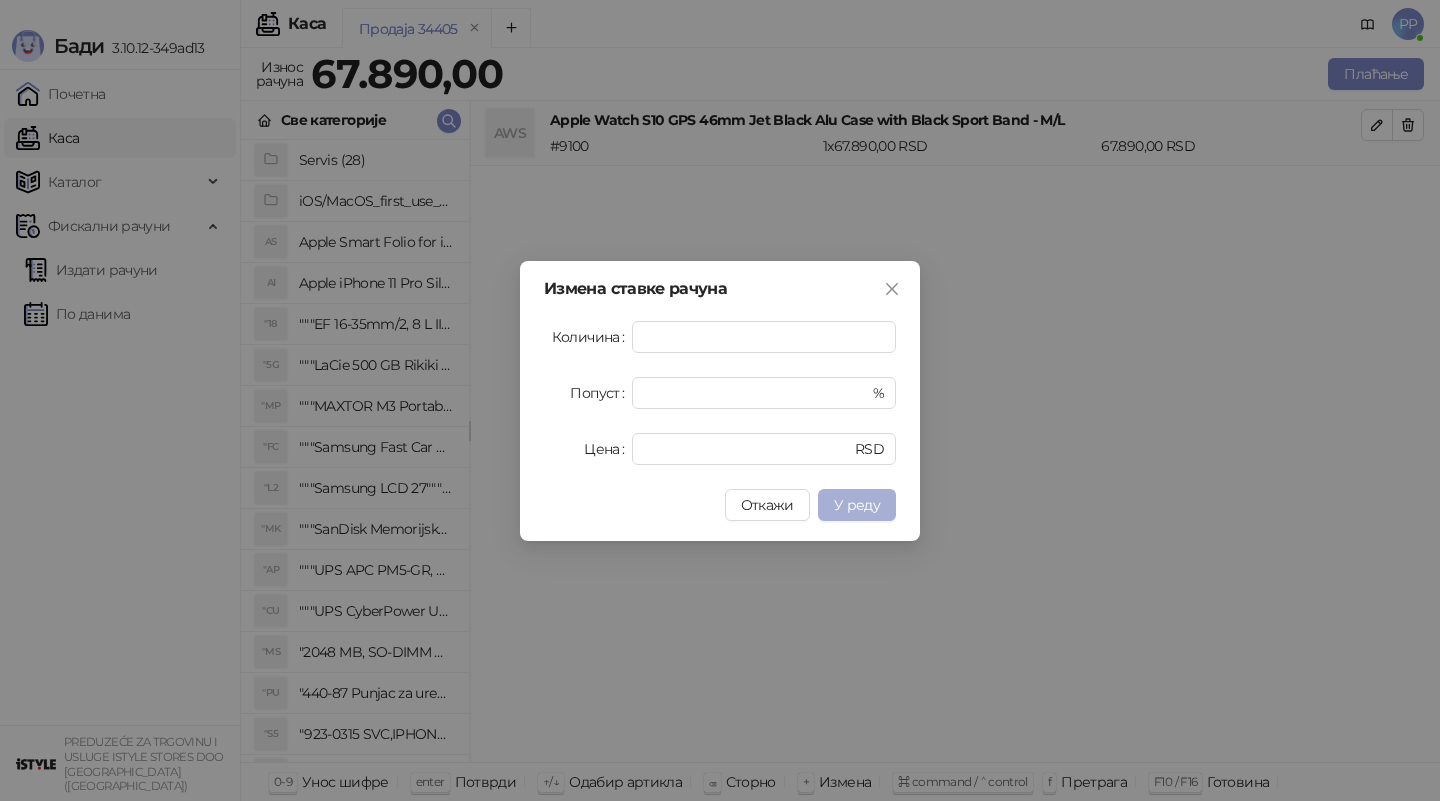 type on "*****" 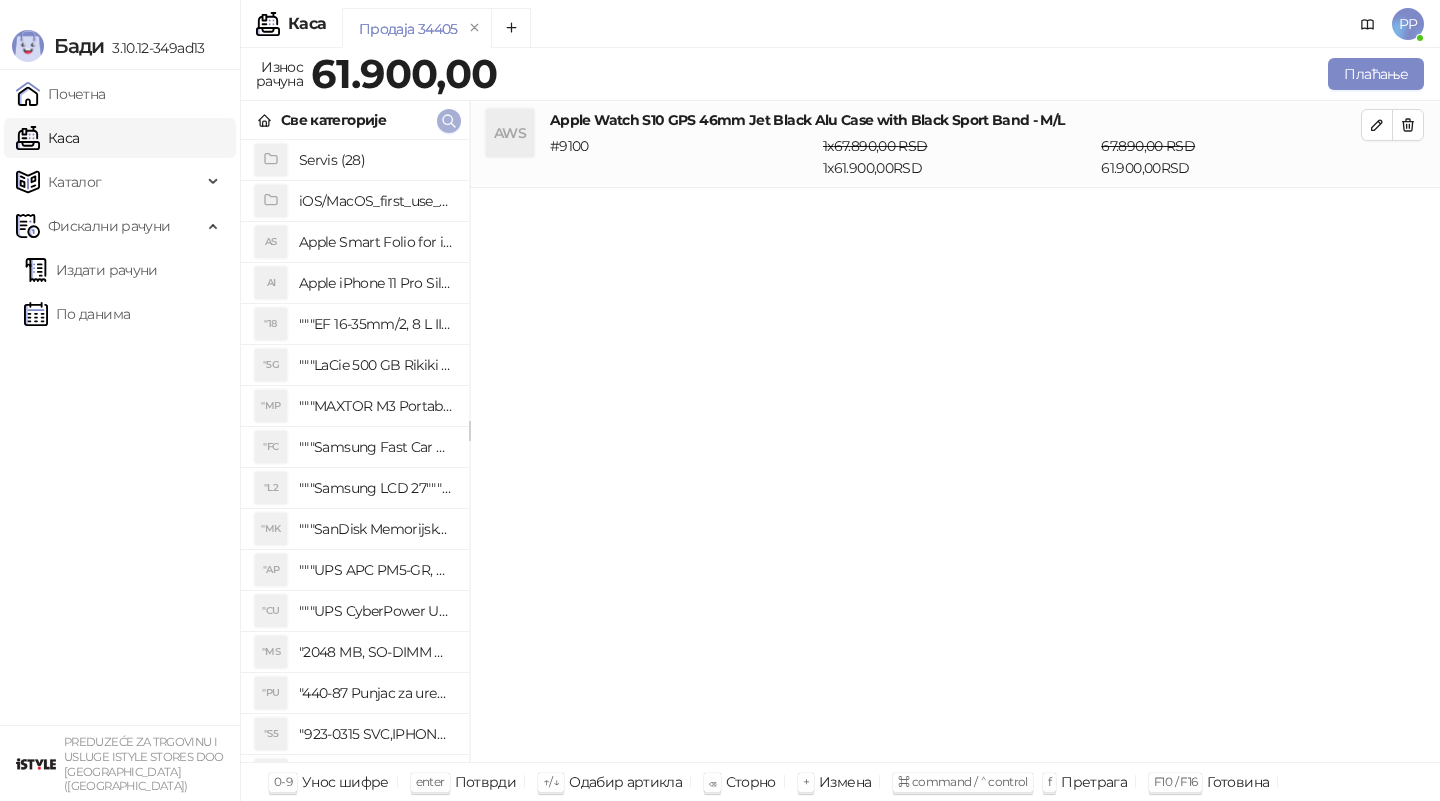 click 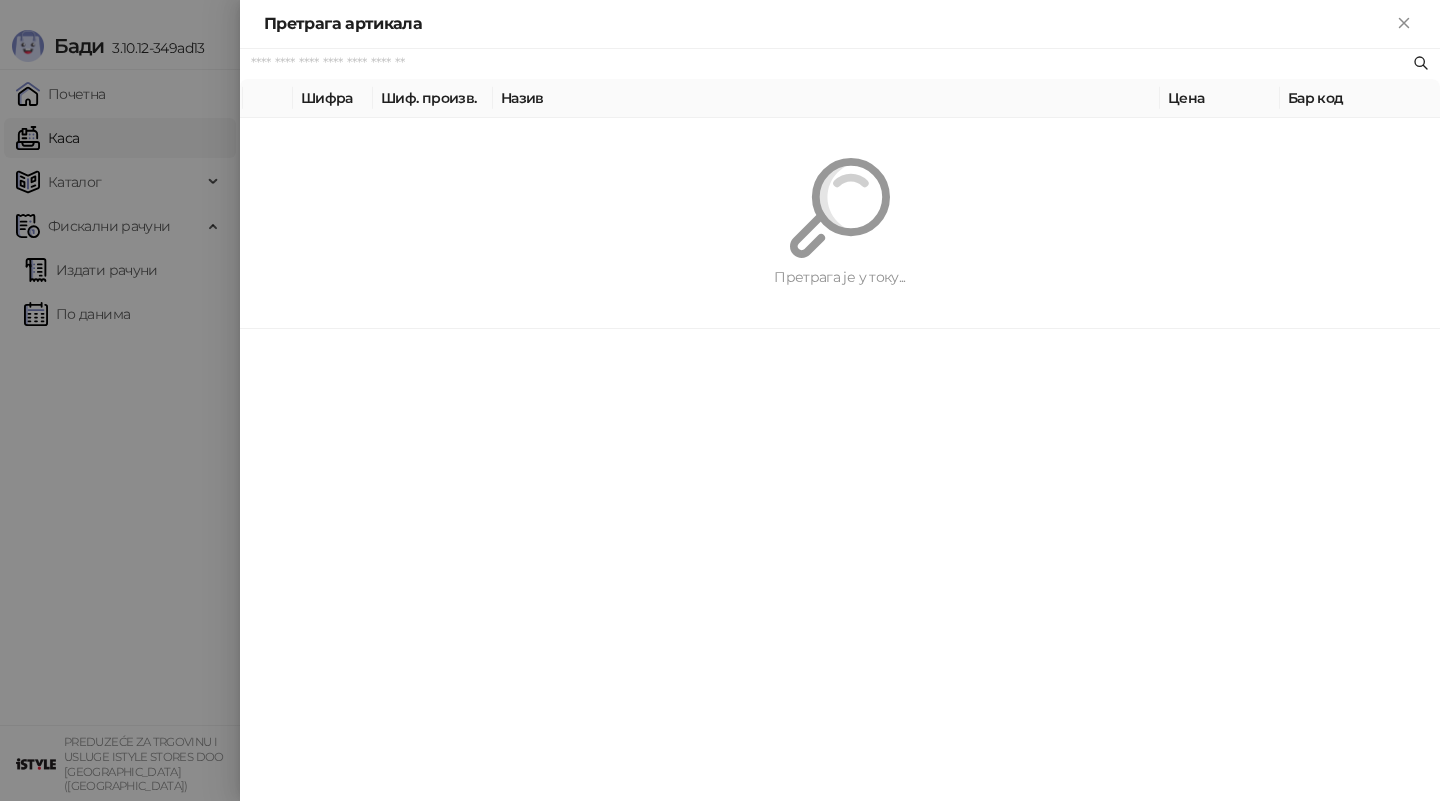 paste on "**********" 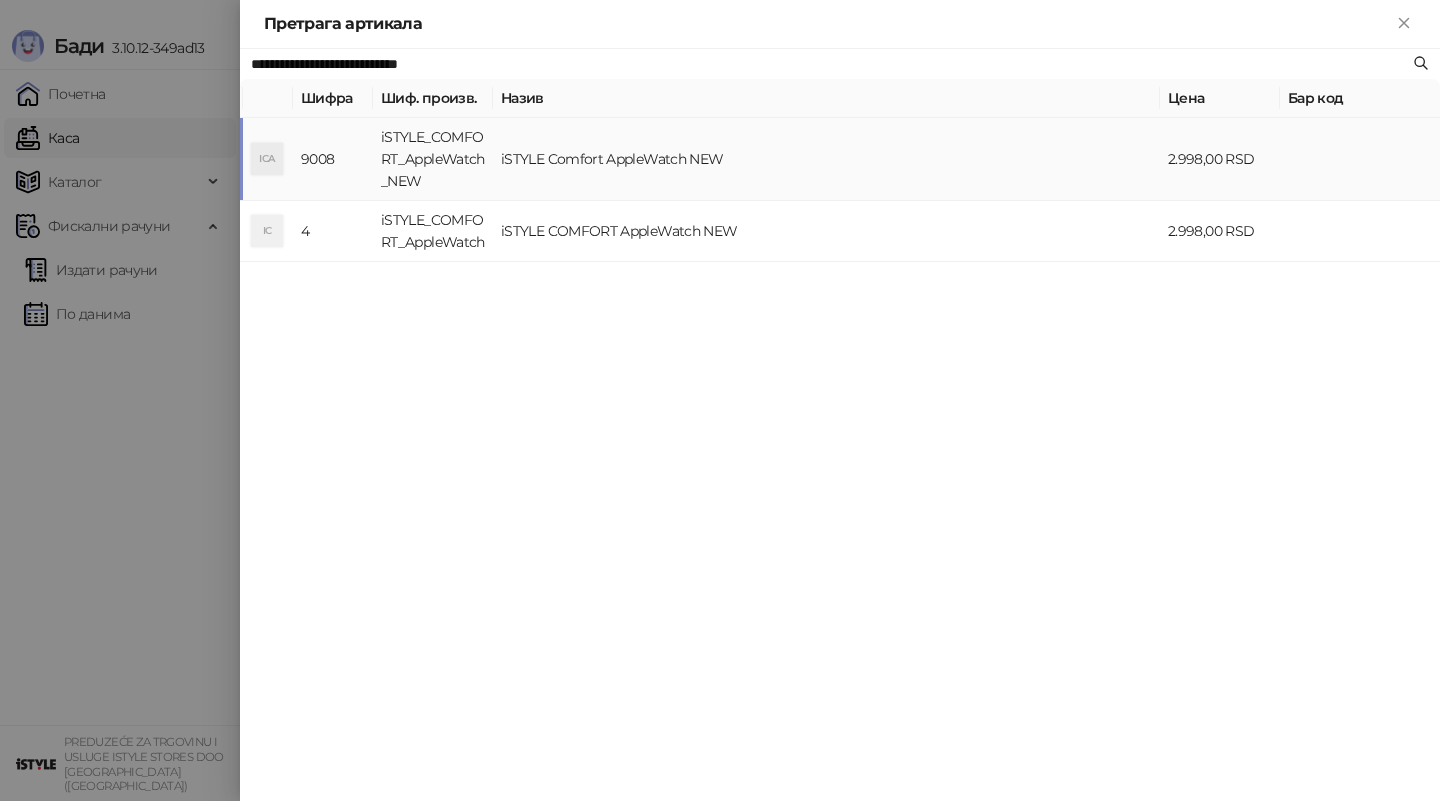 type on "**********" 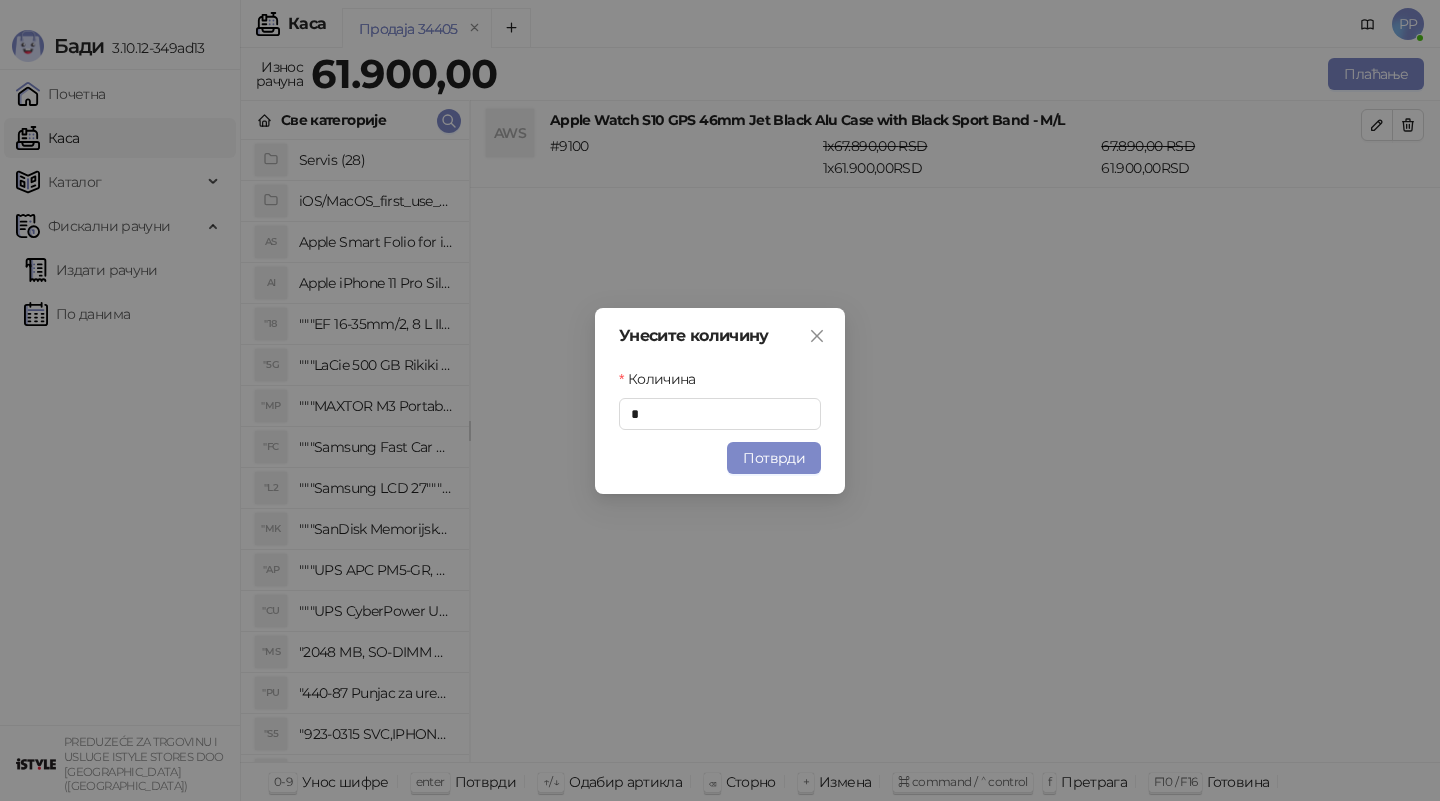 click on "Потврди" at bounding box center [774, 458] 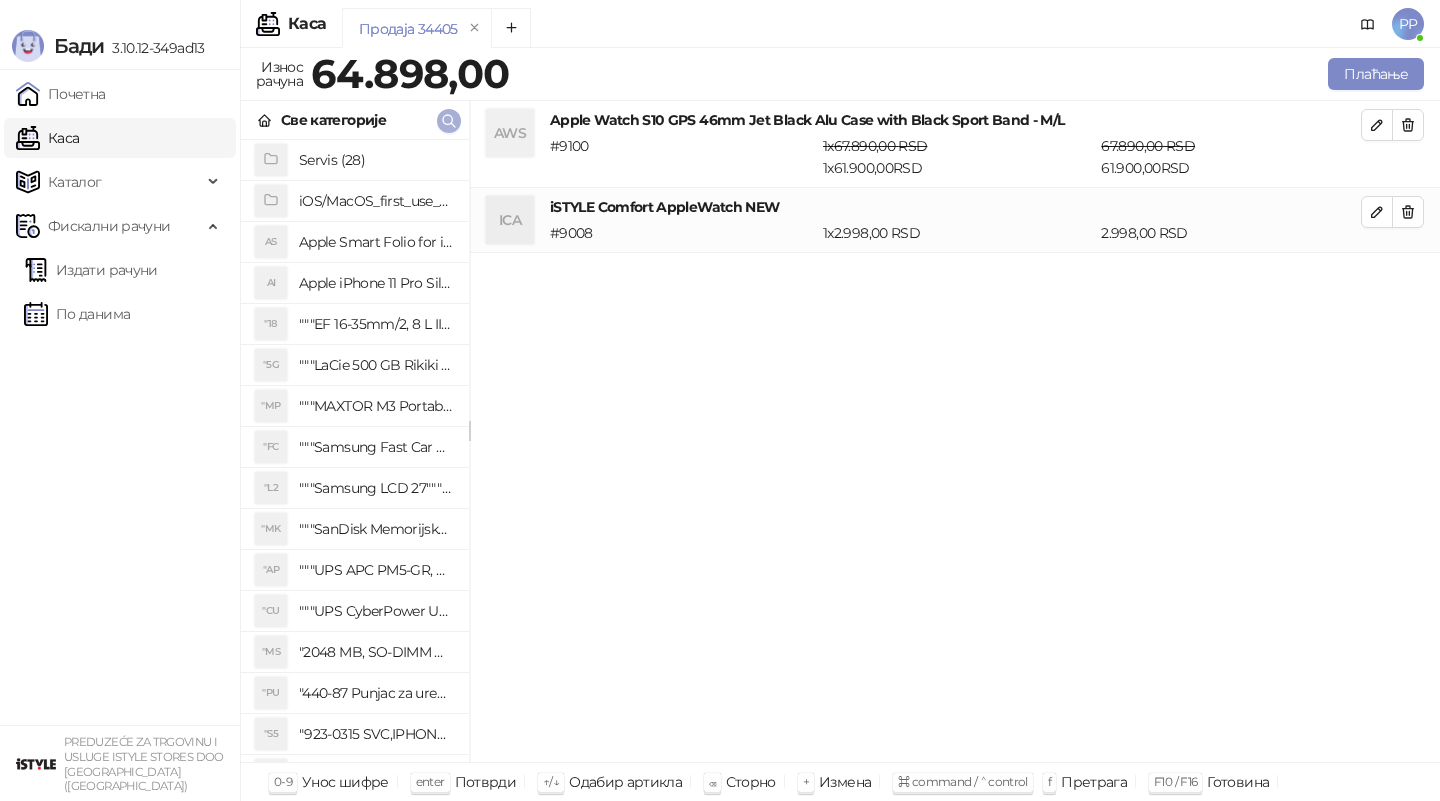 click 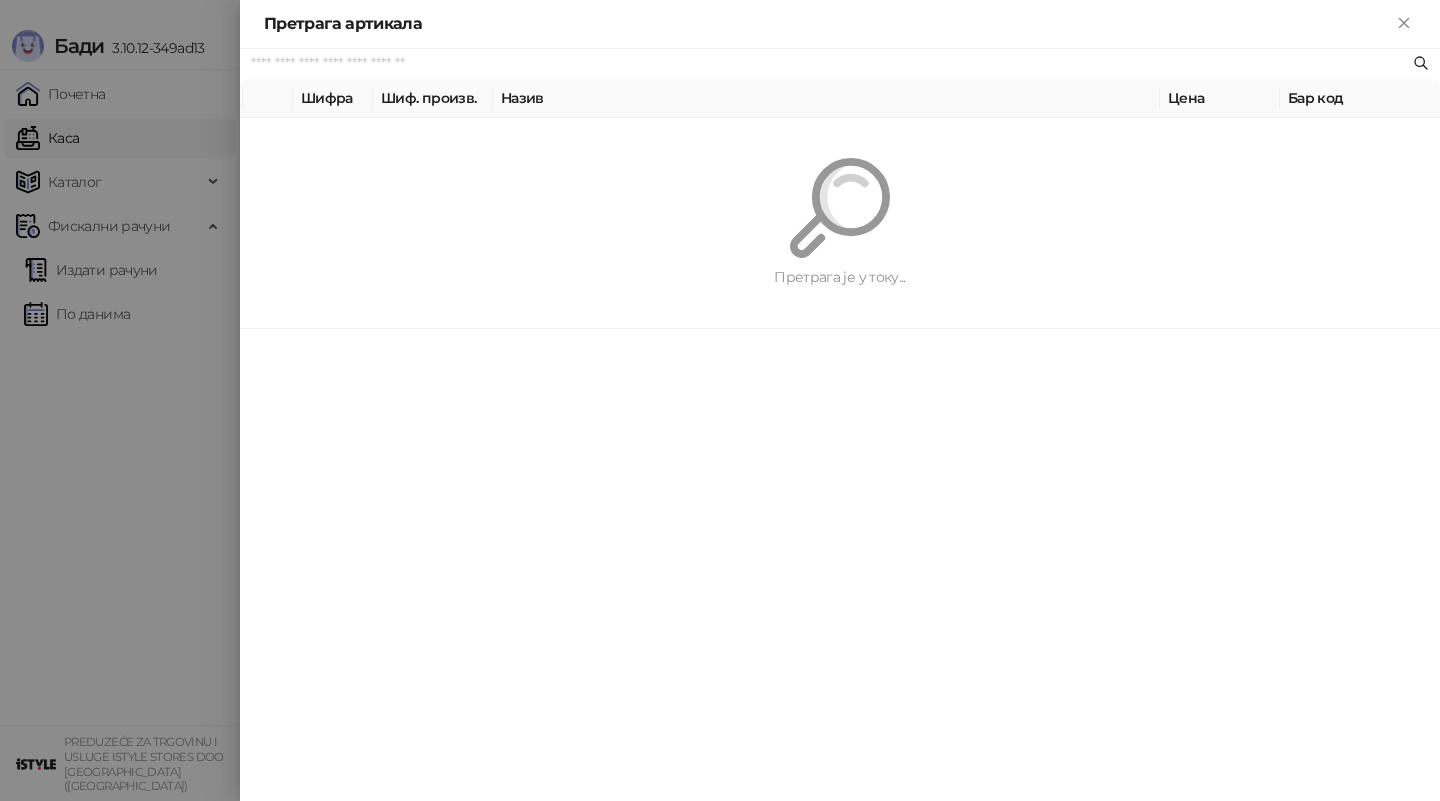 paste on "**********" 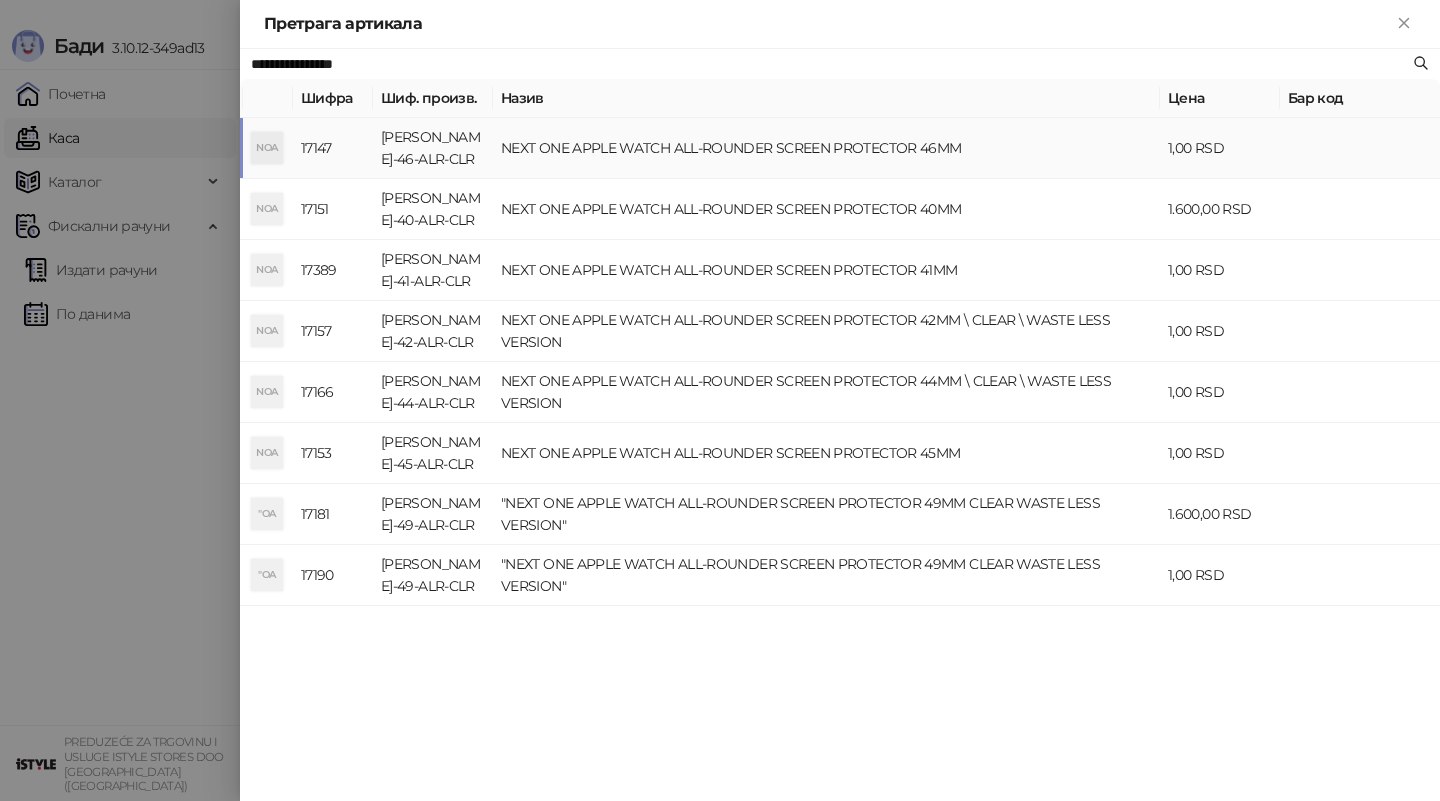 type on "**********" 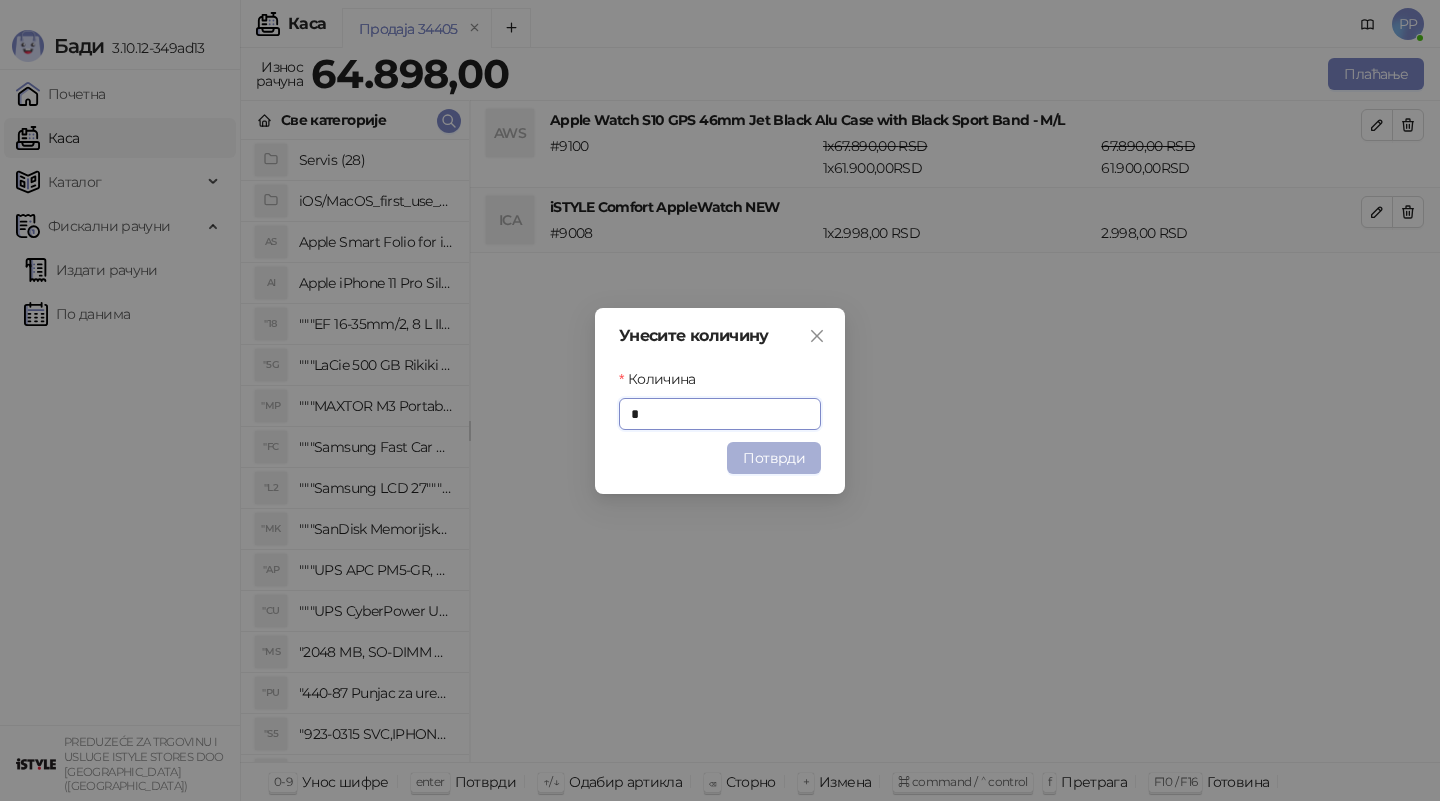 click on "Потврди" at bounding box center [774, 458] 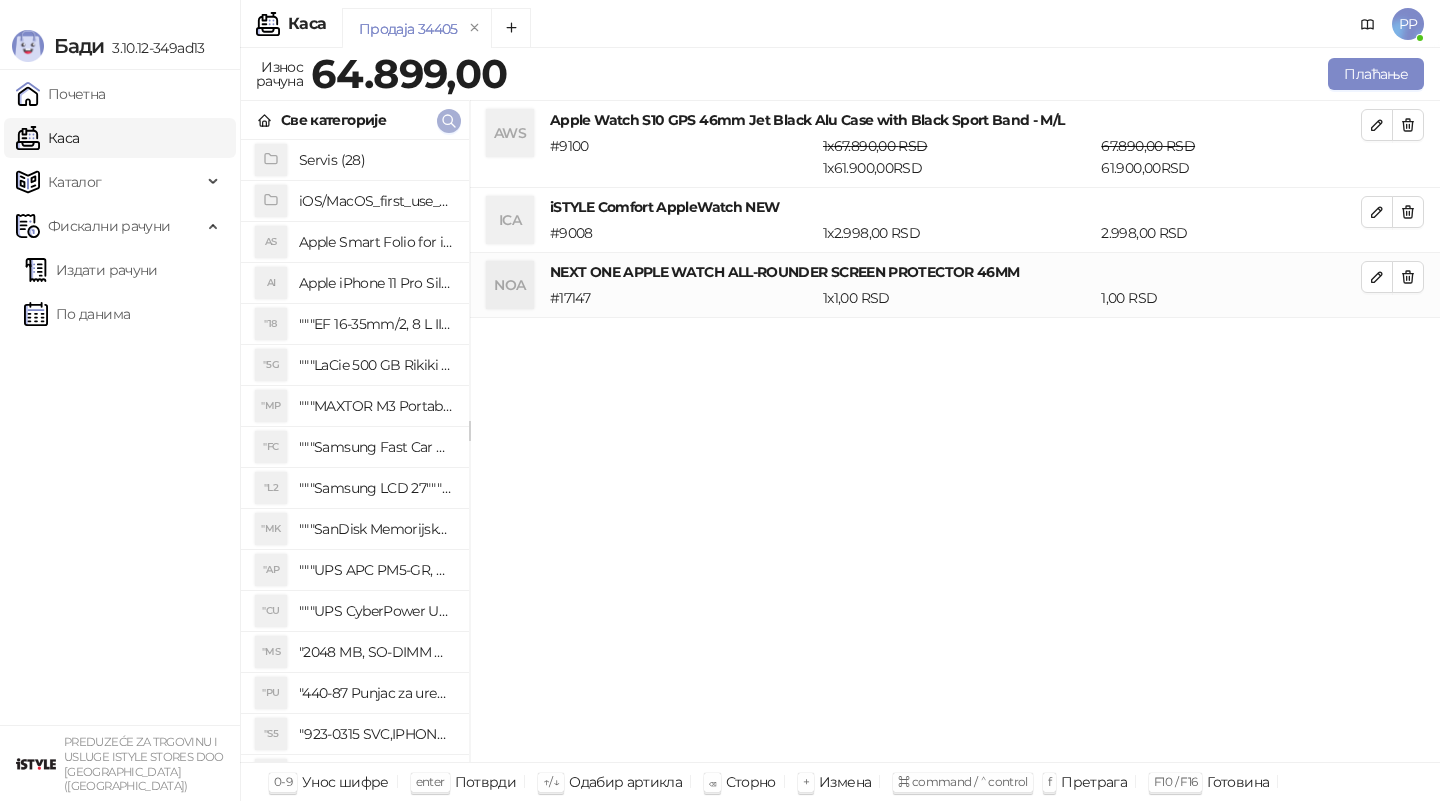 click 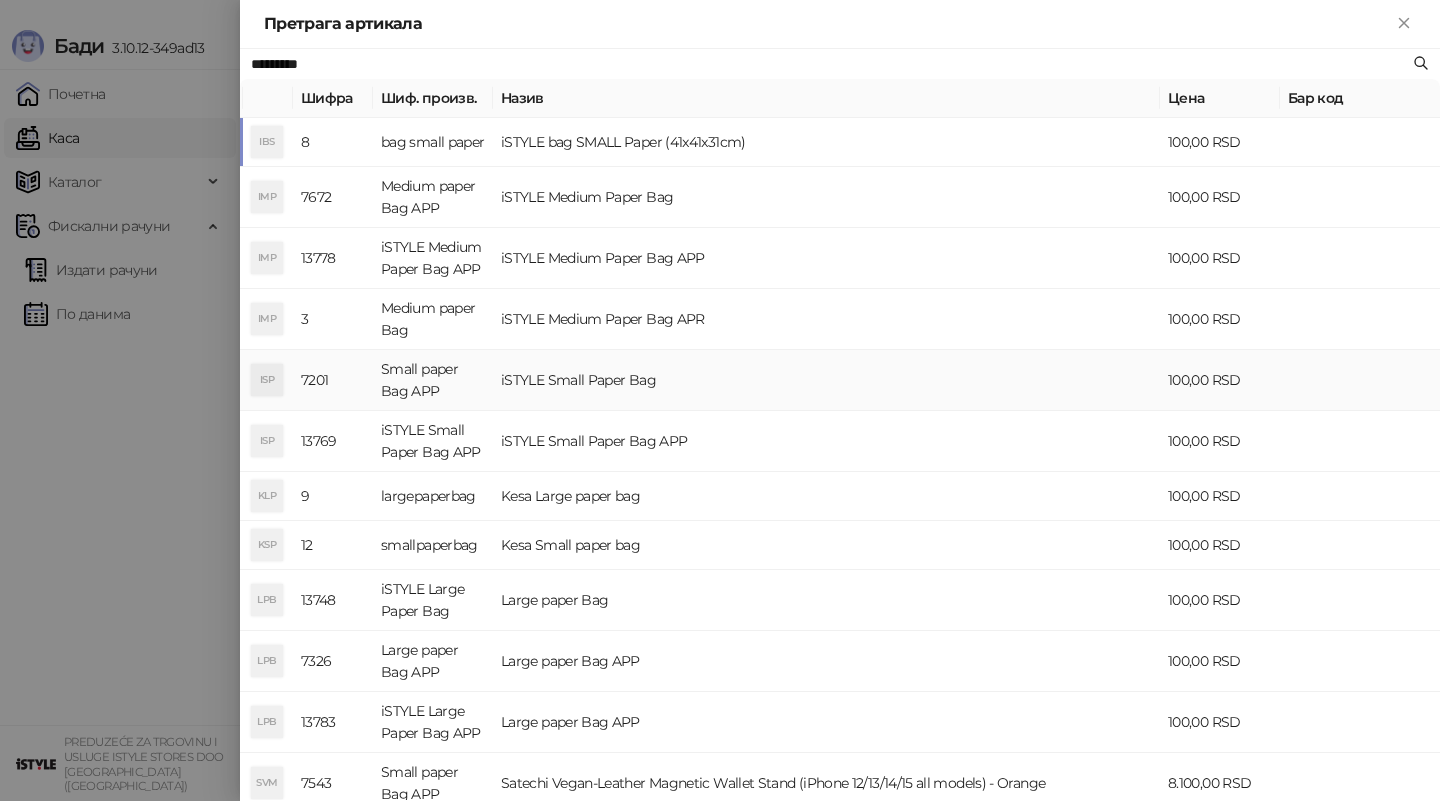 type on "*********" 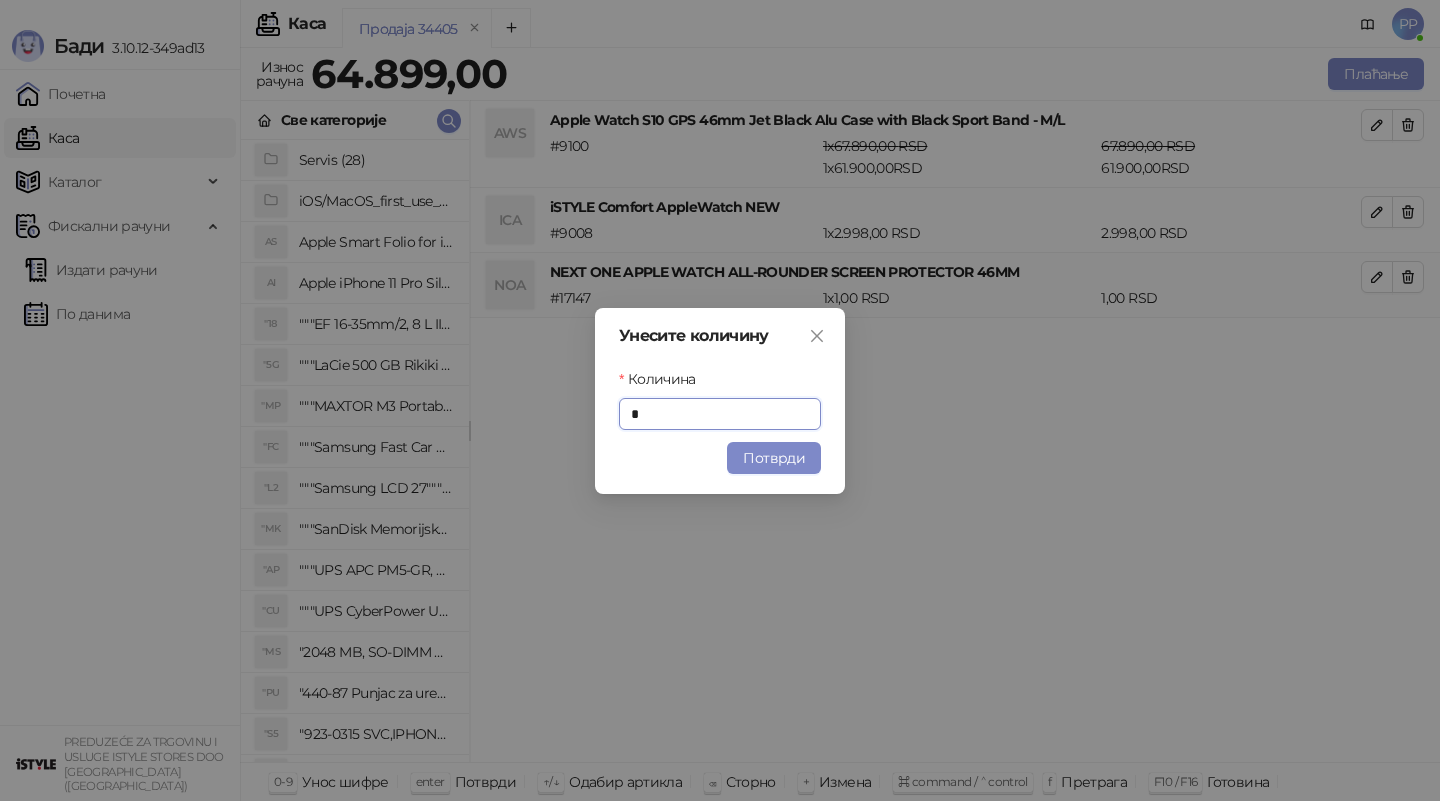 click on "Потврди" at bounding box center (774, 458) 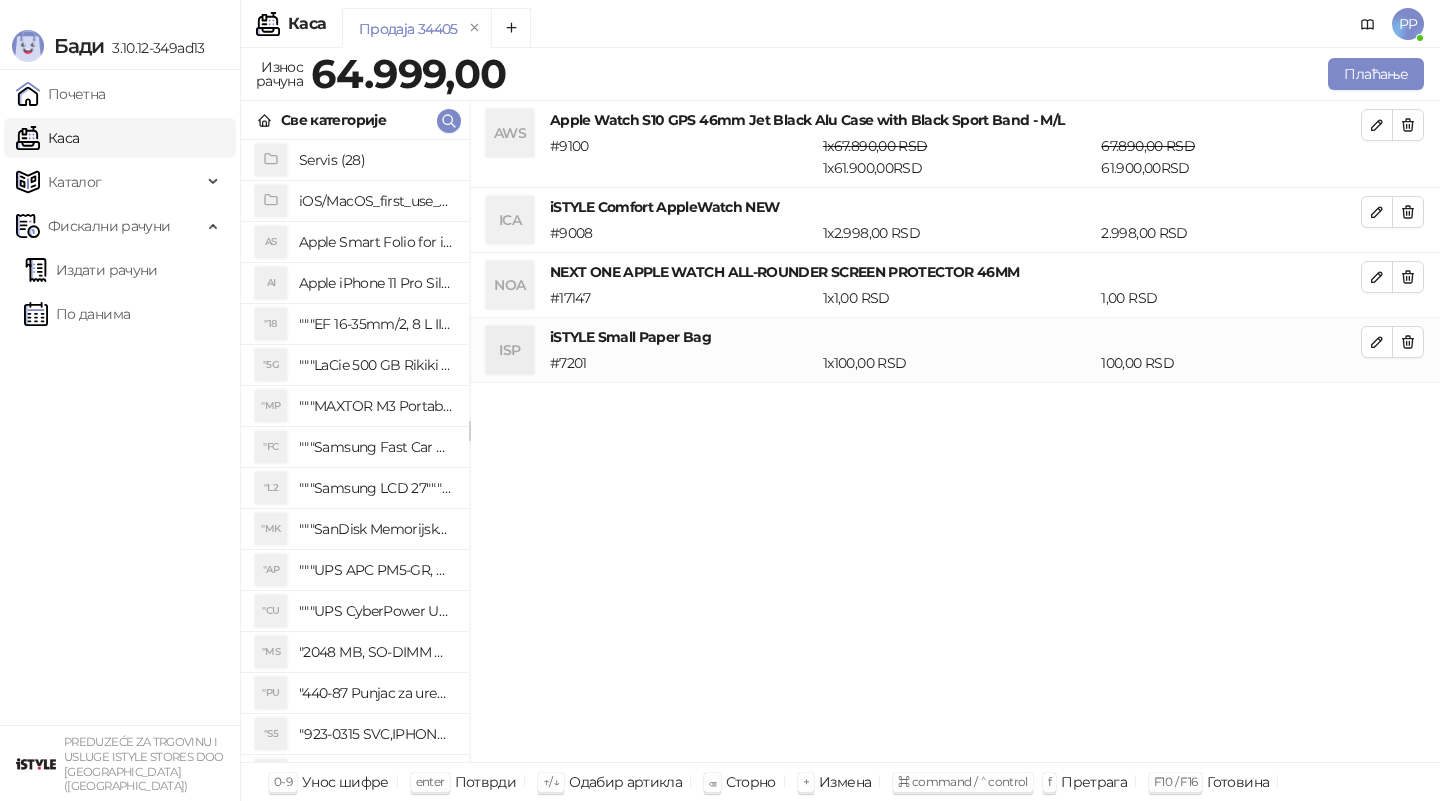 click on "AWS Apple Watch S10 GPS 46mm Jet Black Alu Case with Black Sport Band - M/L    # 9100 1  x  67.890,00   RSD 1  x  61.900,00  RSD  67.890,00   RSD 61.900,00  RSD  ICA iSTYLE Comfort AppleWatch NEW    # 9008 1  x  2.998,00 RSD 2.998,00 RSD NOA NEXT ONE APPLE WATCH ALL-ROUNDER SCREEN PROTECTOR 46MM    # 17147 1  x  1,00 RSD 1,00 RSD ISP iSTYLE Small Paper Bag    # 7201 1  x  100,00 RSD 100,00 RSD" at bounding box center [955, 432] 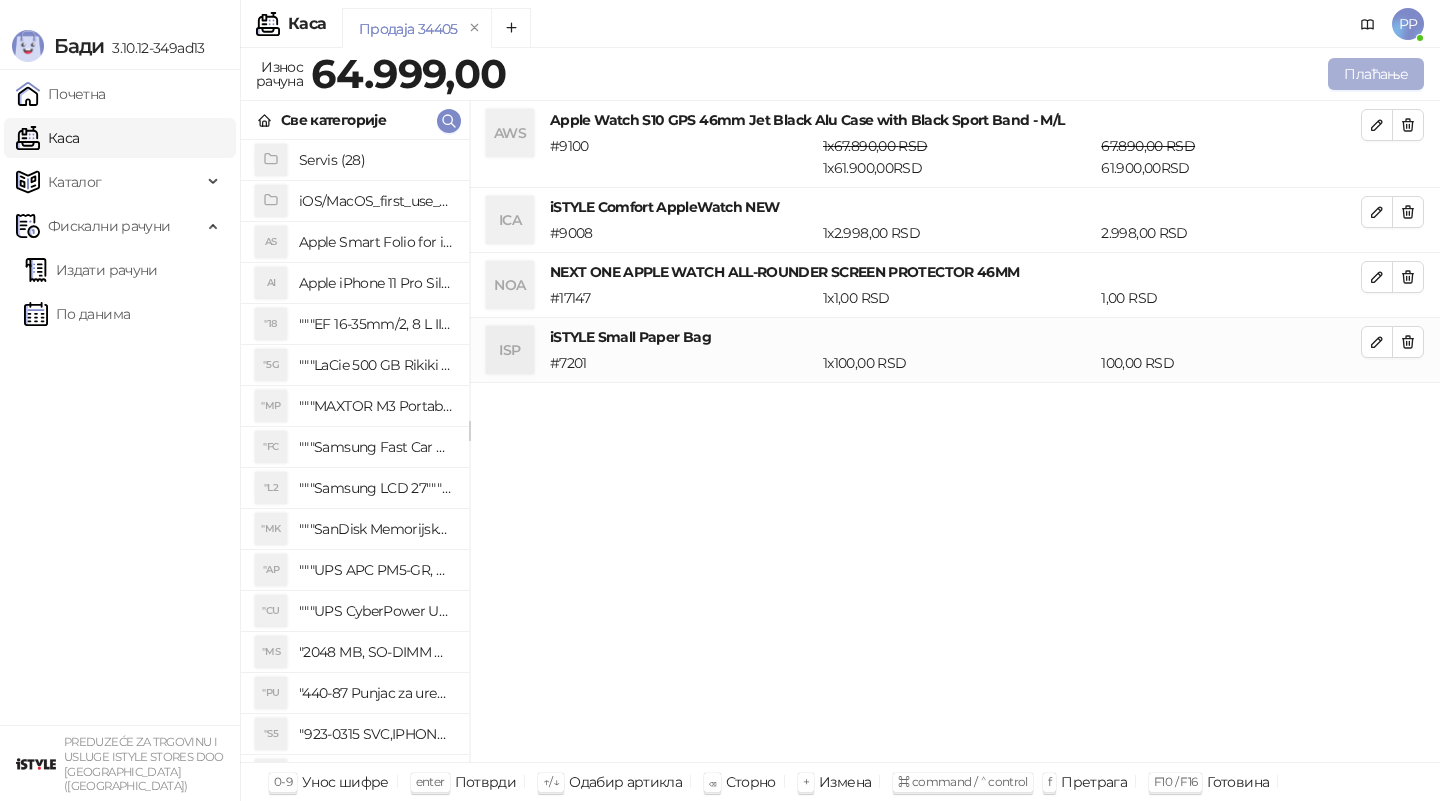 click on "Плаћање" at bounding box center (1376, 74) 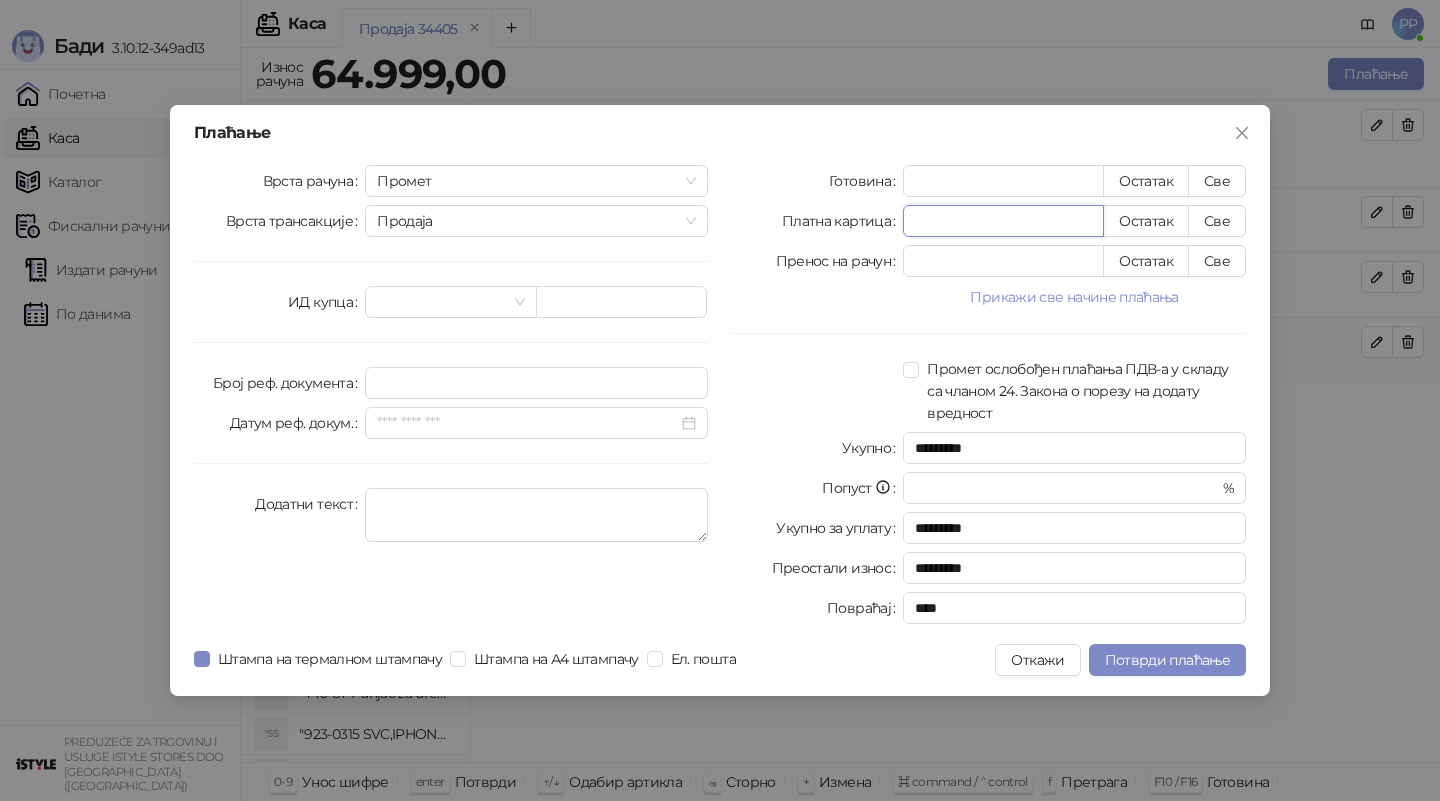 click on "*" at bounding box center (1003, 221) 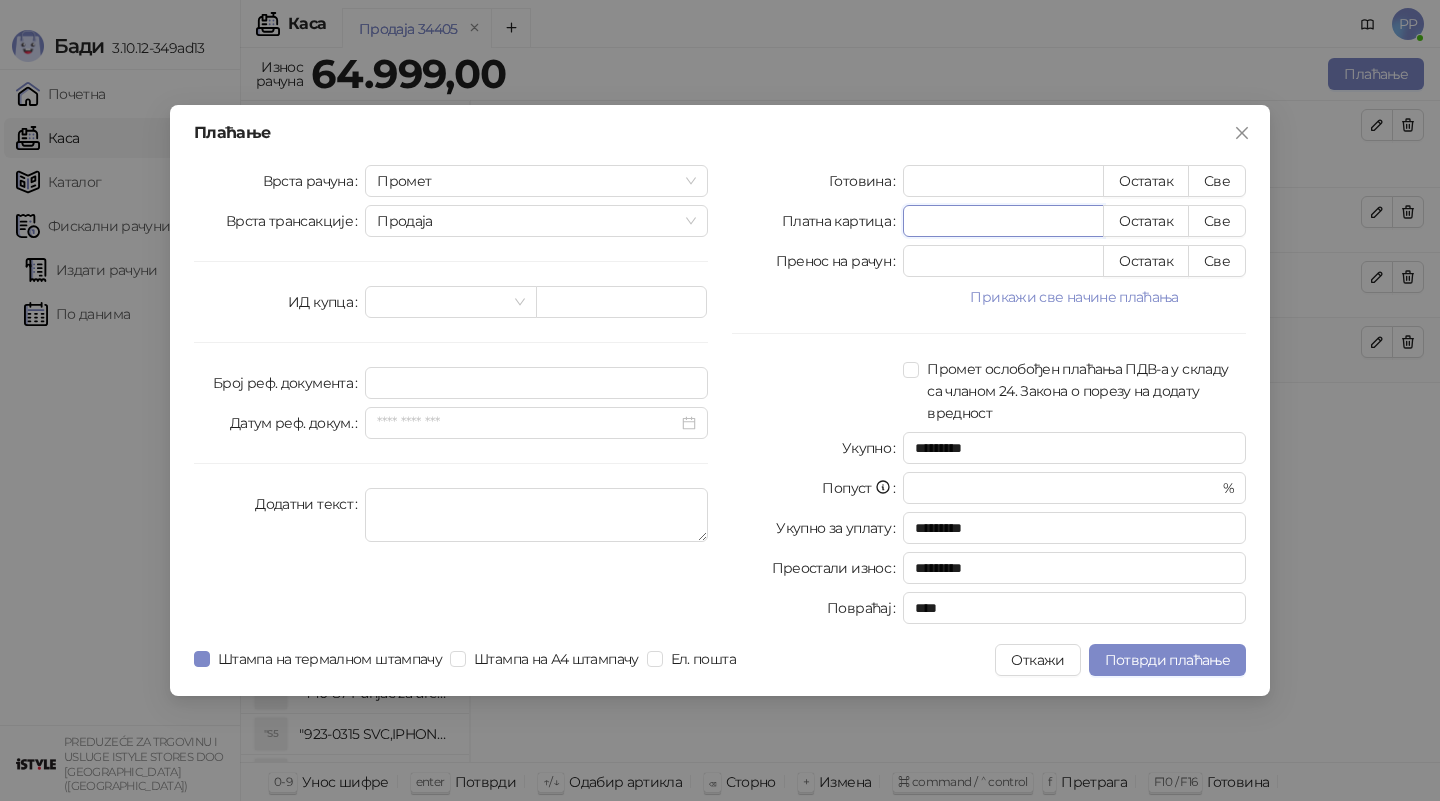 type on "*****" 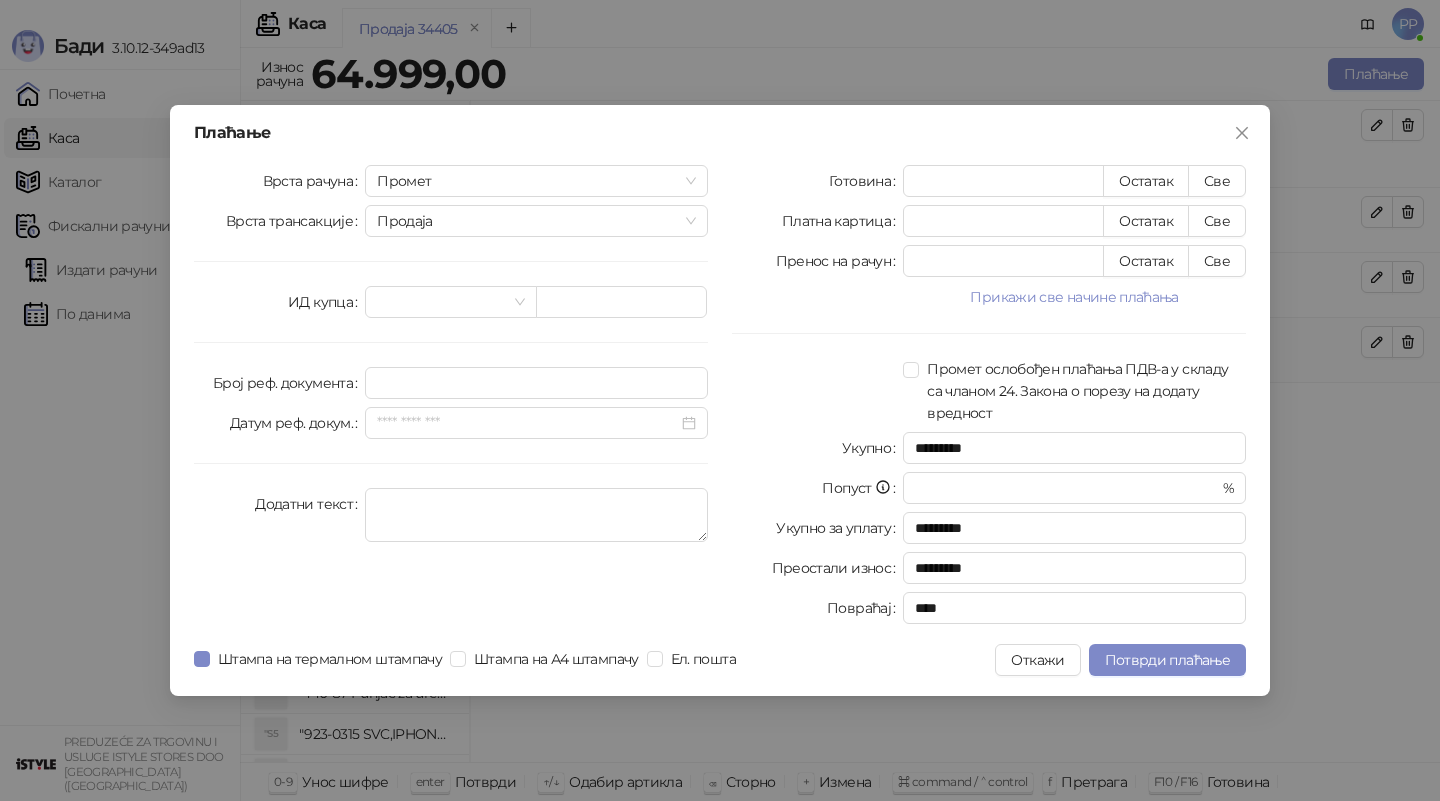 click at bounding box center (817, 391) 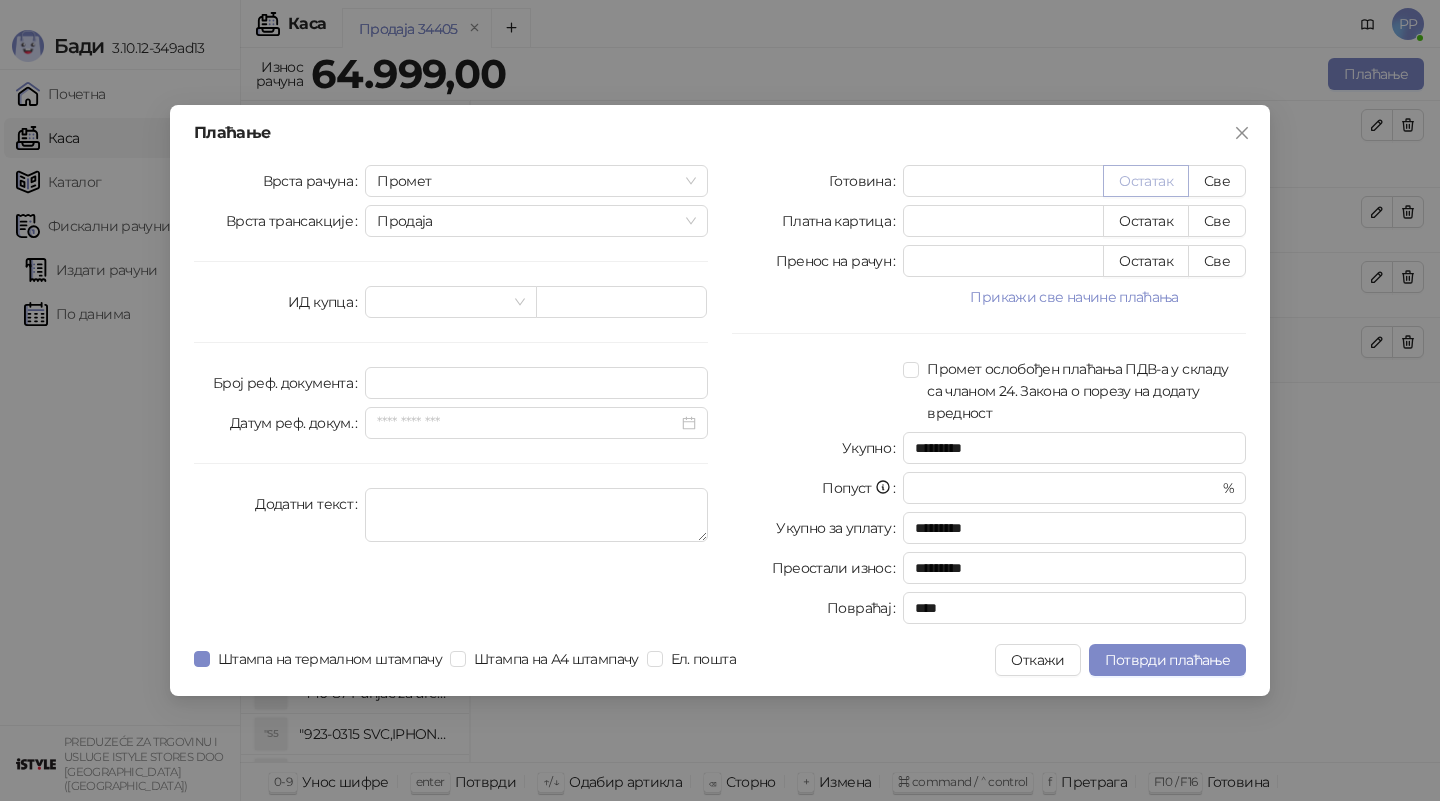 click on "Остатак" at bounding box center [1146, 181] 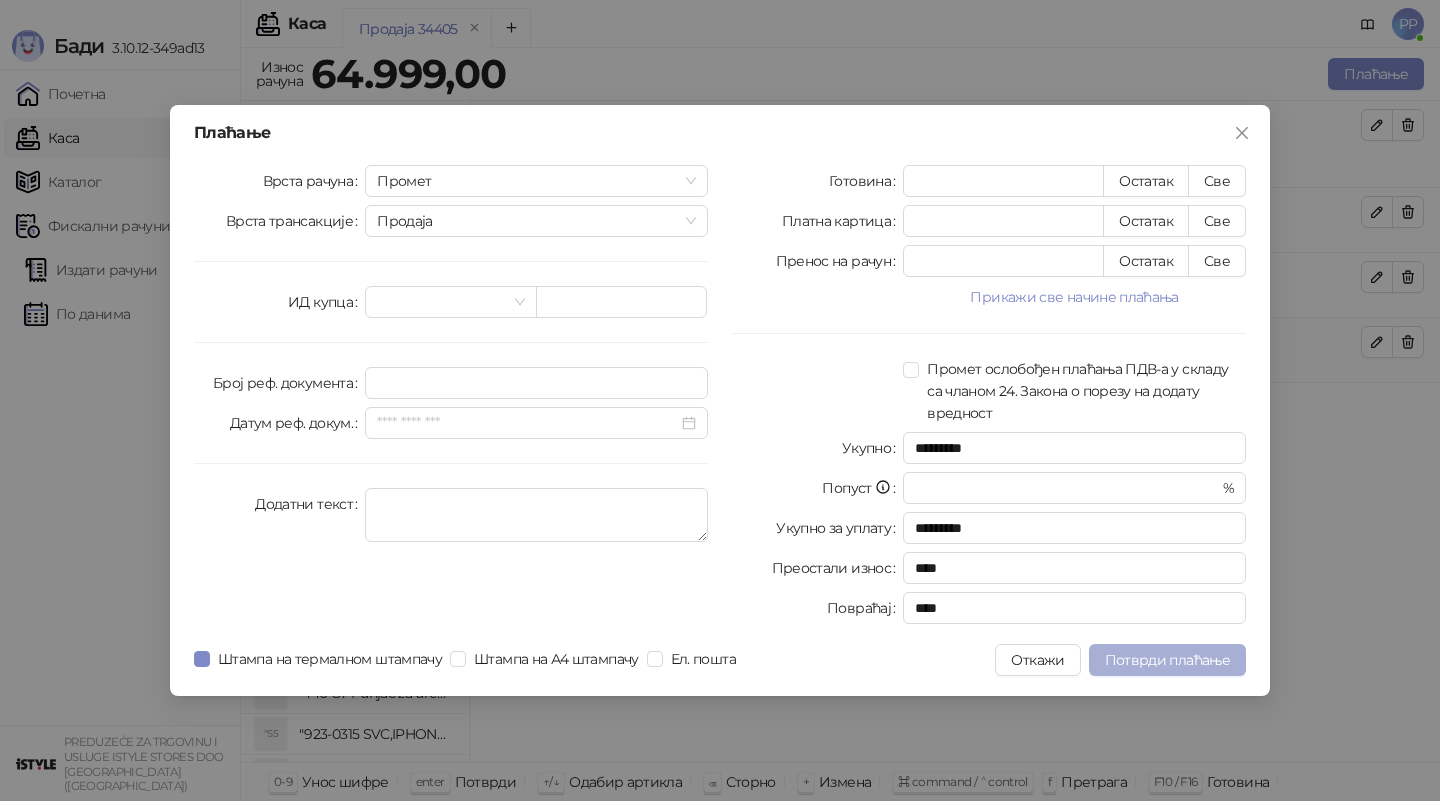click on "Потврди плаћање" at bounding box center (1167, 660) 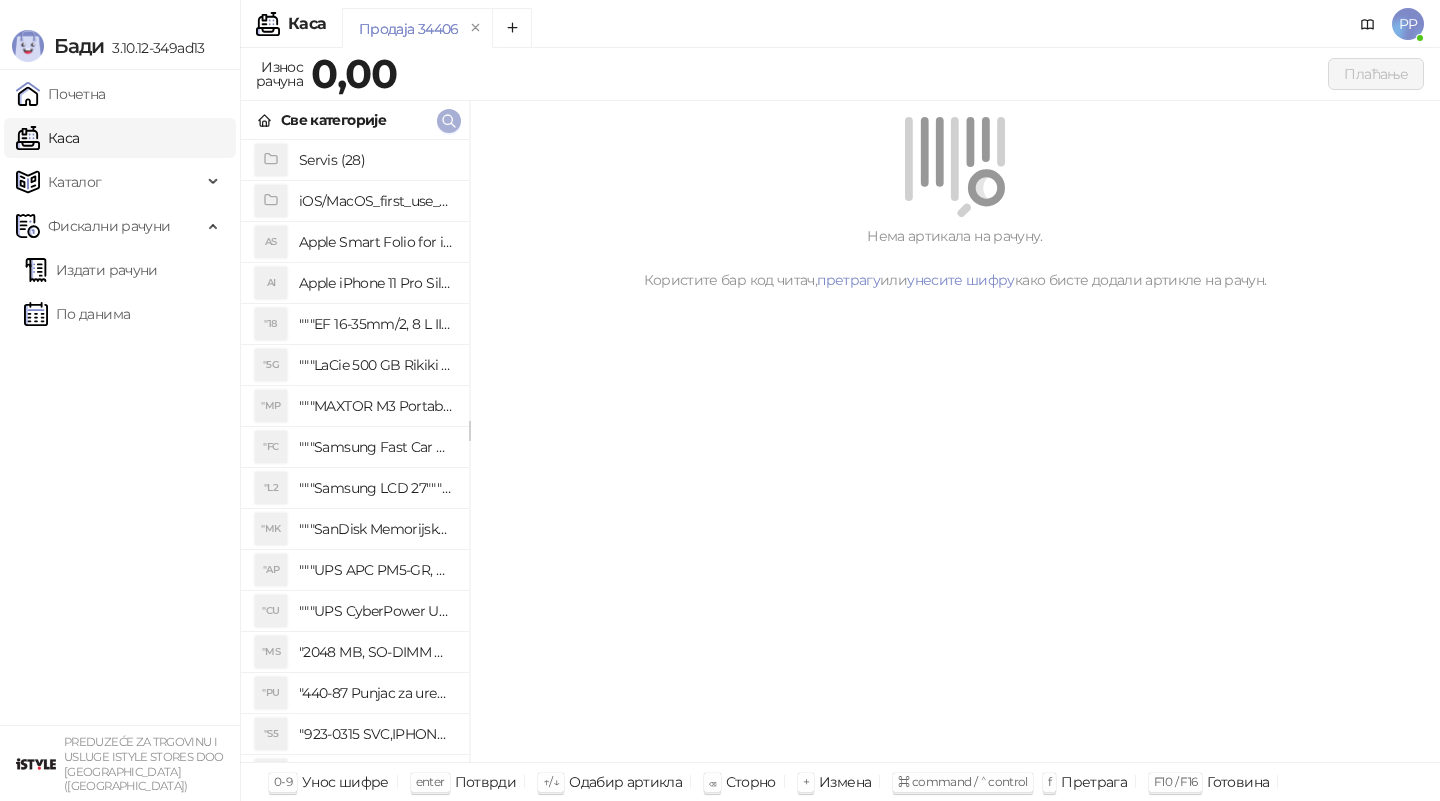 click 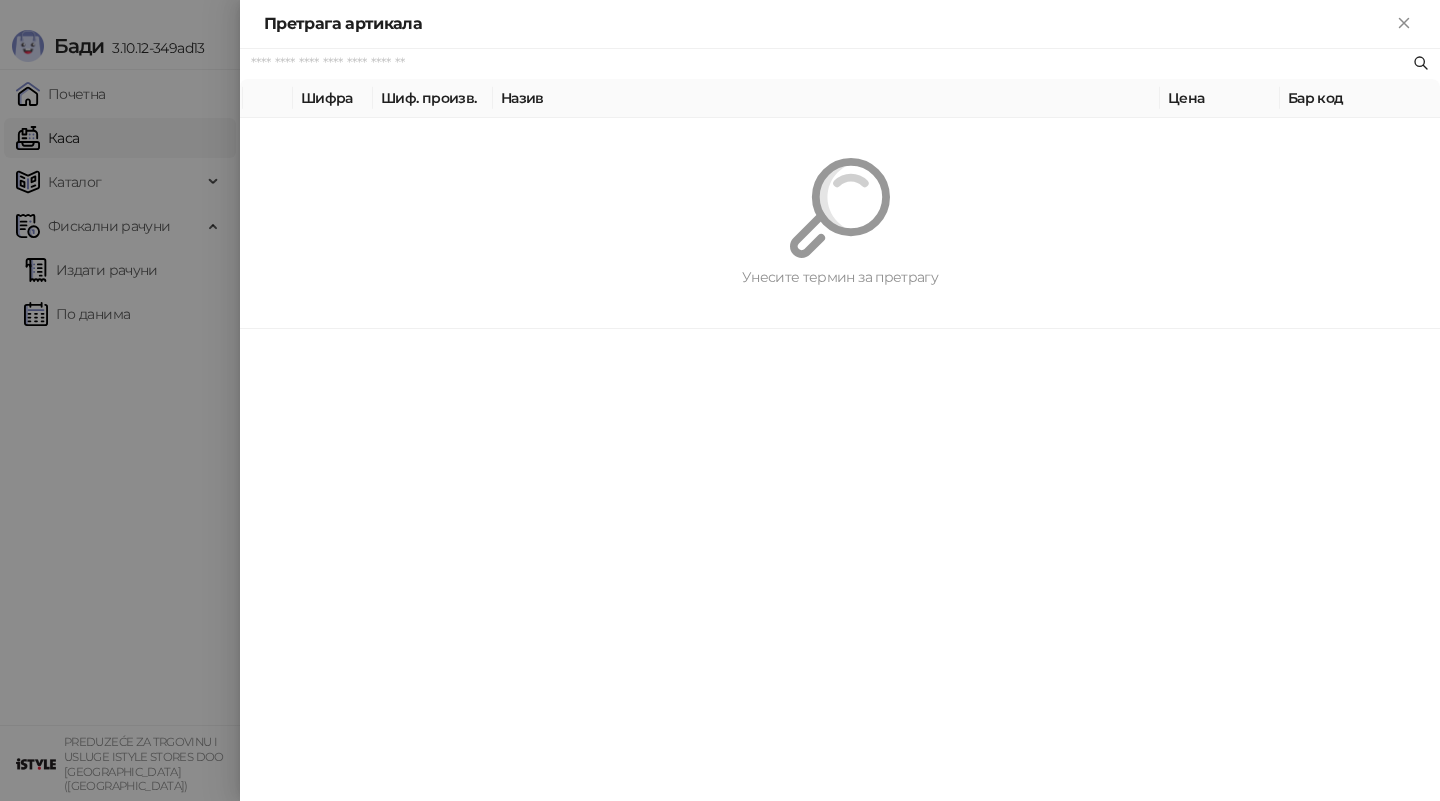 paste on "*********" 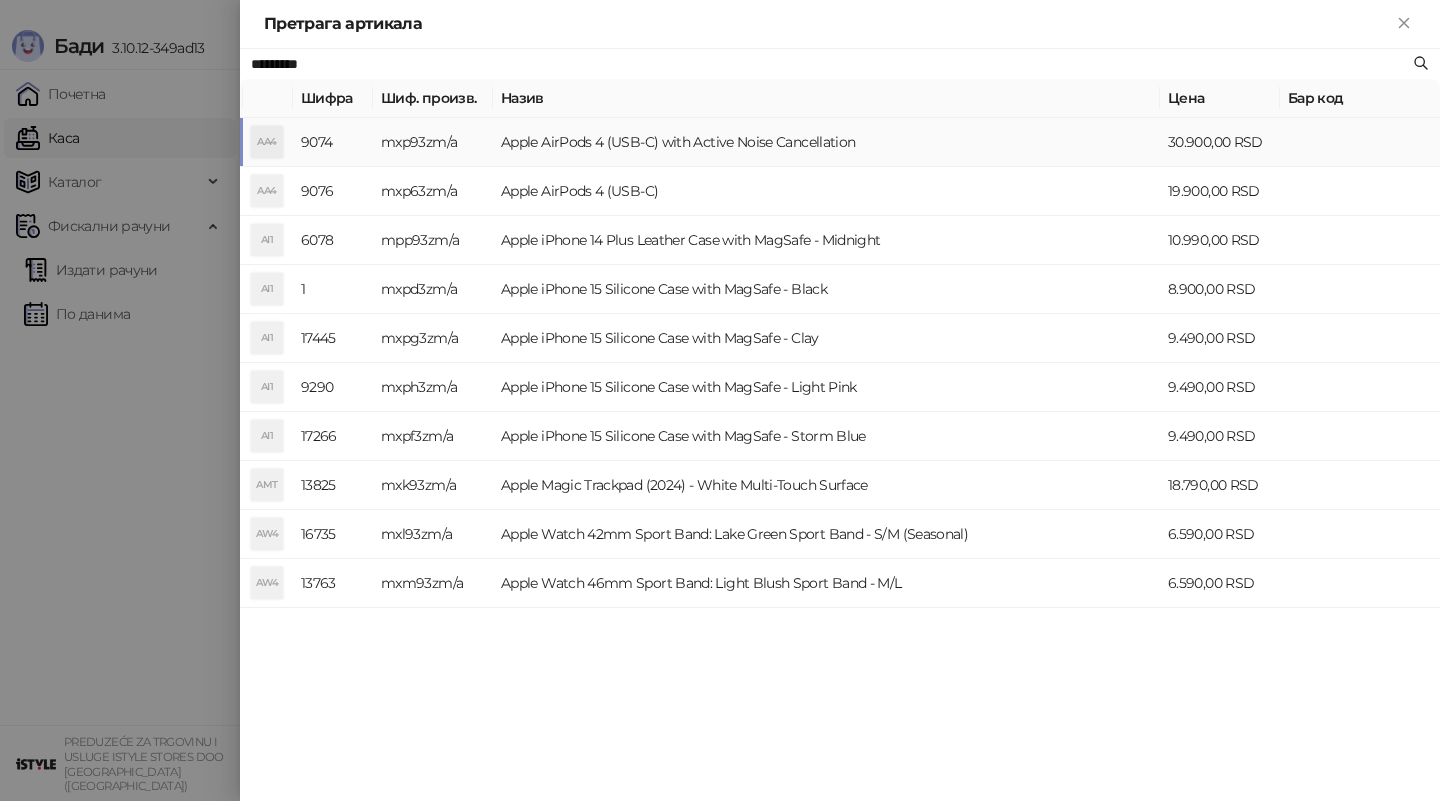 type on "*********" 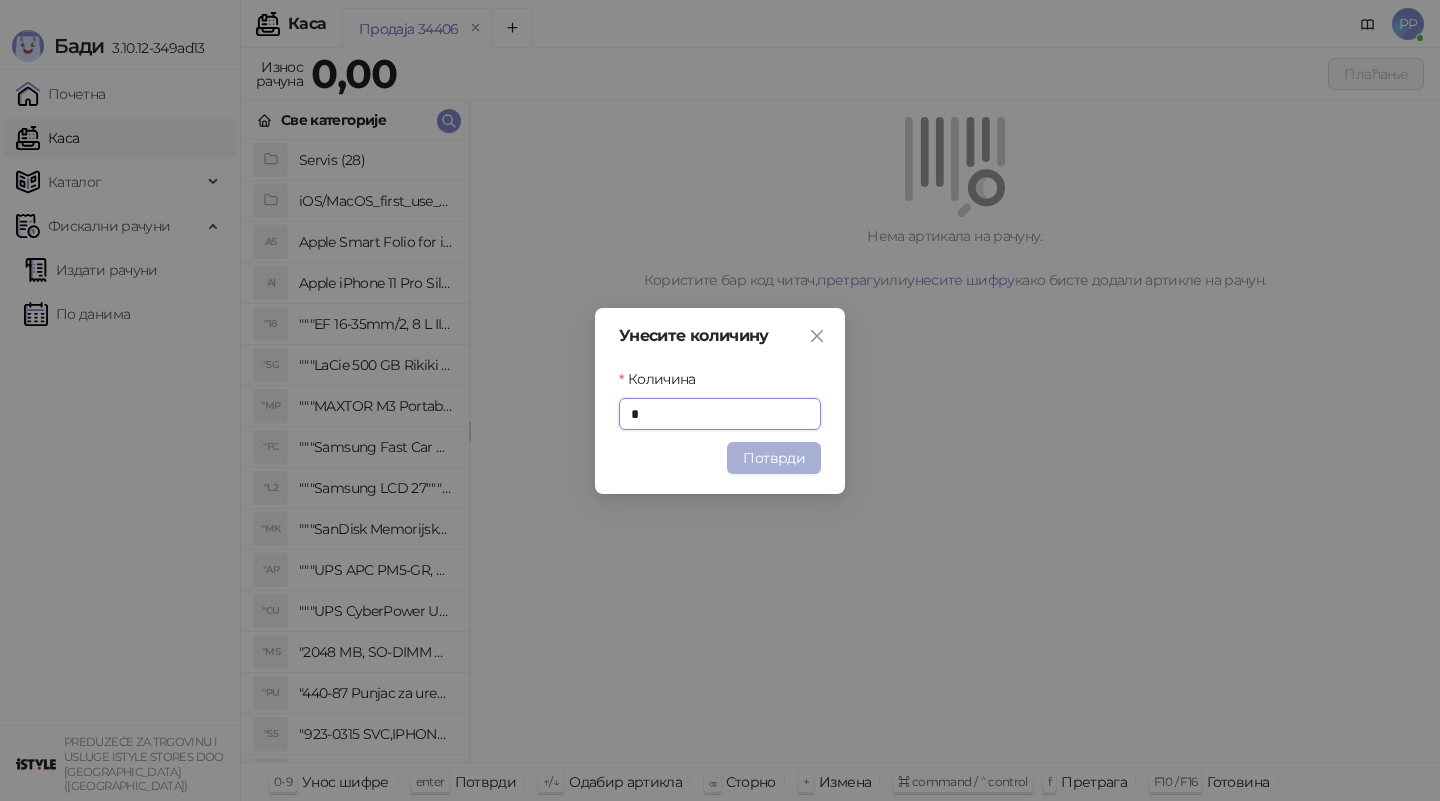 click on "Потврди" at bounding box center [774, 458] 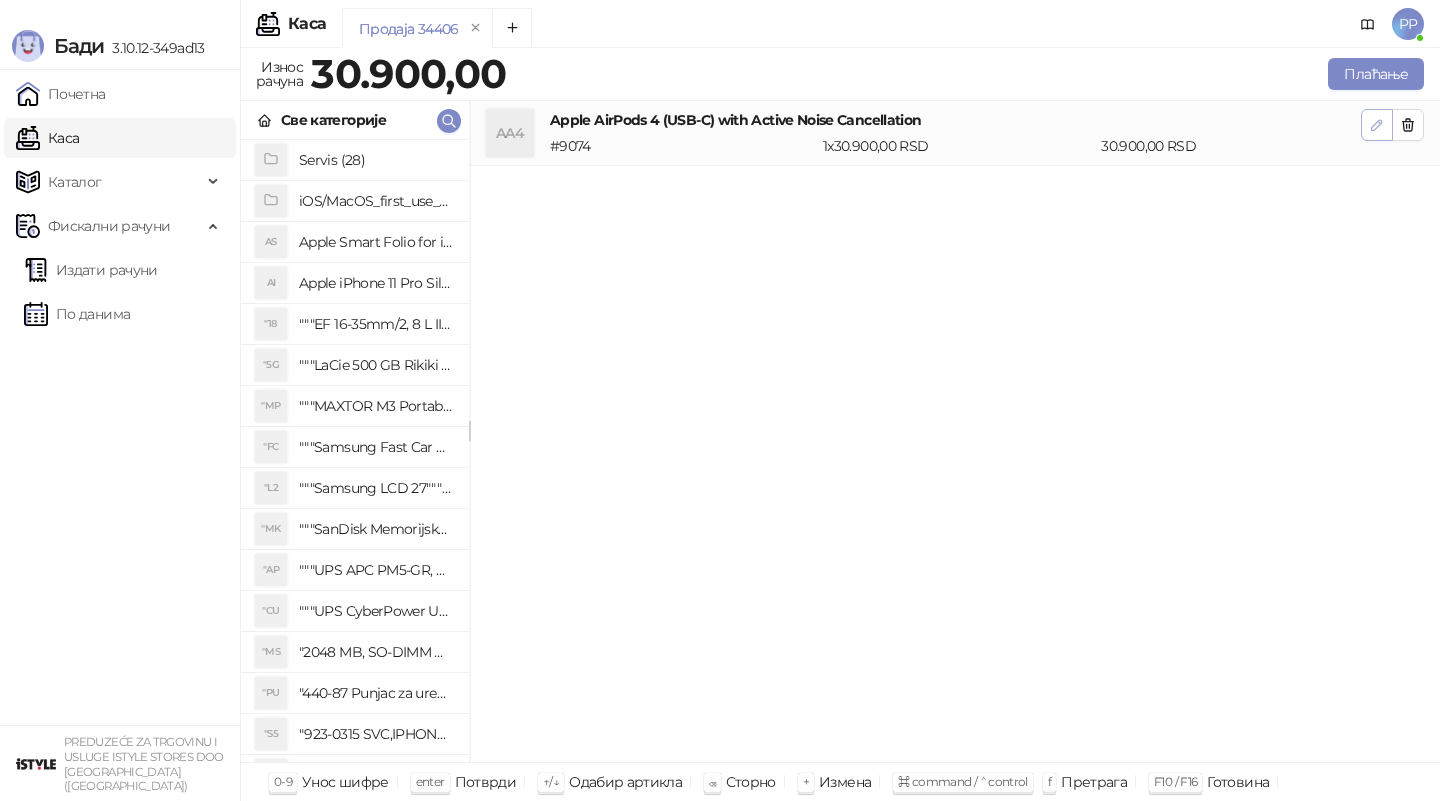 click 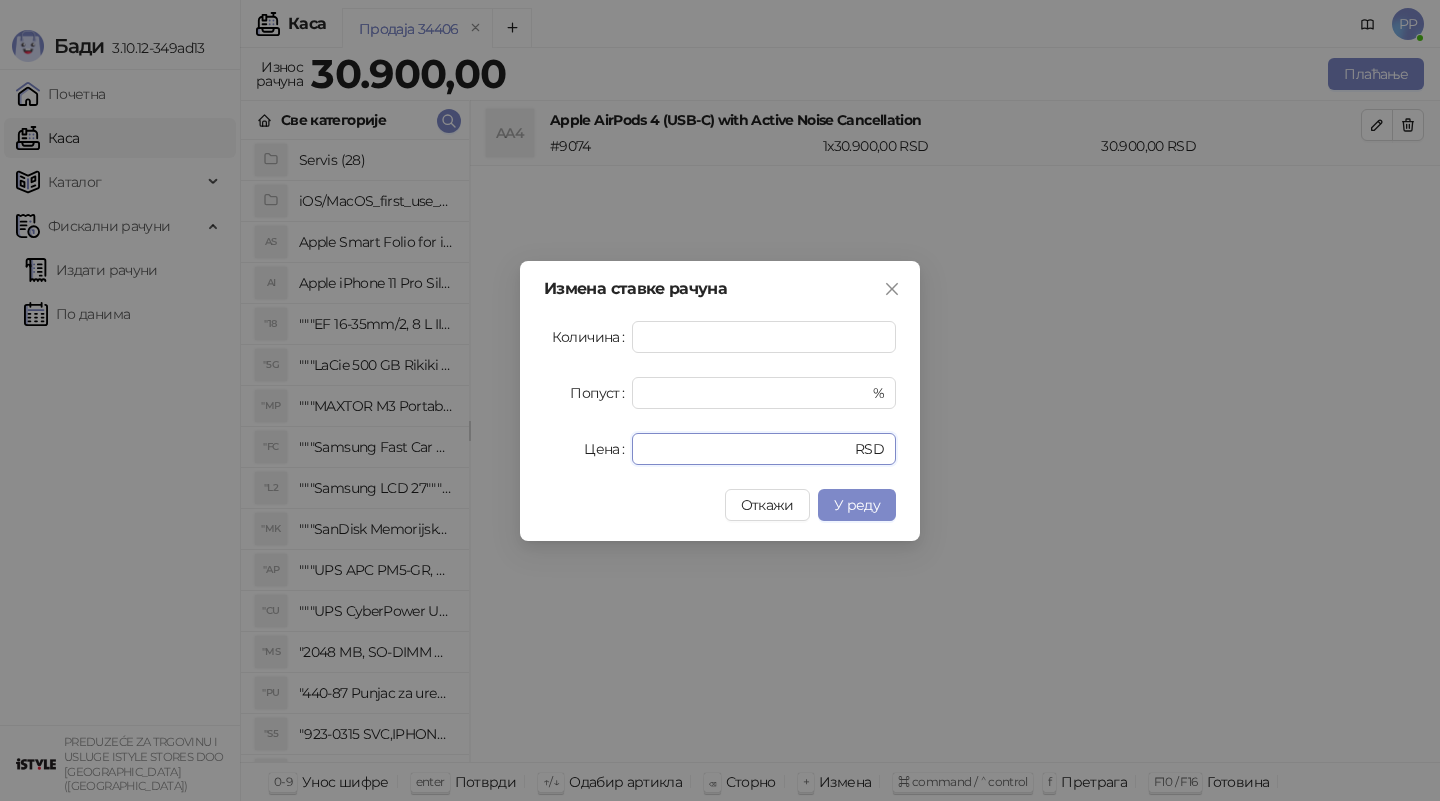 drag, startPoint x: 686, startPoint y: 454, endPoint x: 460, endPoint y: 423, distance: 228.1162 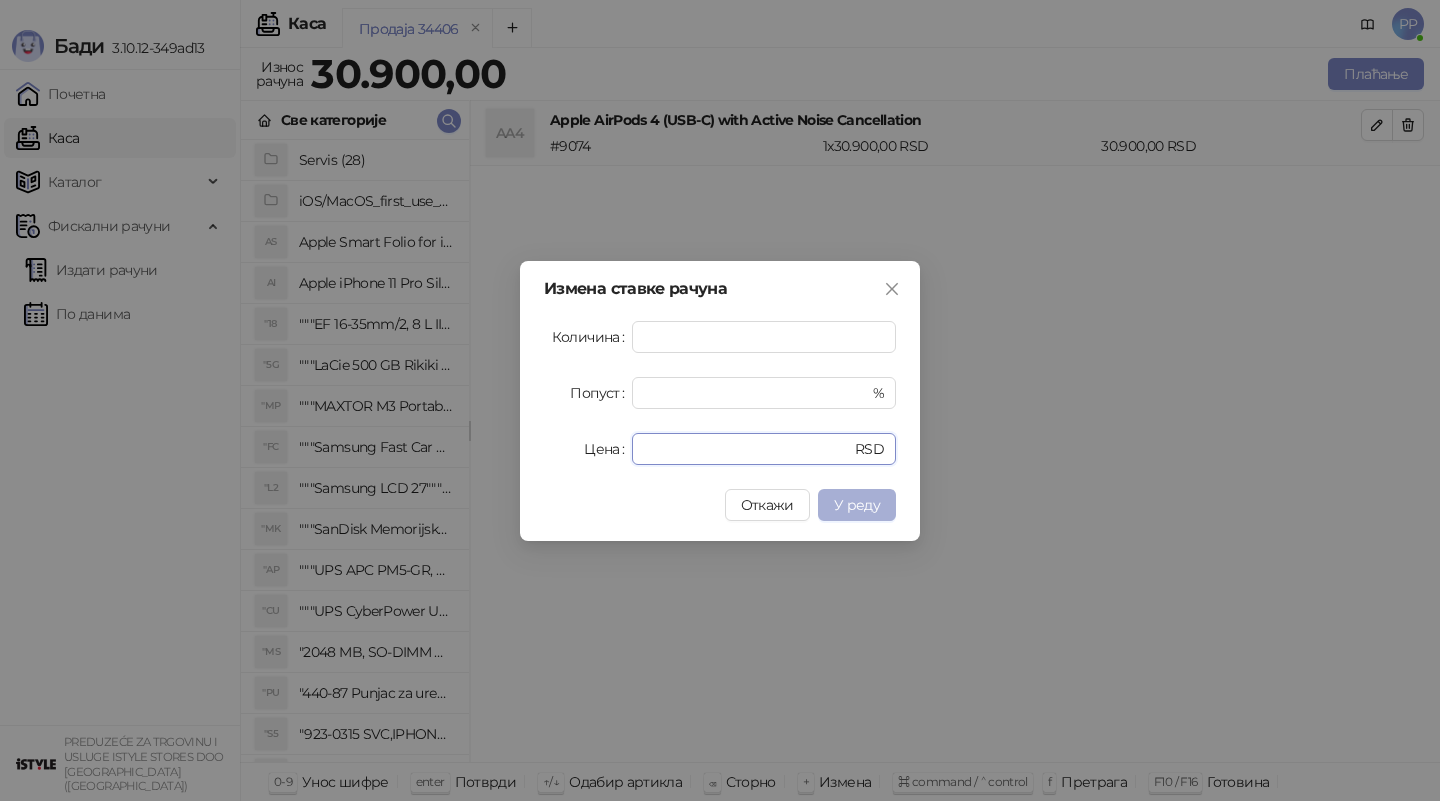 type on "*****" 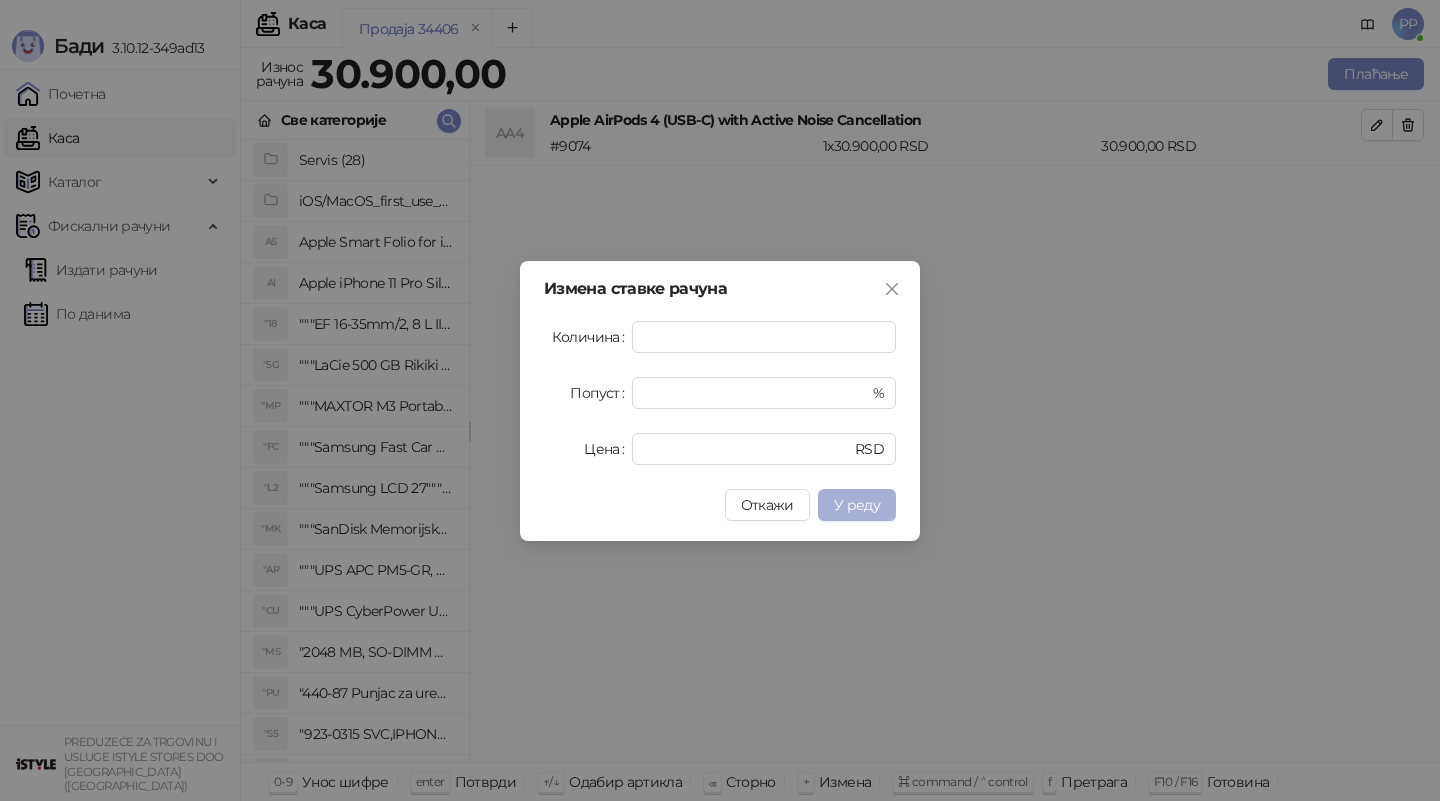 click on "У реду" at bounding box center [857, 505] 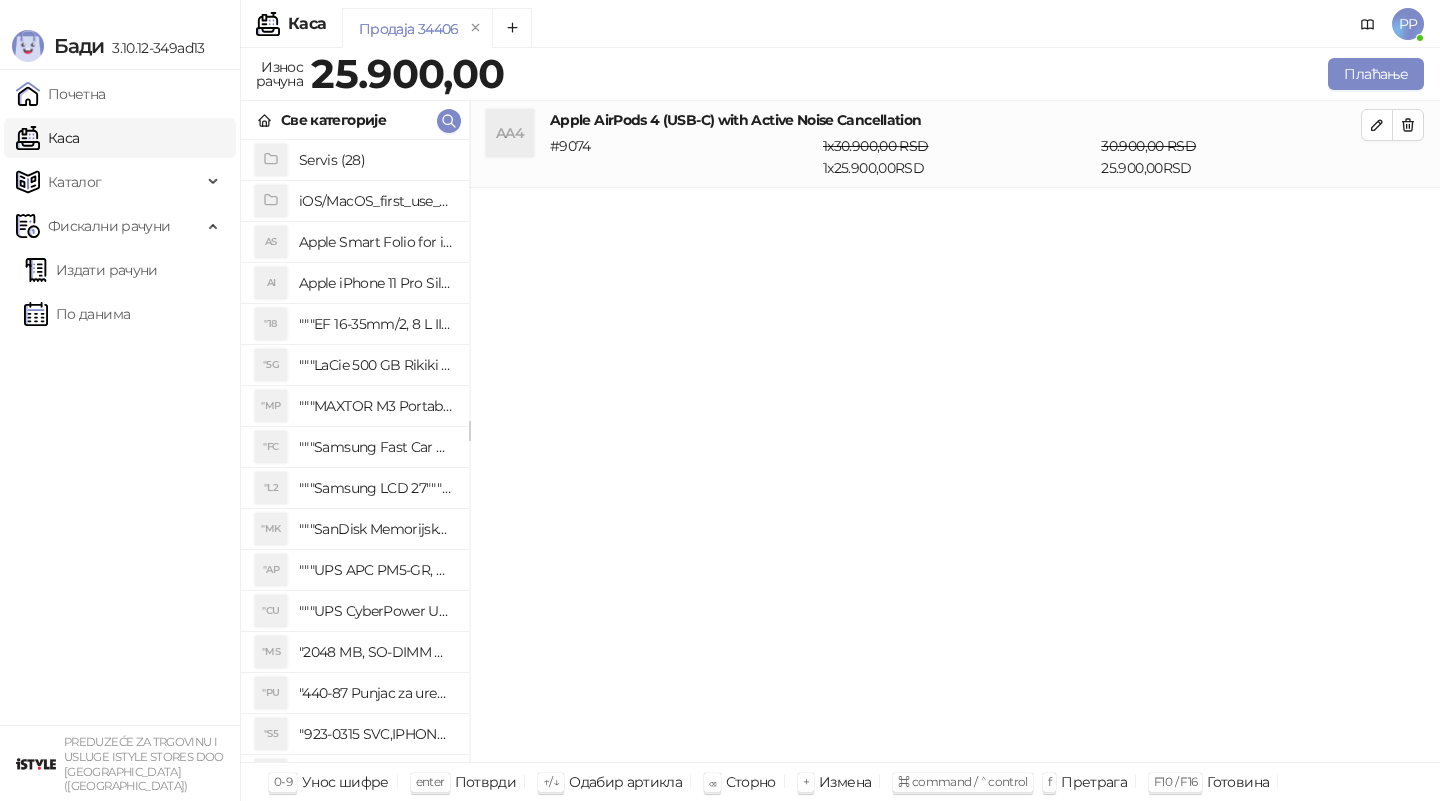 click on "AA4 Apple AirPods 4 (USB-C) with Active Noise Cancellation    # 9074 1  x  30.900,00   RSD 1  x  25.900,00  RSD  30.900,00   RSD 25.900,00  RSD" at bounding box center (955, 432) 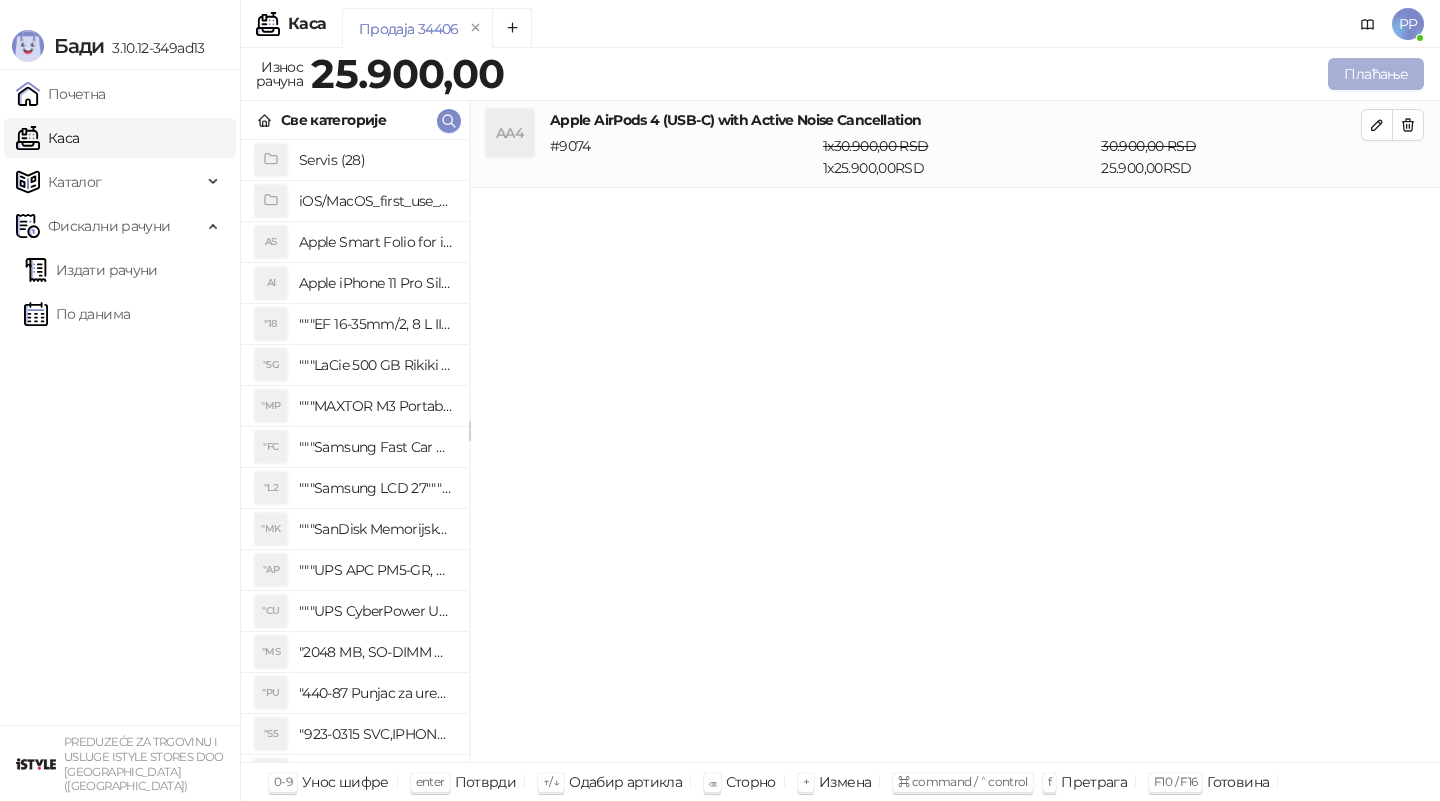 click on "Плаћање" at bounding box center [1376, 74] 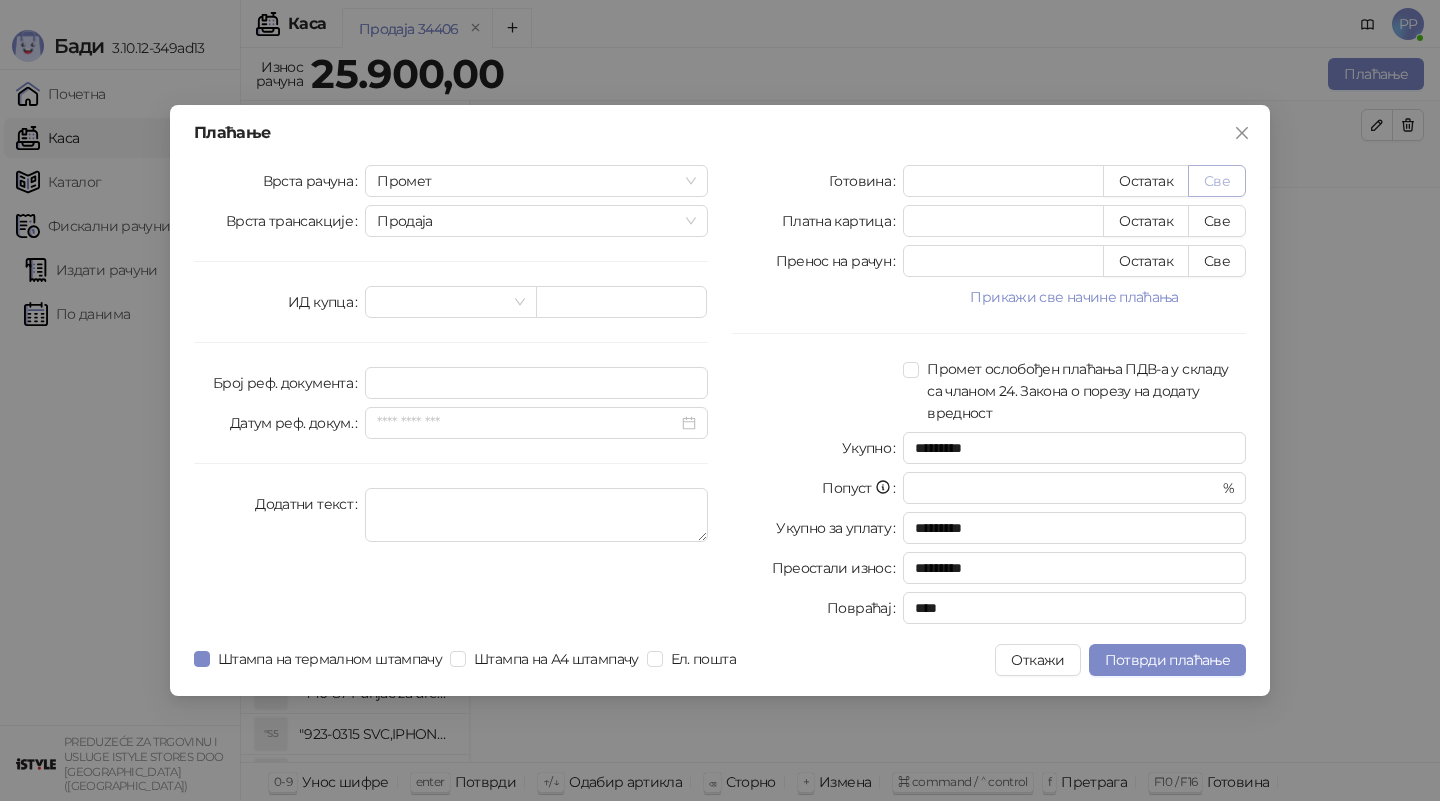 click on "Све" at bounding box center (1217, 181) 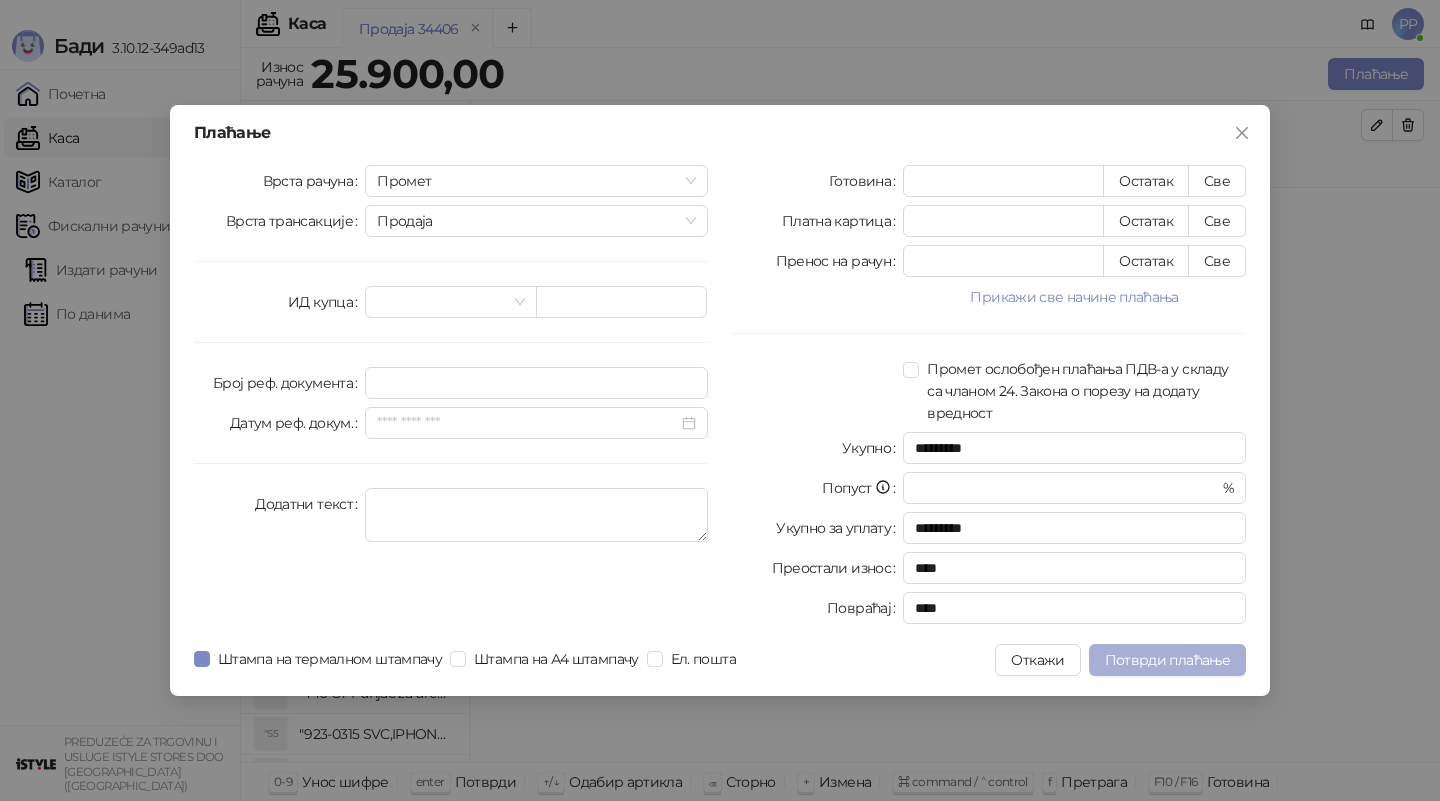 click on "Потврди плаћање" at bounding box center [1167, 660] 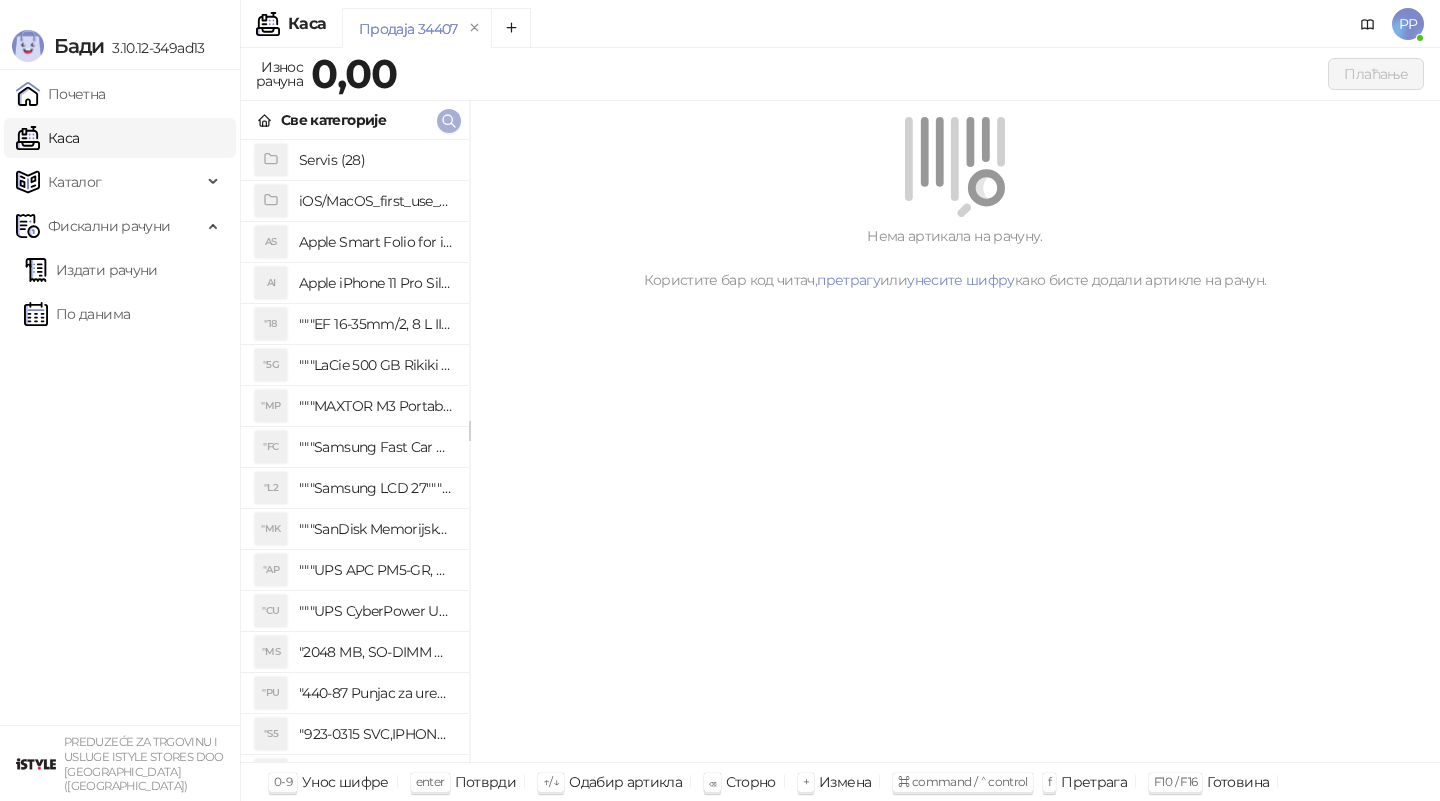 click 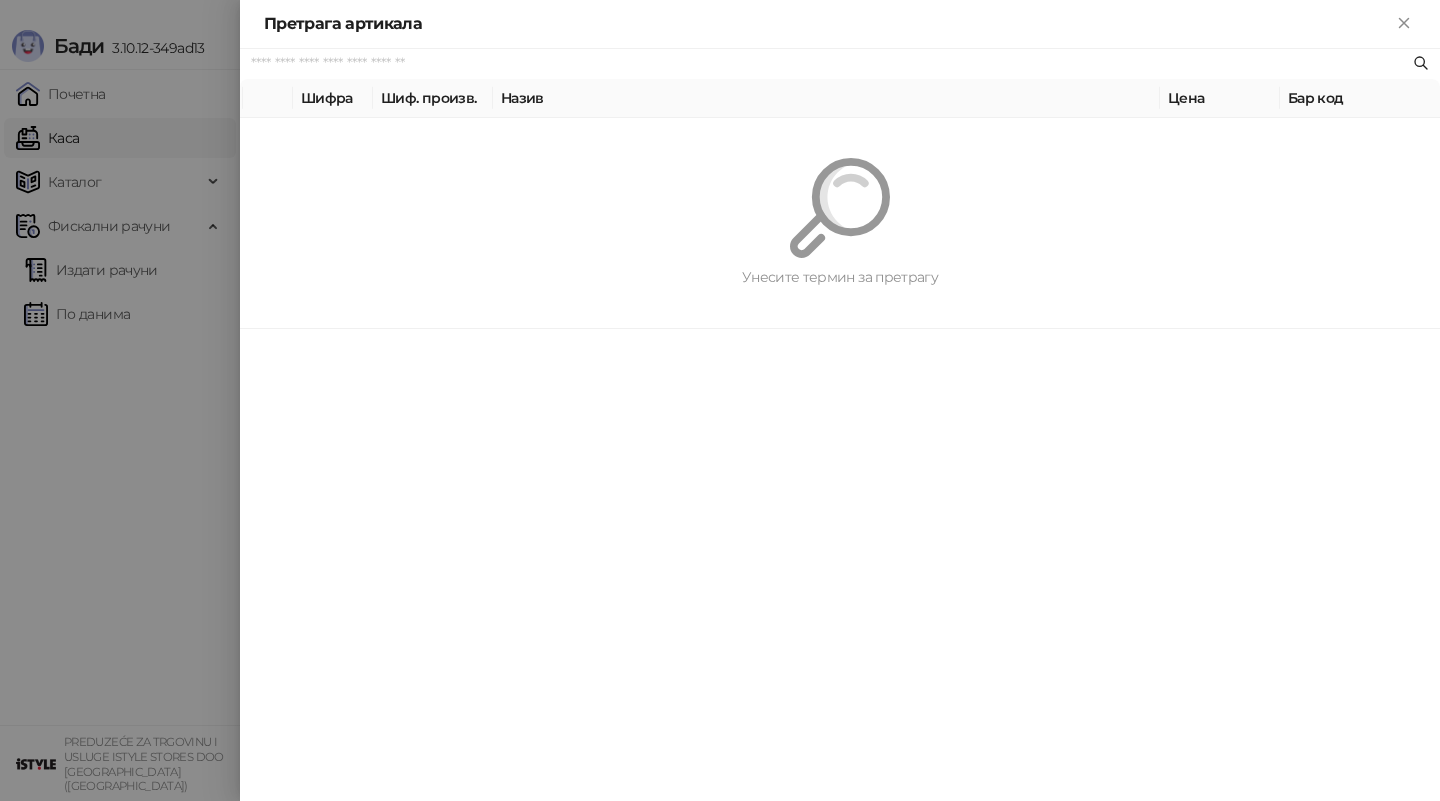 paste on "**********" 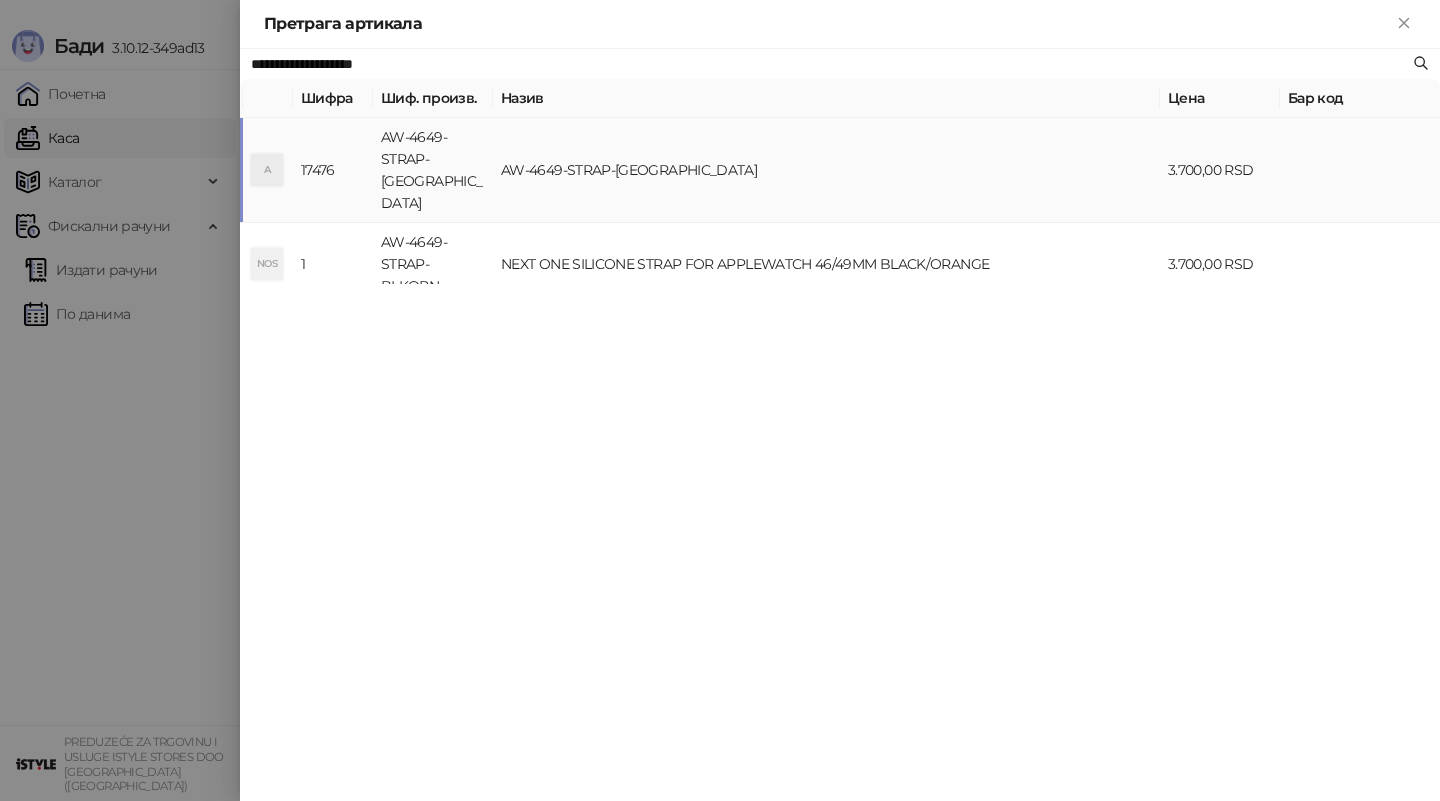 type on "**********" 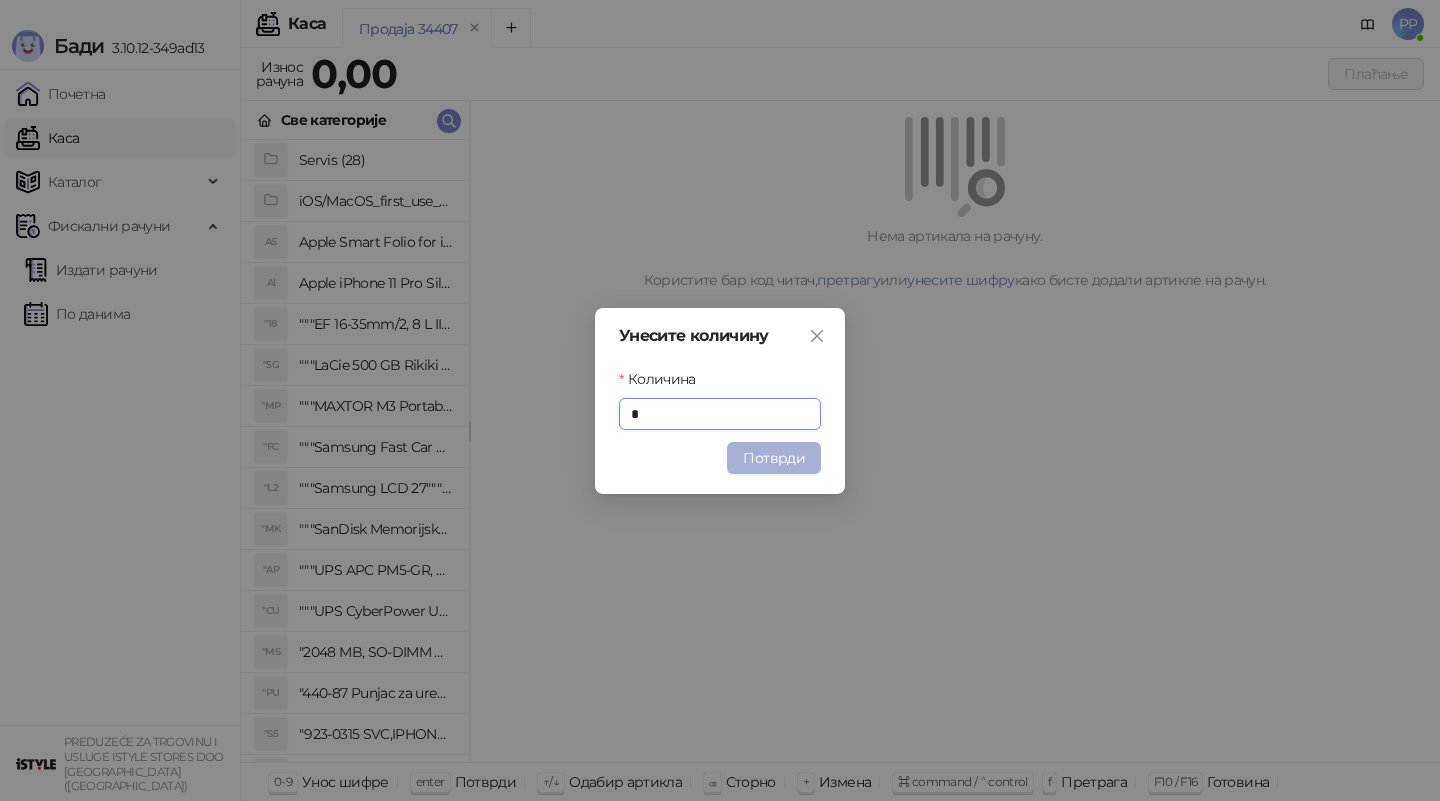 click on "Потврди" at bounding box center [774, 458] 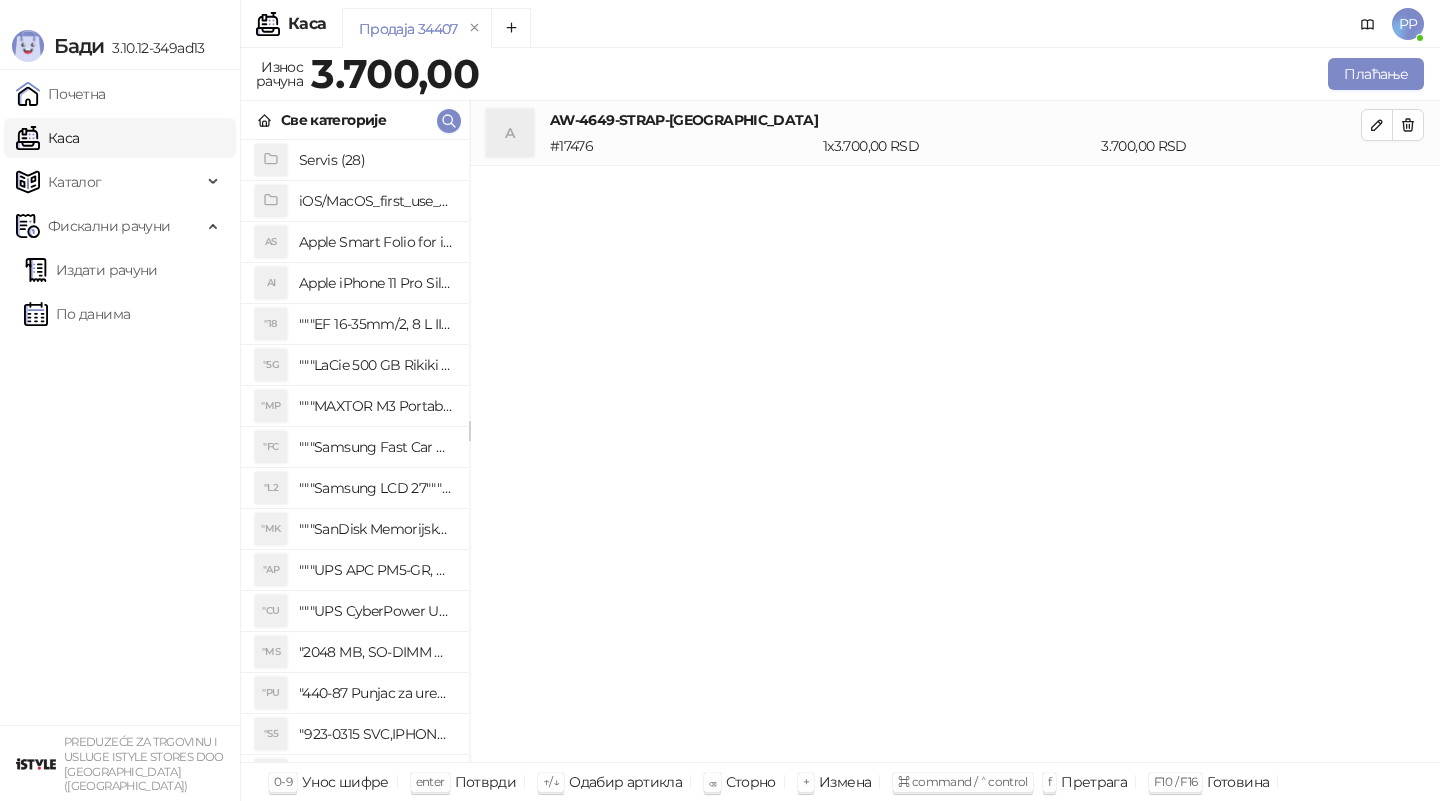 click on "A AW-4649-STRAP-GRYORN    # 17476 1  x  3.700,00 RSD 3.700,00 RSD" at bounding box center [955, 432] 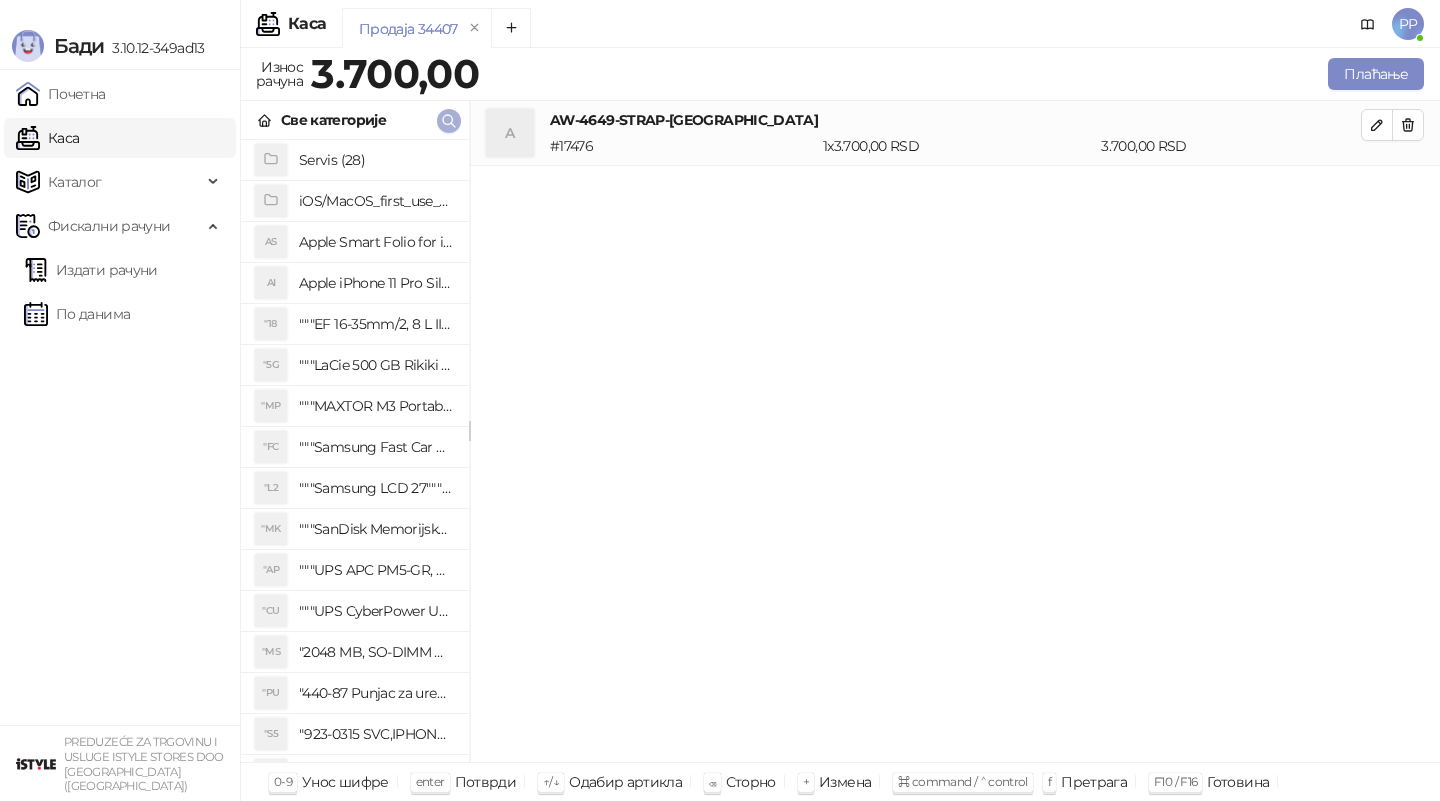 click 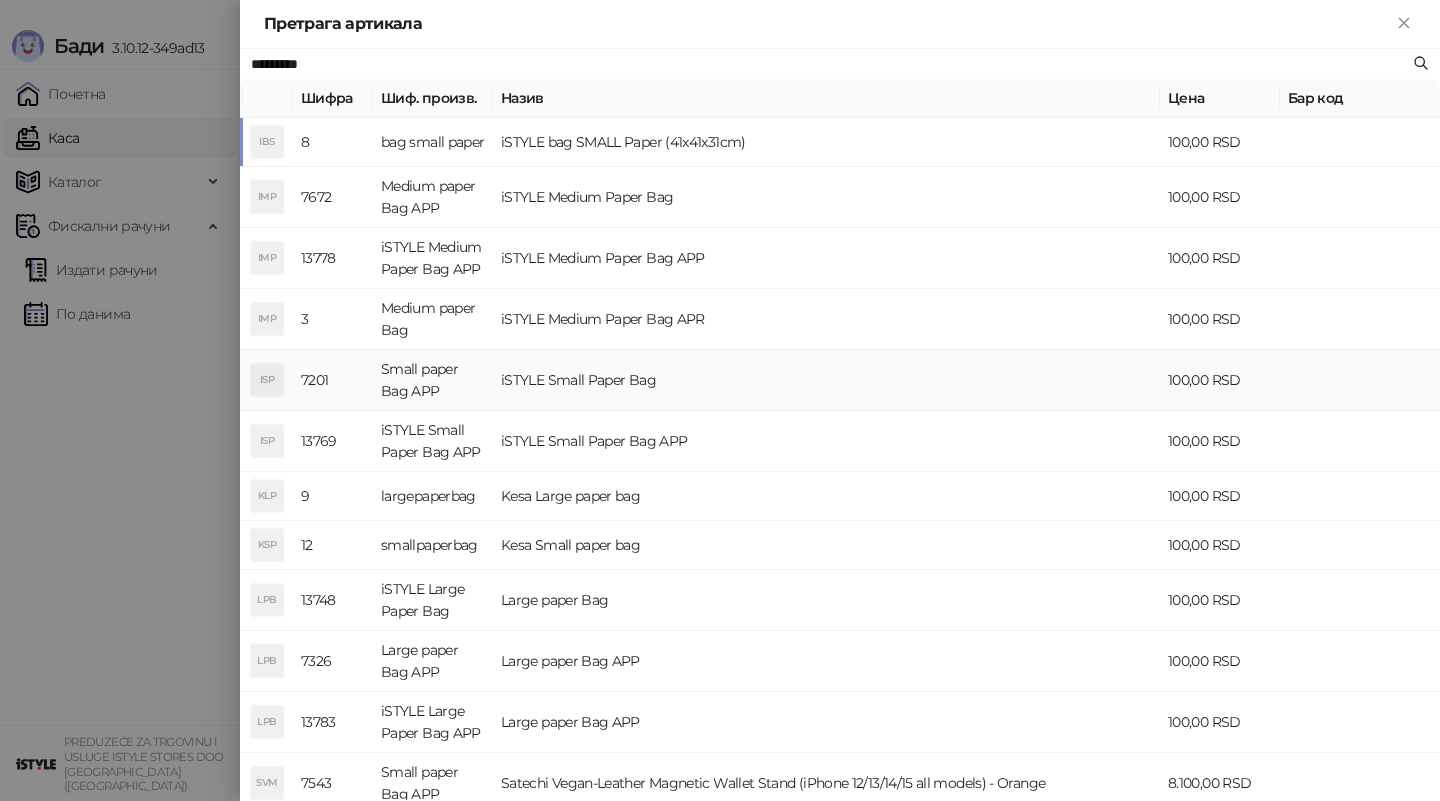 type on "*********" 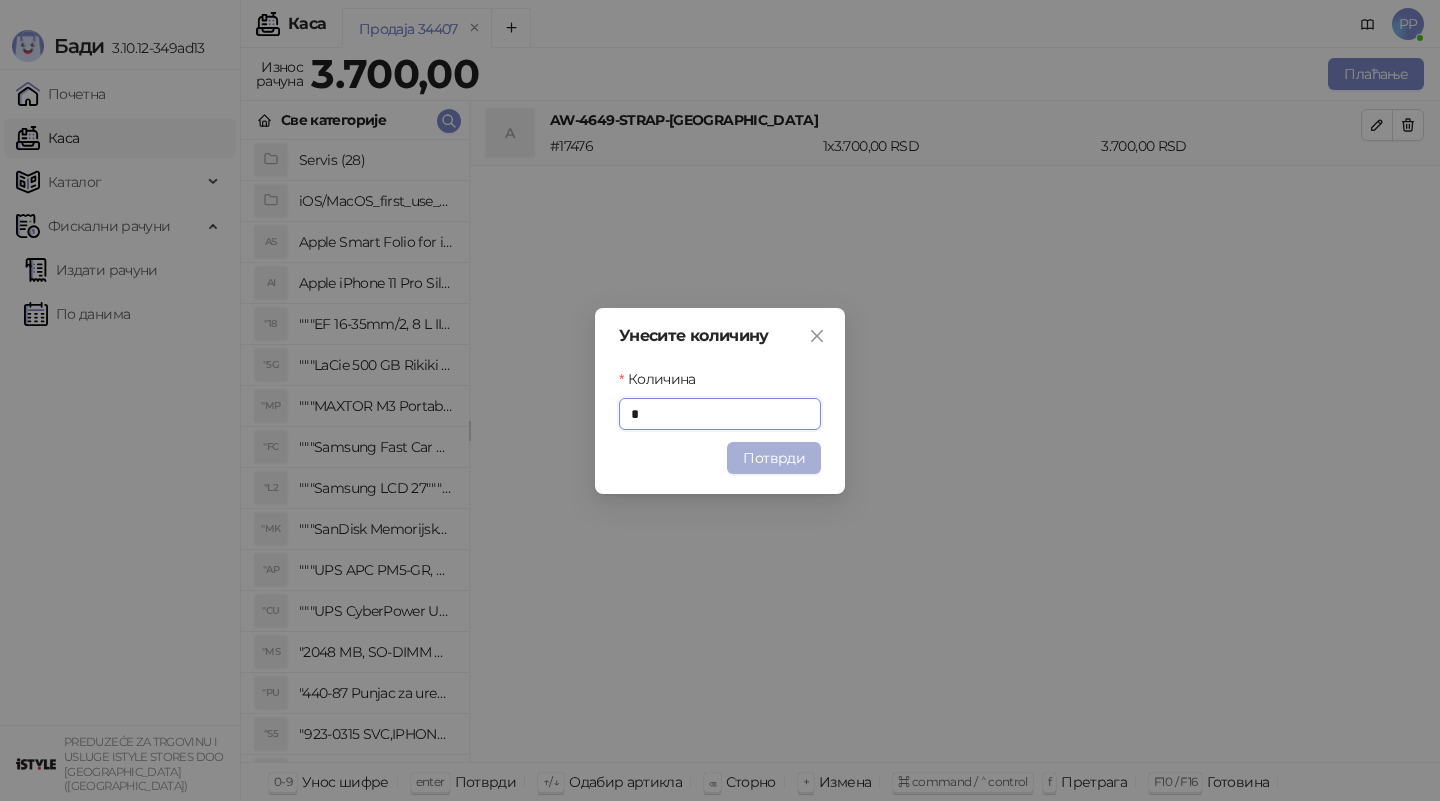 click on "Потврди" at bounding box center (774, 458) 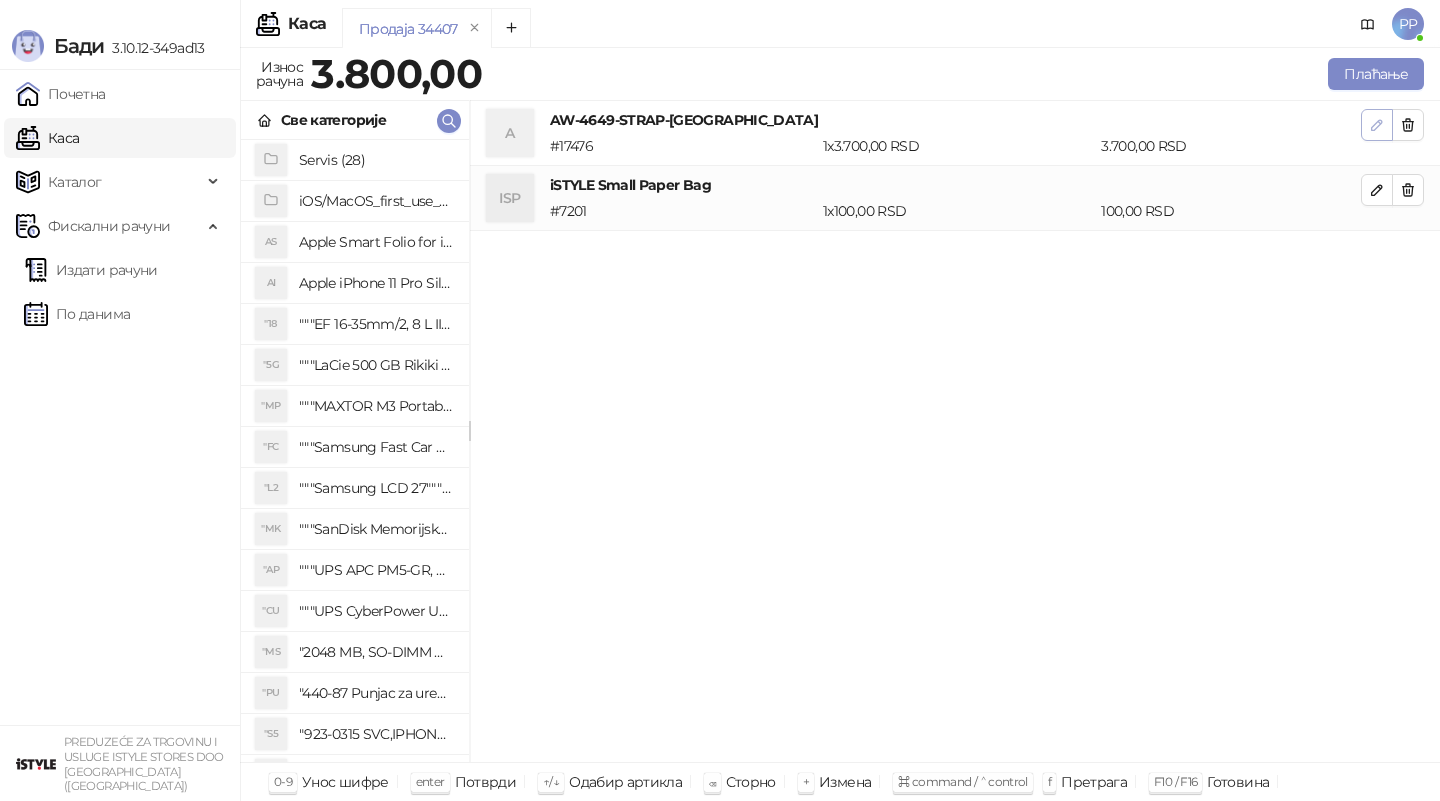 click 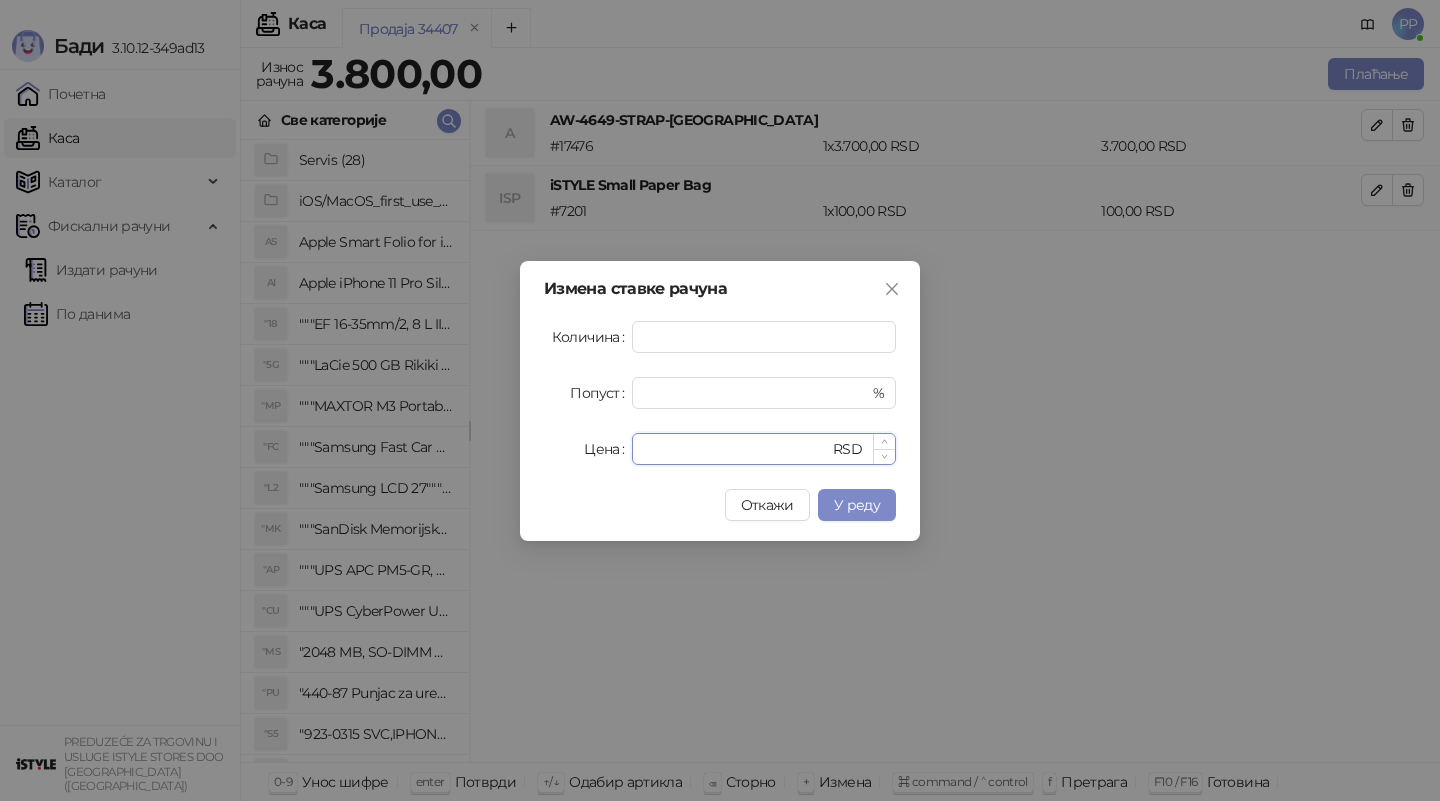 click on "****" 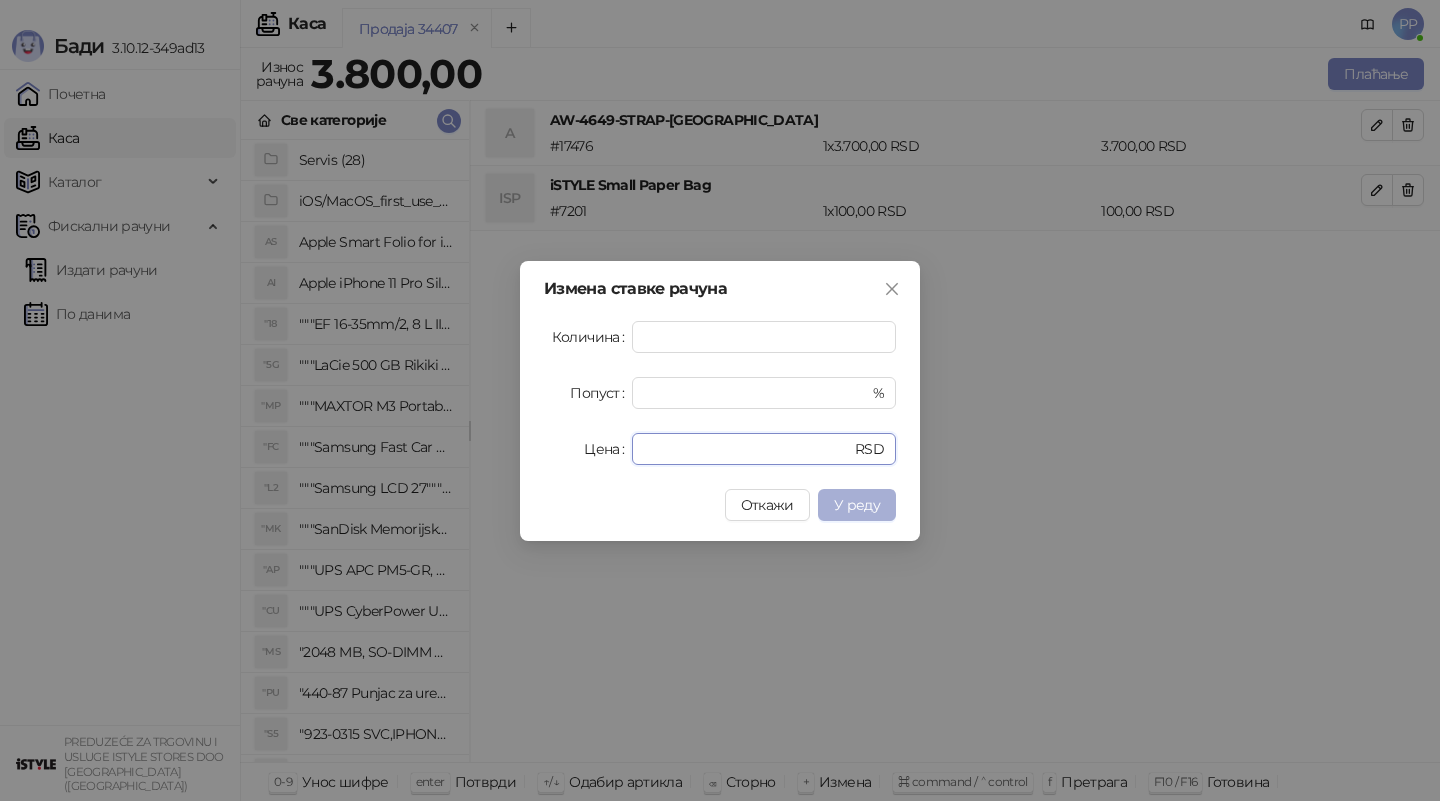 type on "****" 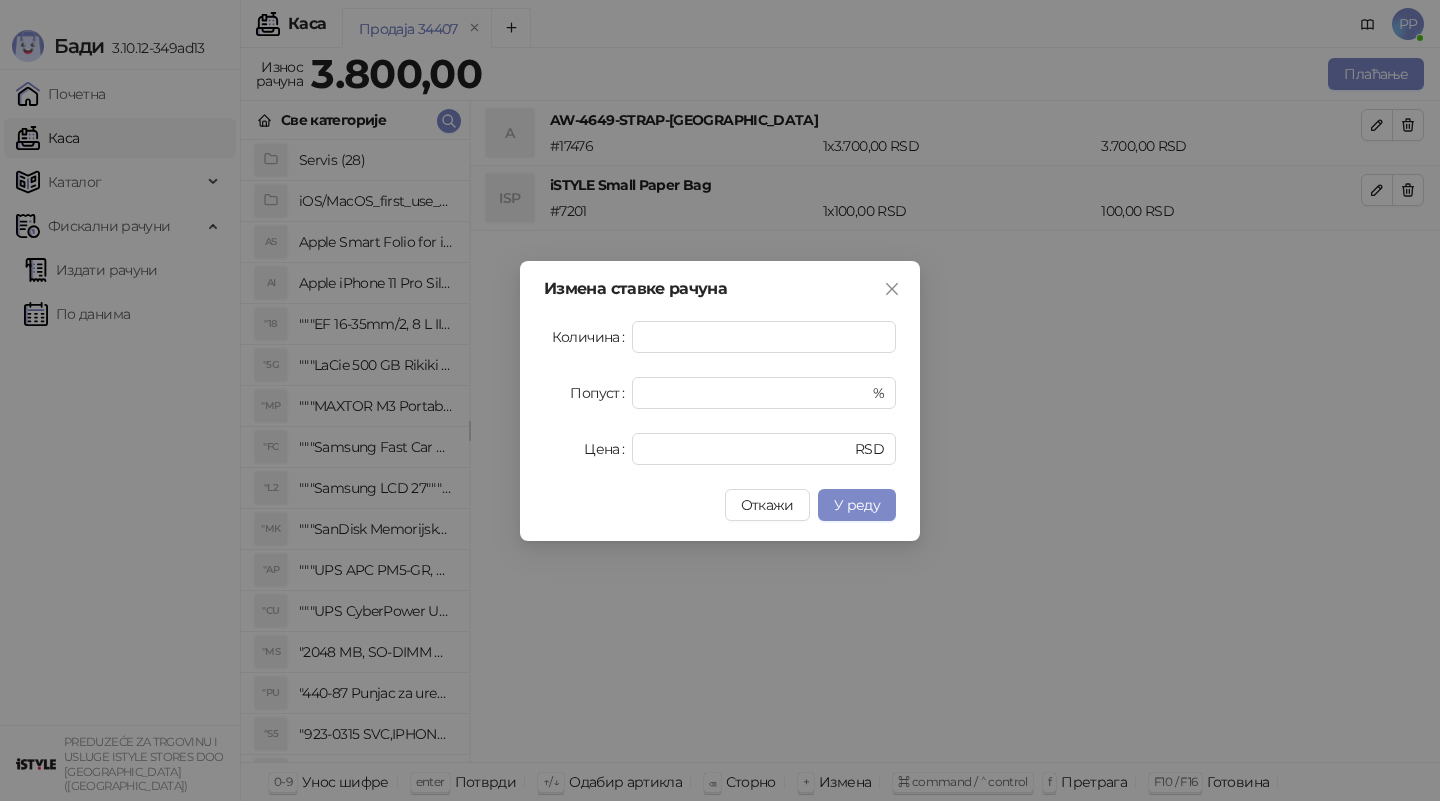click on "У реду" at bounding box center [857, 505] 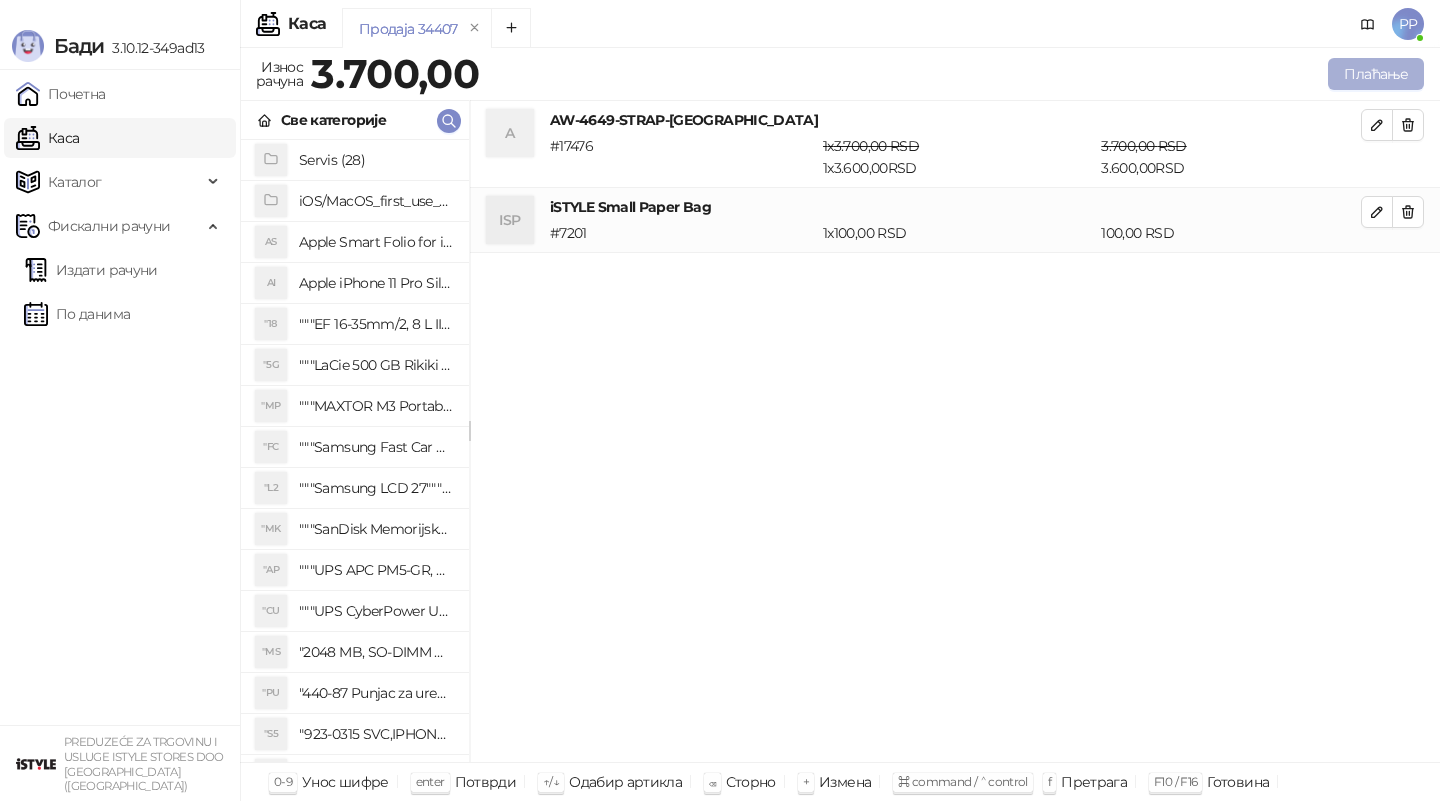 click on "Плаћање" at bounding box center (1376, 74) 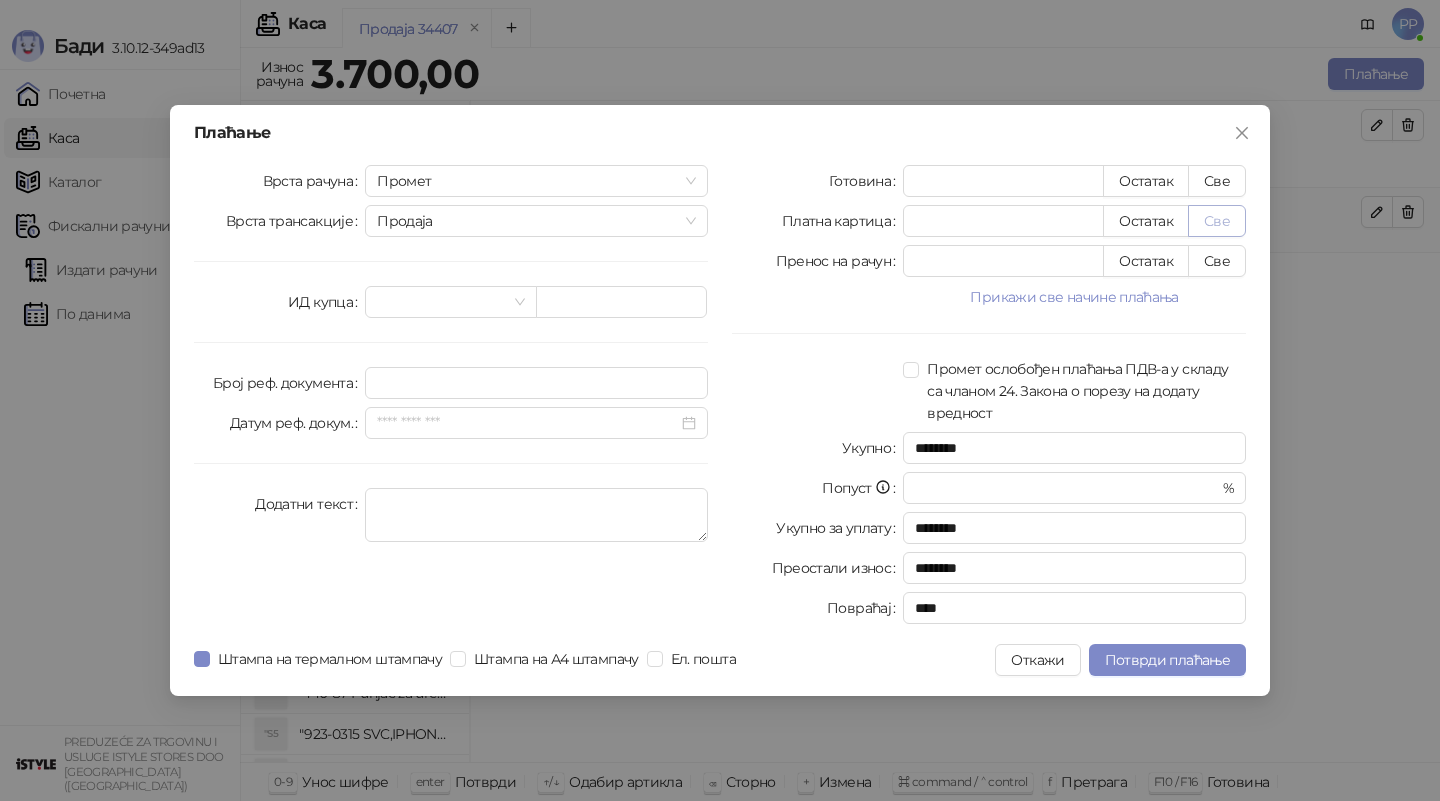 click on "Све" at bounding box center (1217, 221) 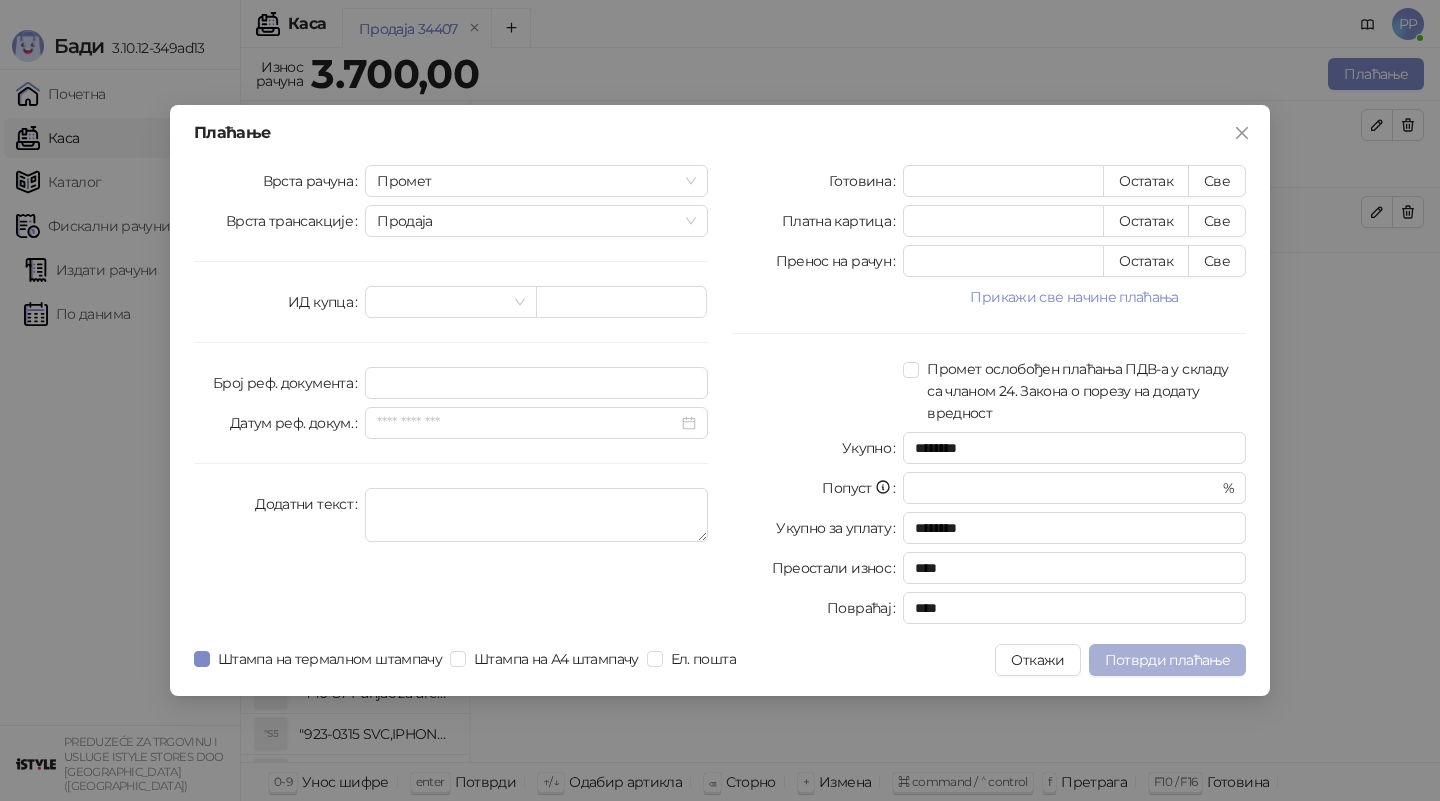 click on "Потврди плаћање" at bounding box center (1167, 660) 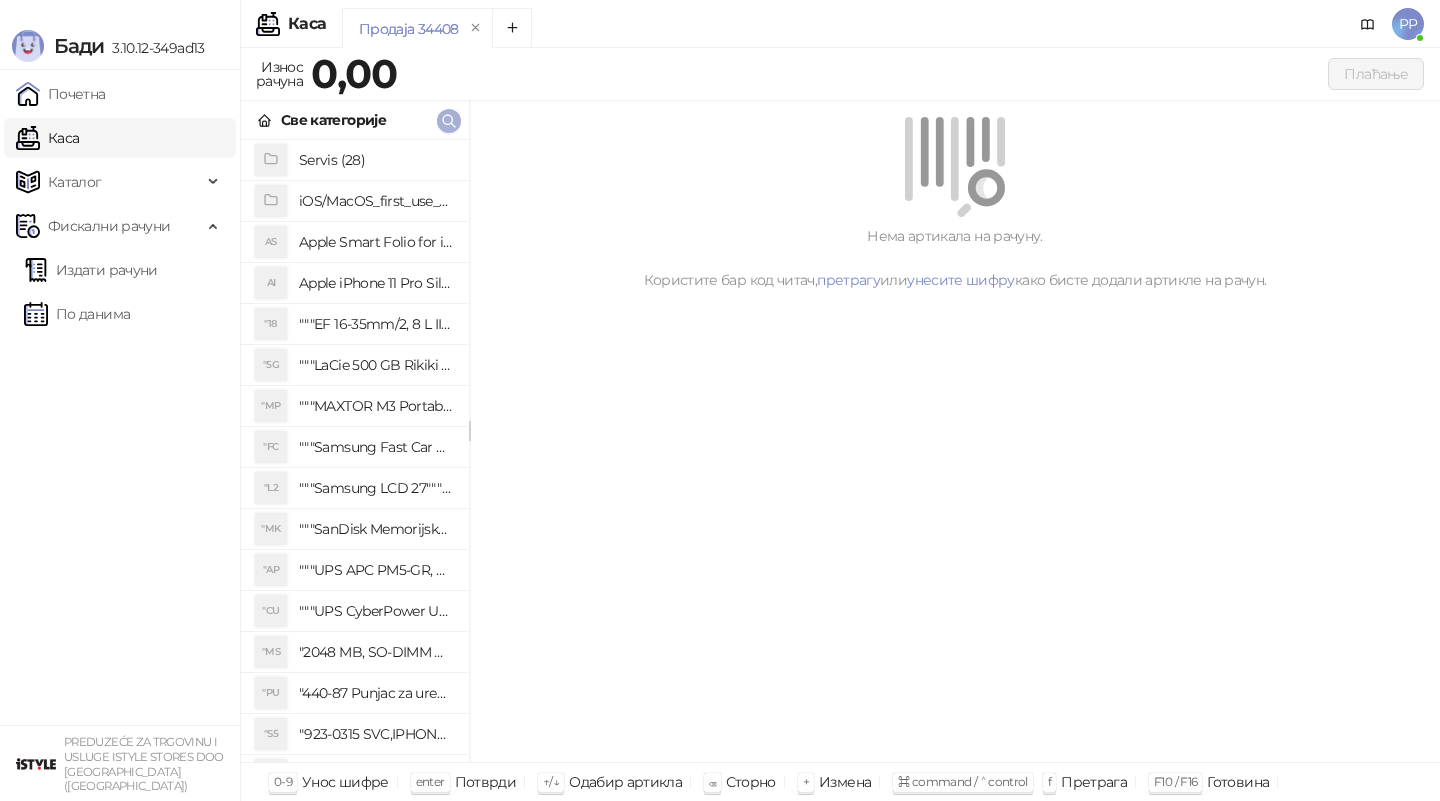 click 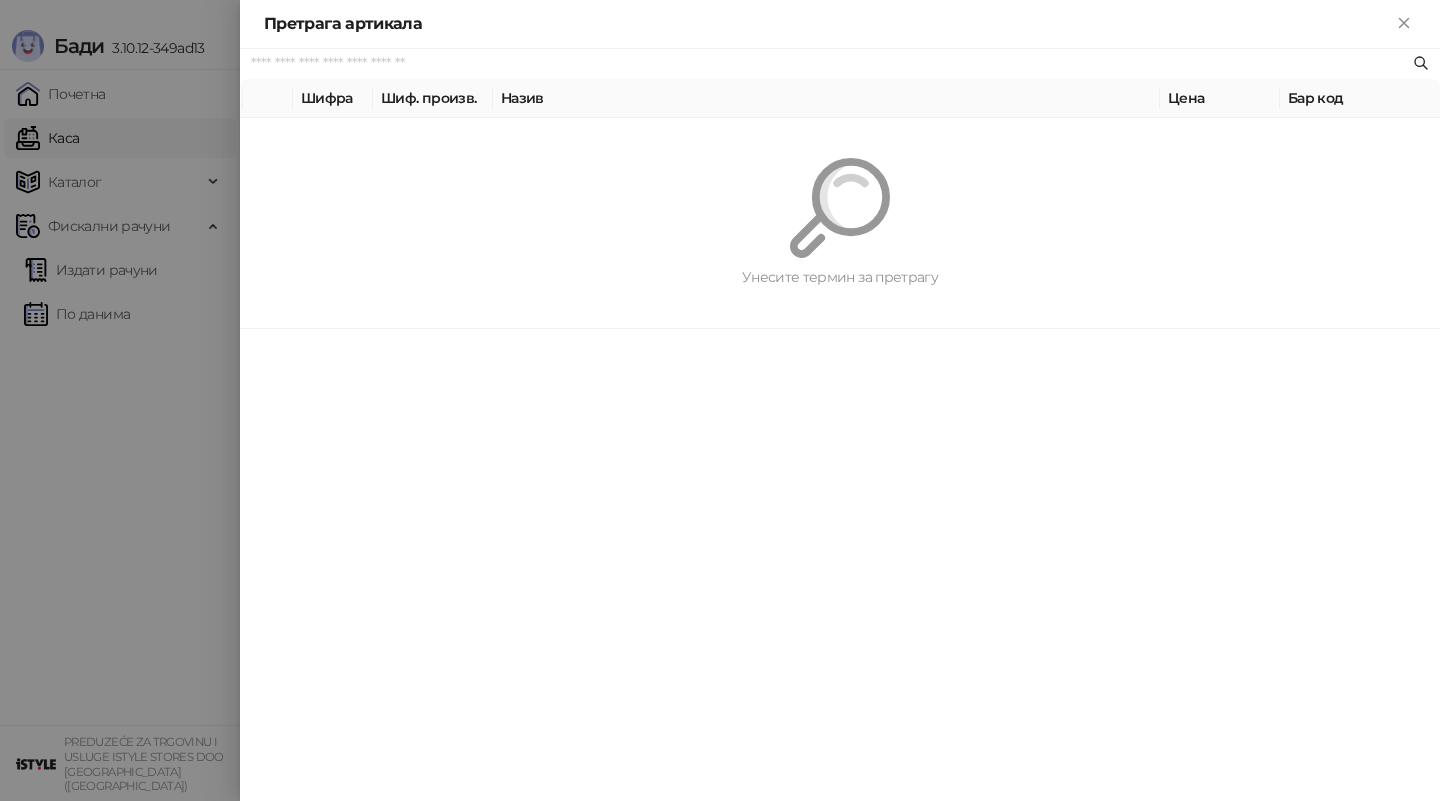 paste on "*********" 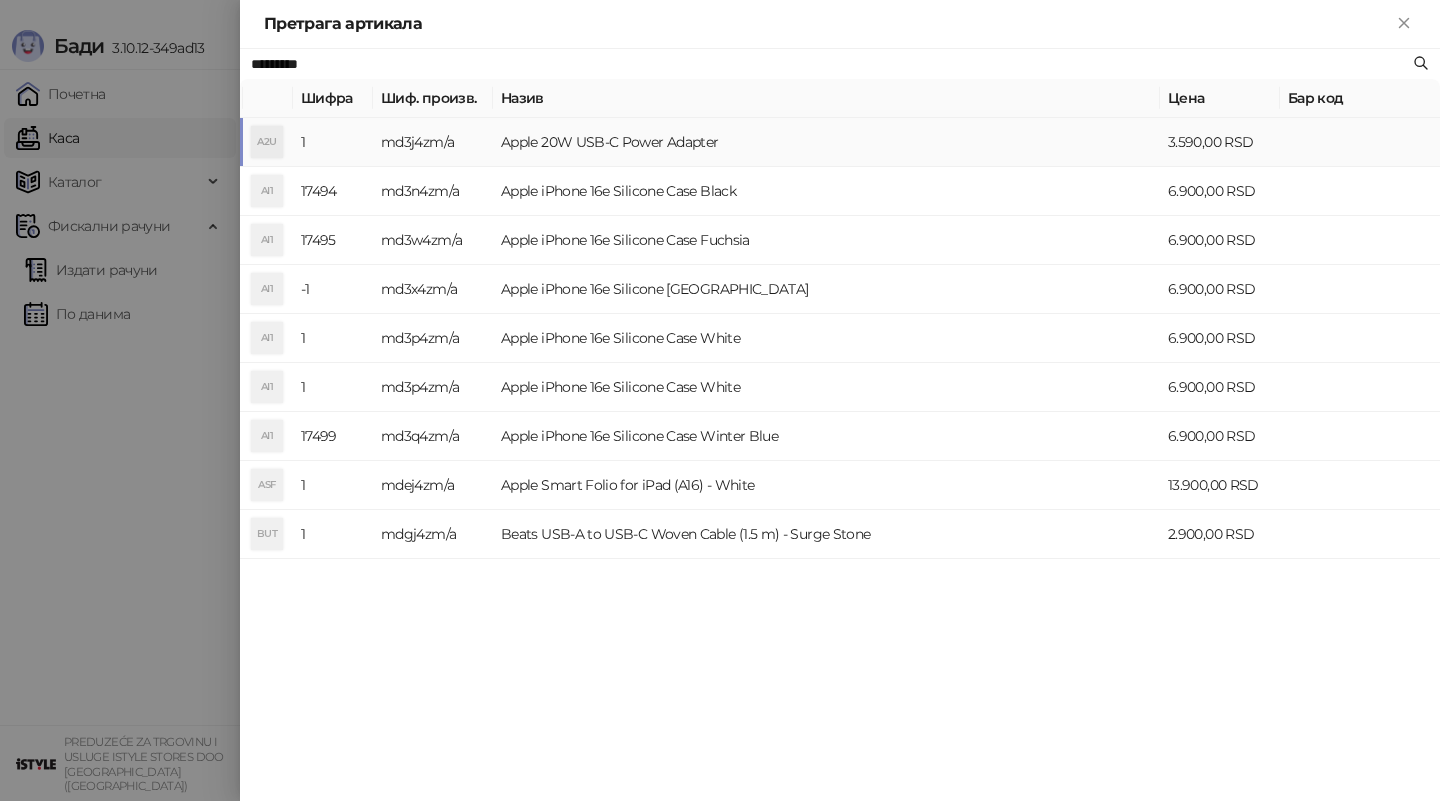 type on "*********" 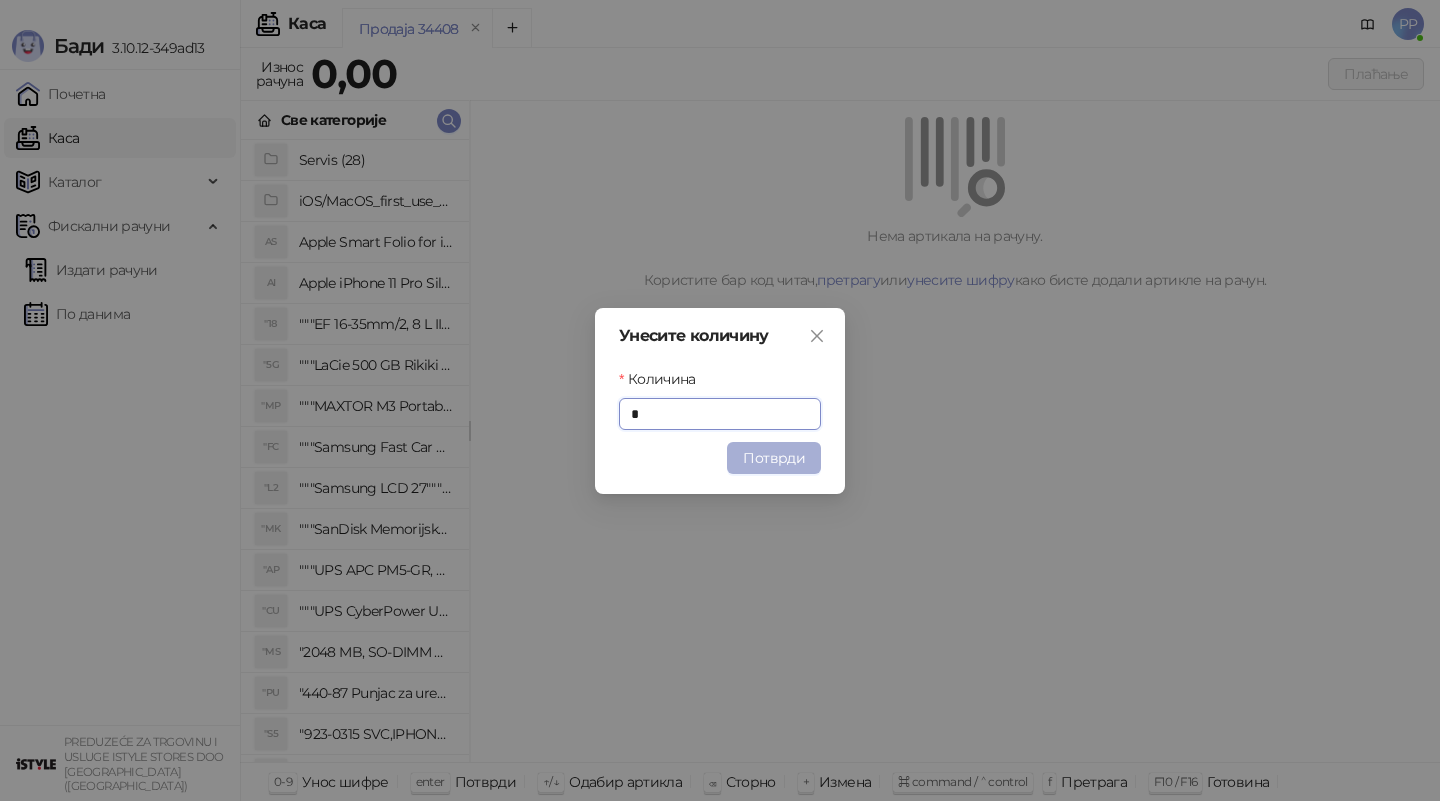 click on "Потврди" at bounding box center [774, 458] 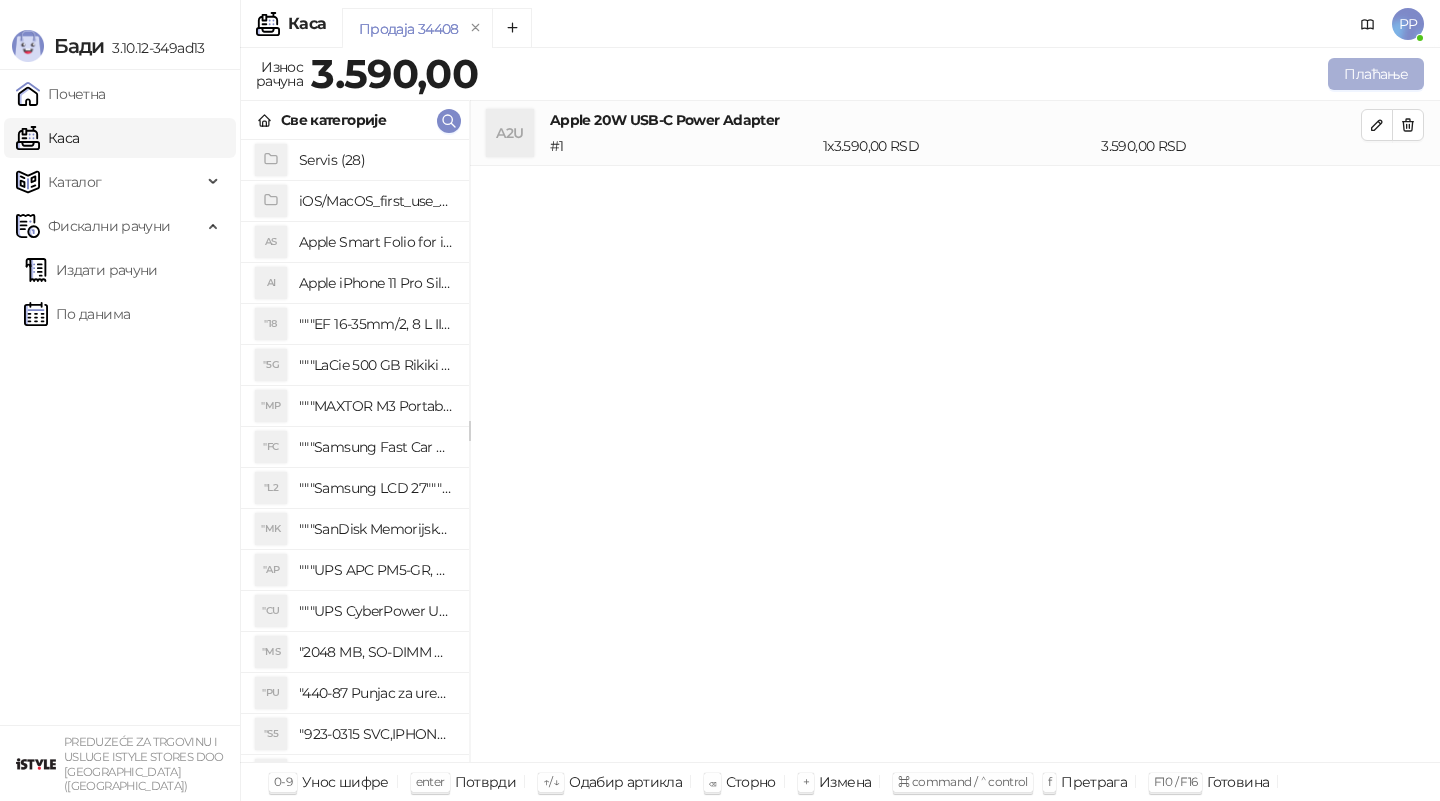click on "Плаћање" at bounding box center (1376, 74) 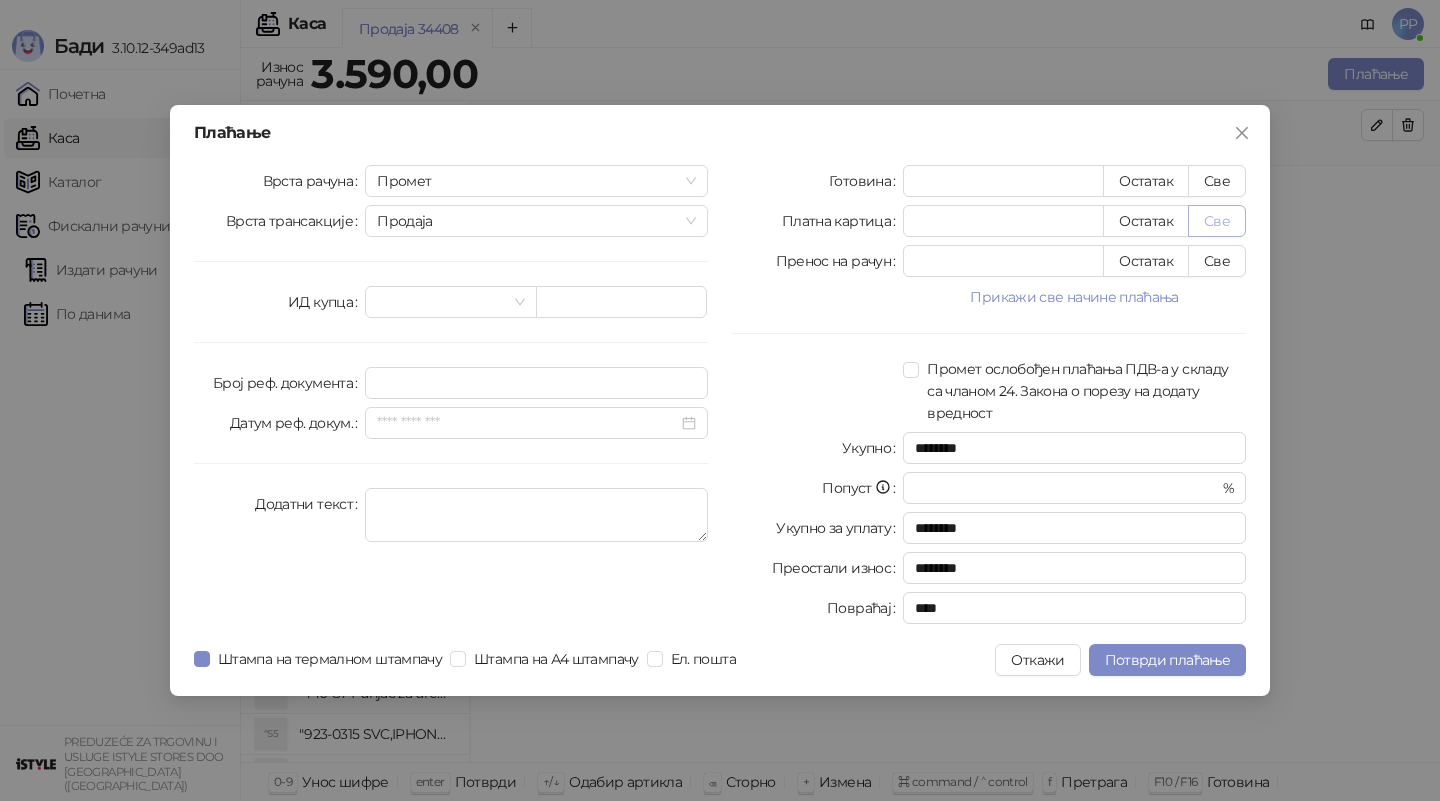 click on "Све" at bounding box center (1217, 221) 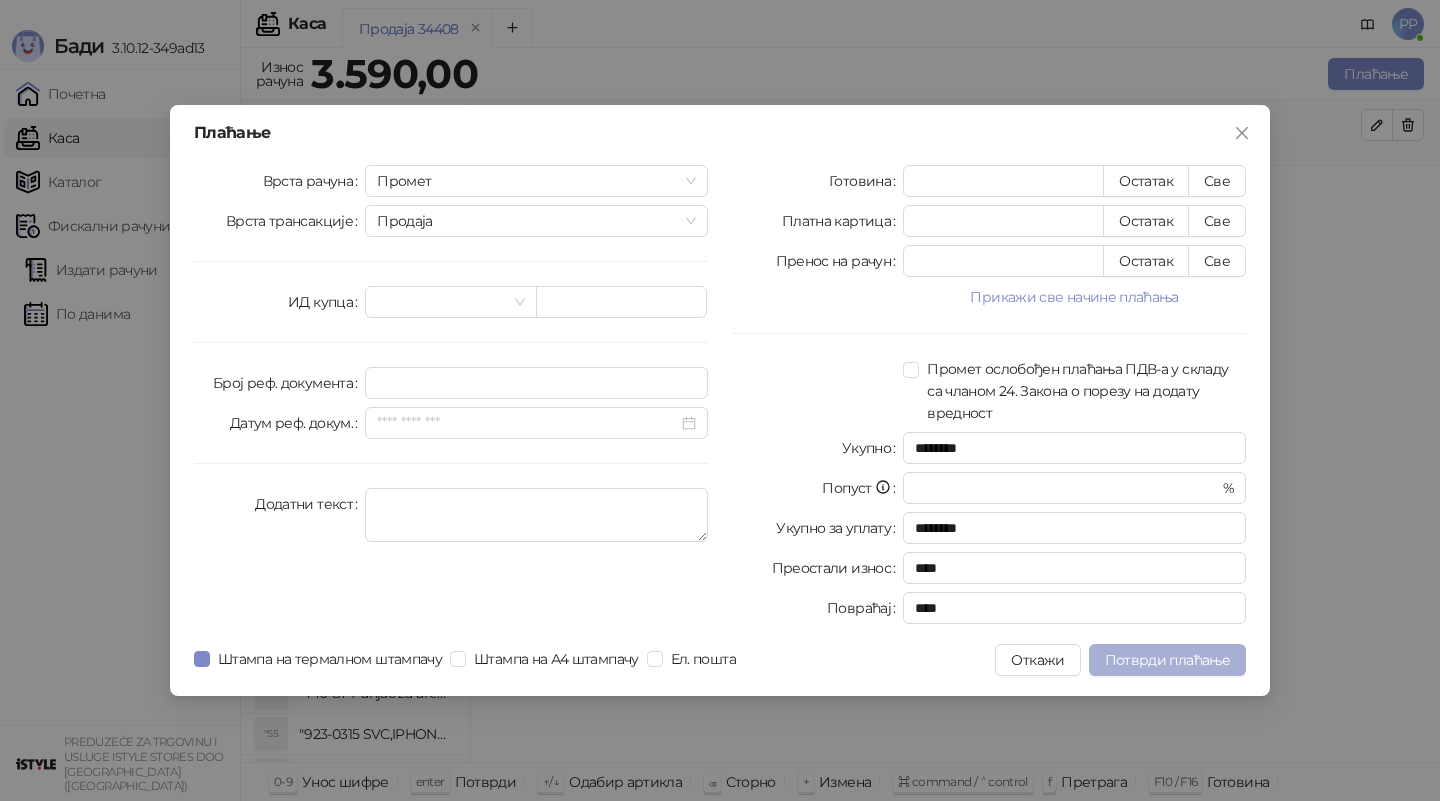 click on "Потврди плаћање" at bounding box center (1167, 660) 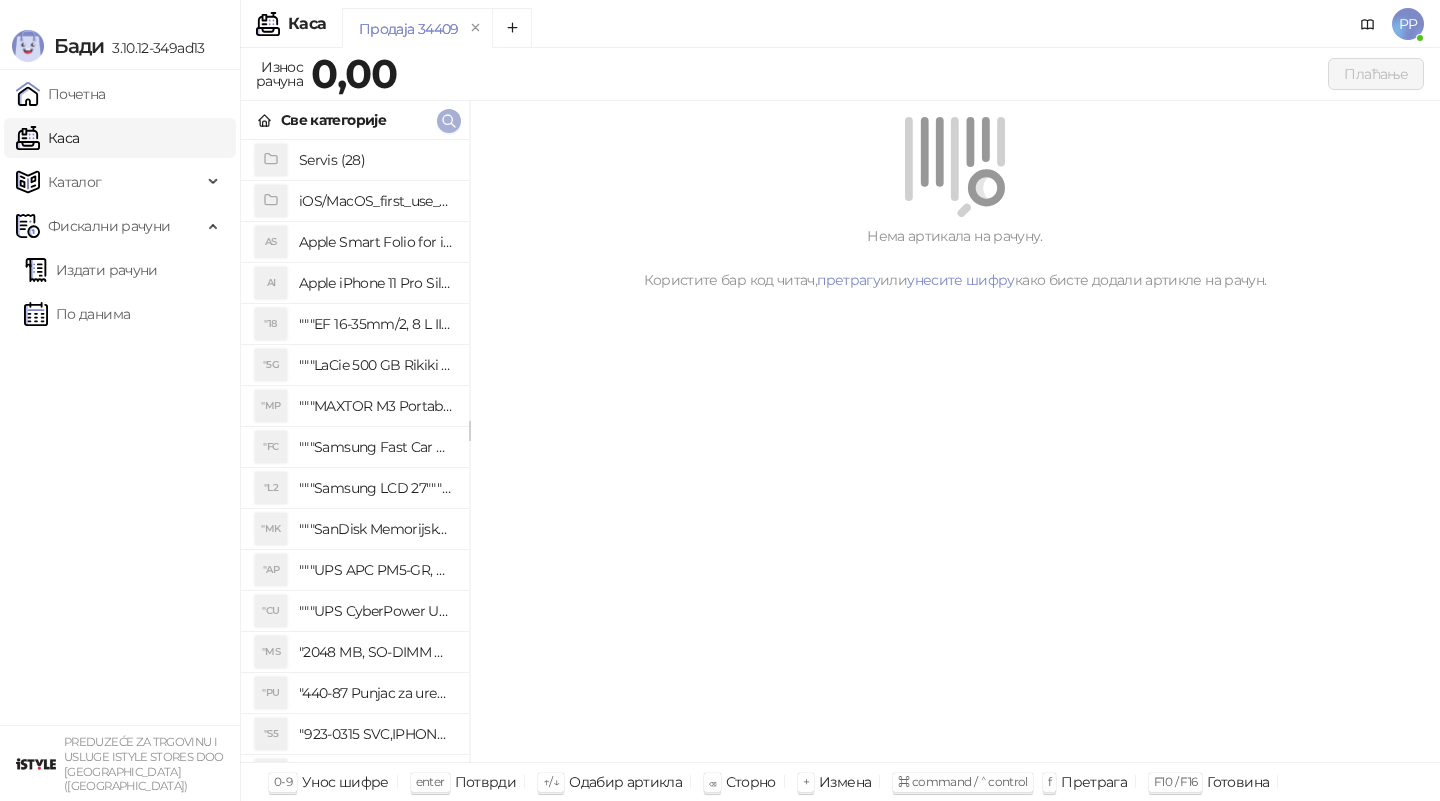 click 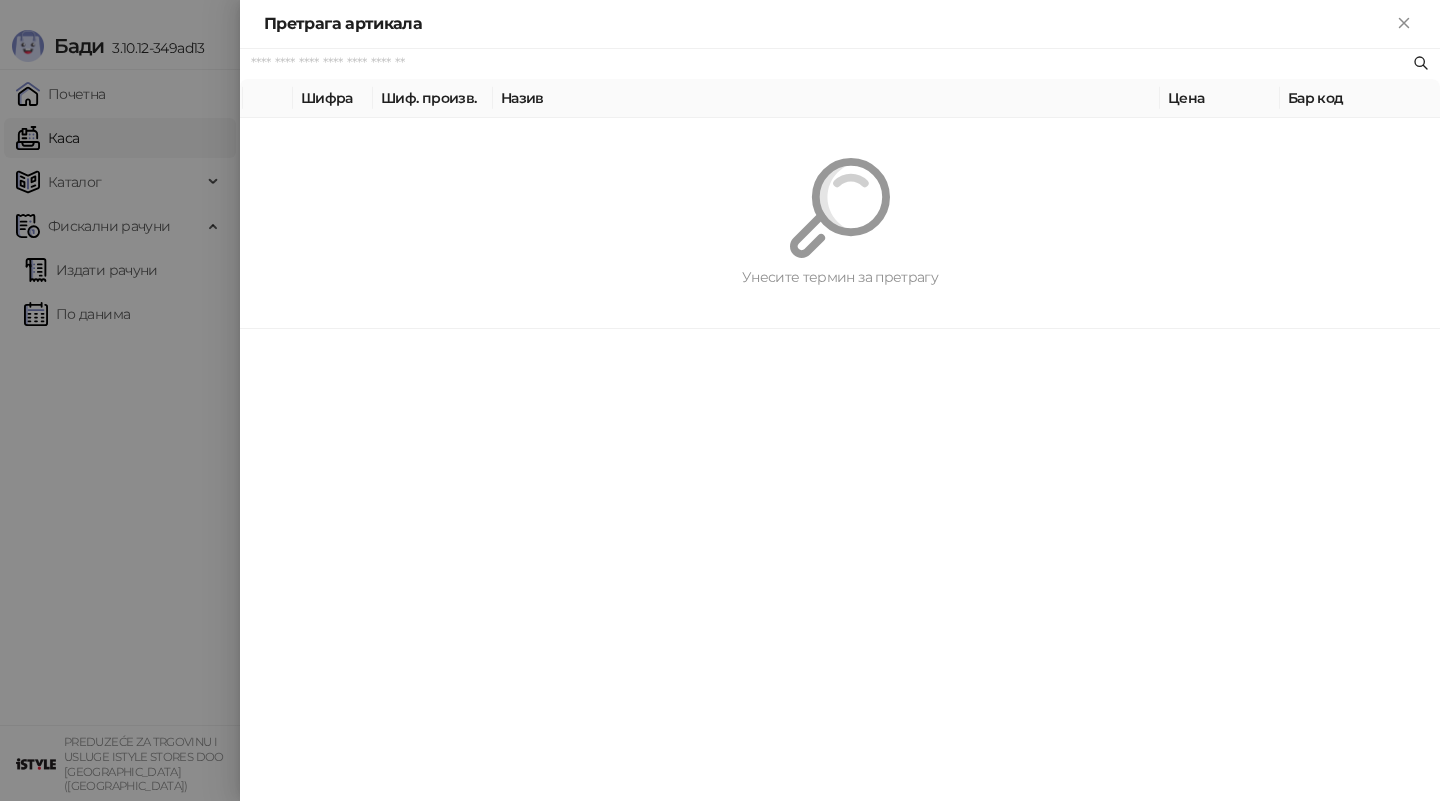paste on "**********" 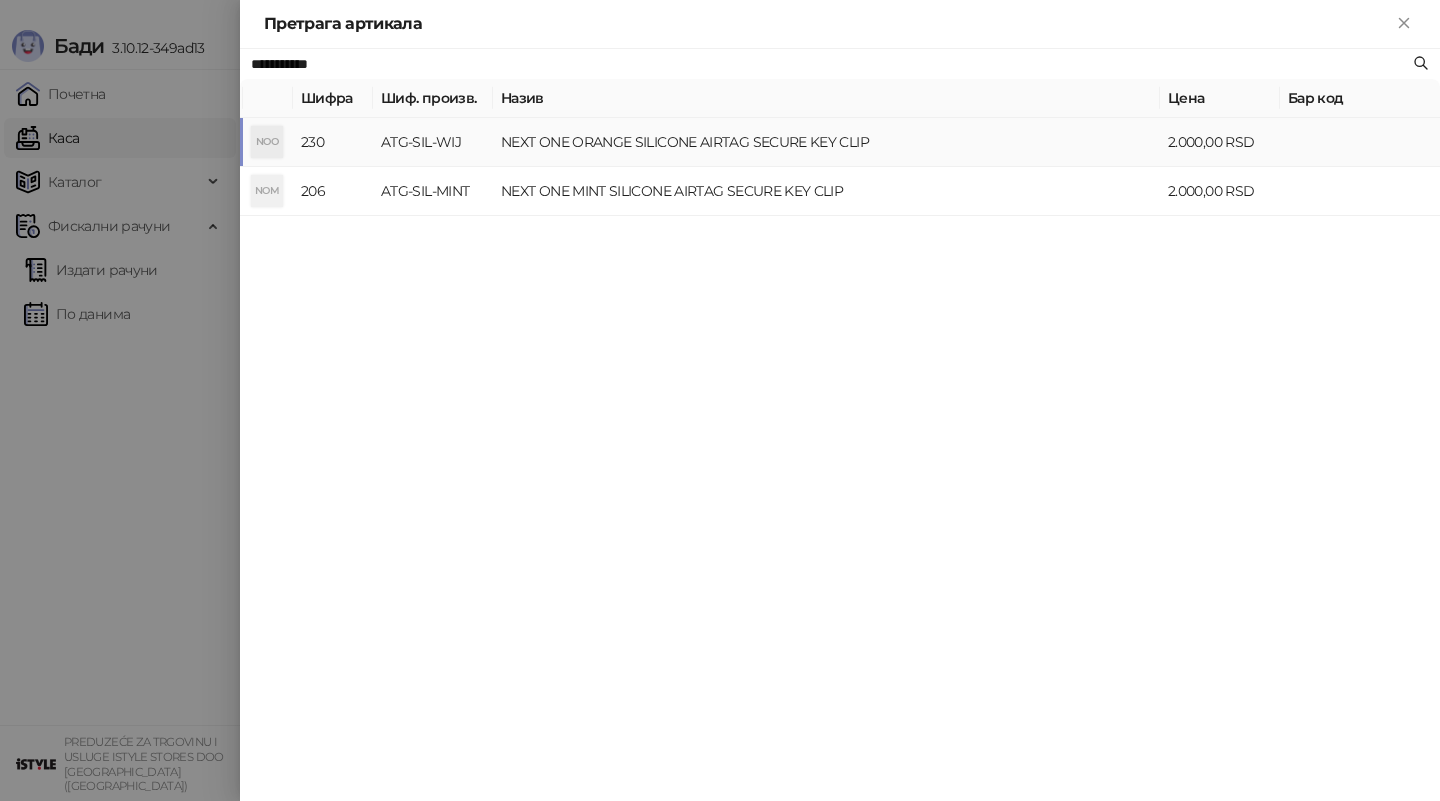 type on "**********" 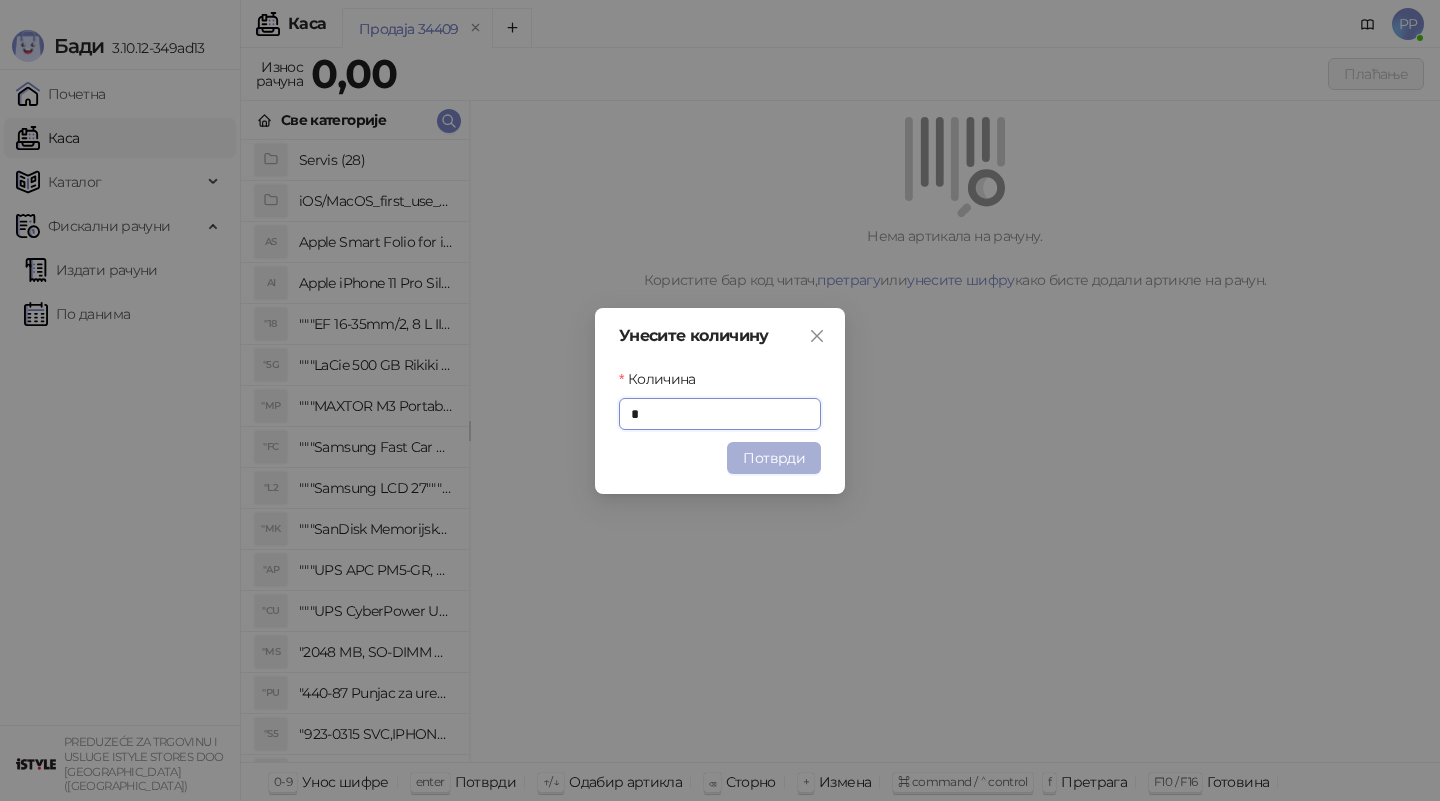 click on "Потврди" at bounding box center [774, 458] 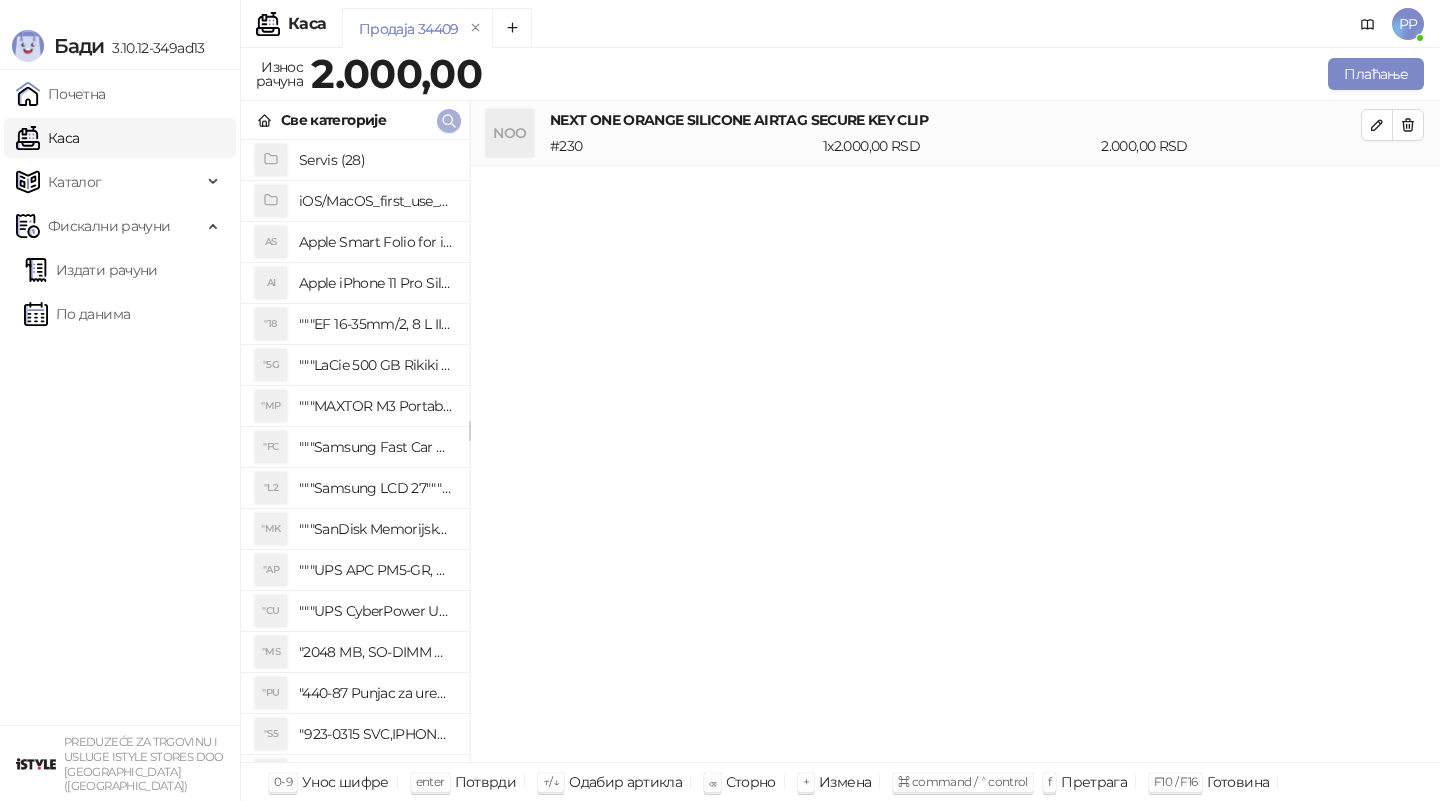 click 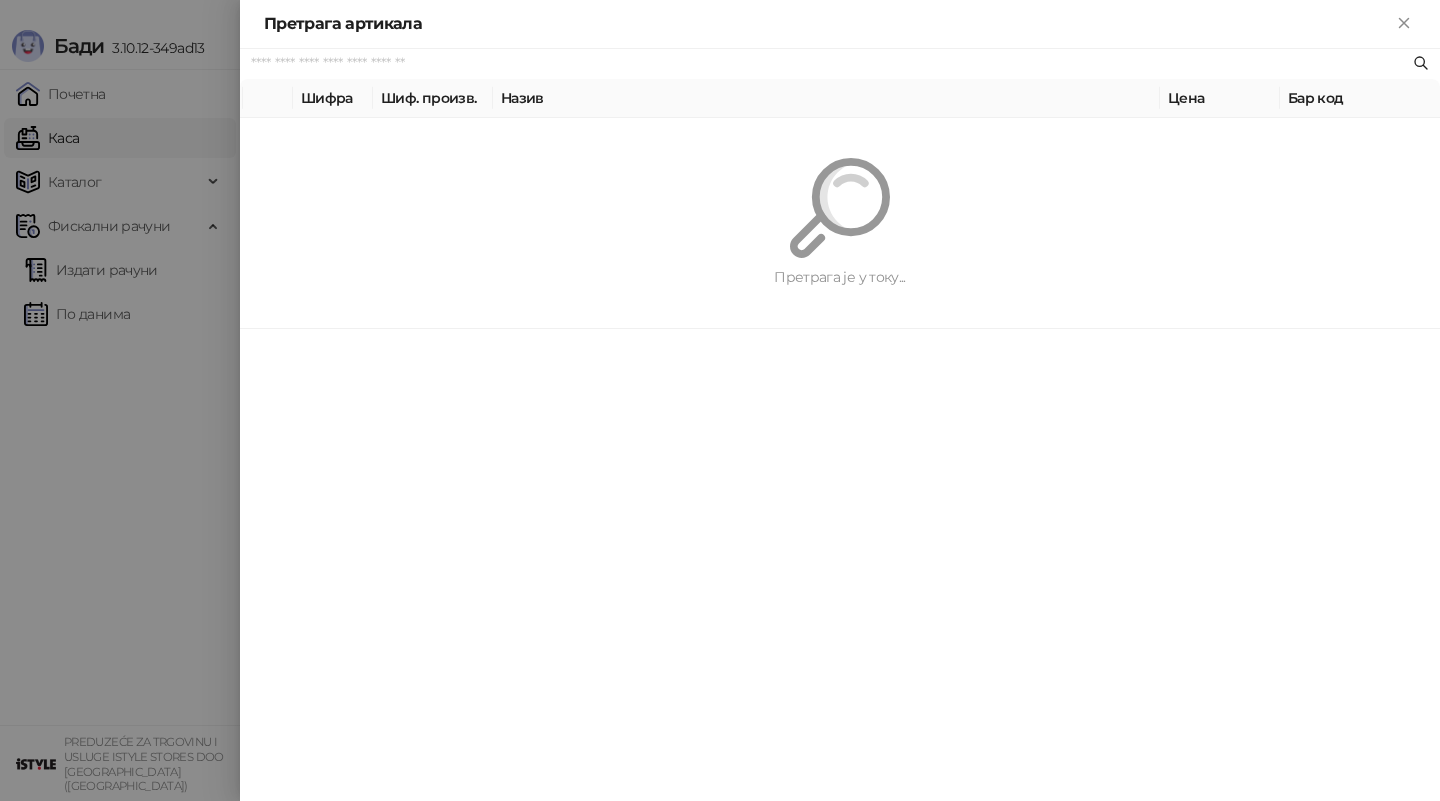 paste on "**********" 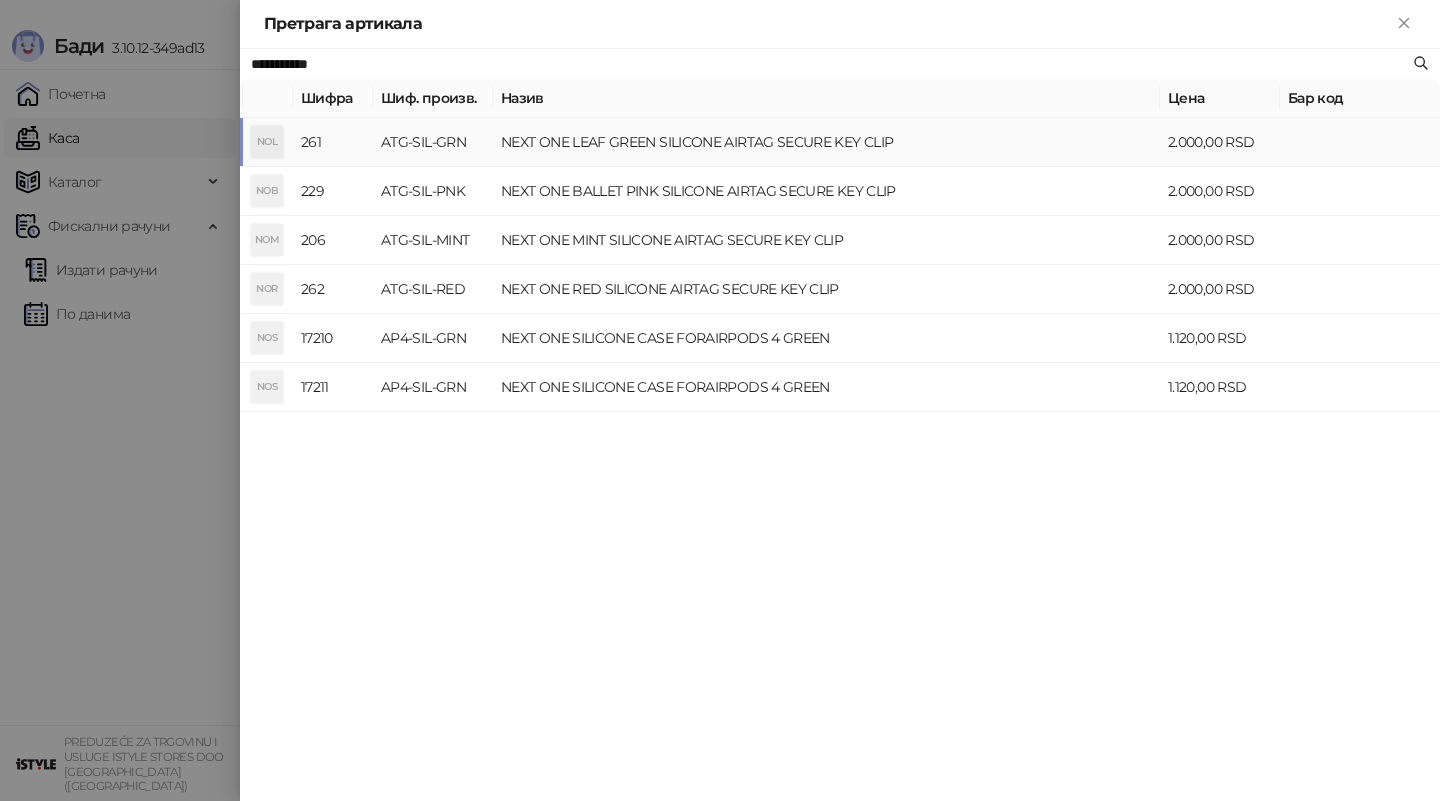 type on "**********" 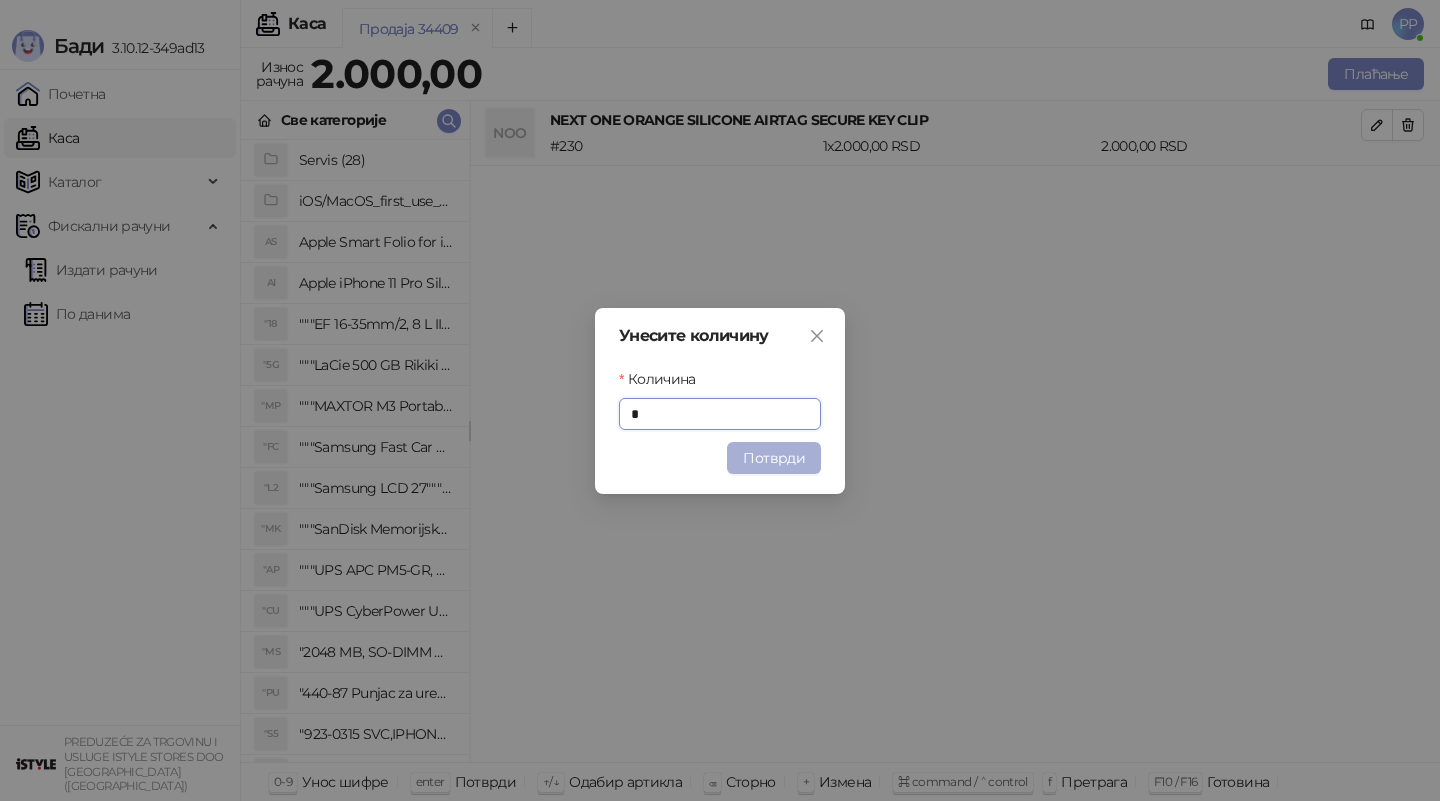 click on "Потврди" at bounding box center (774, 458) 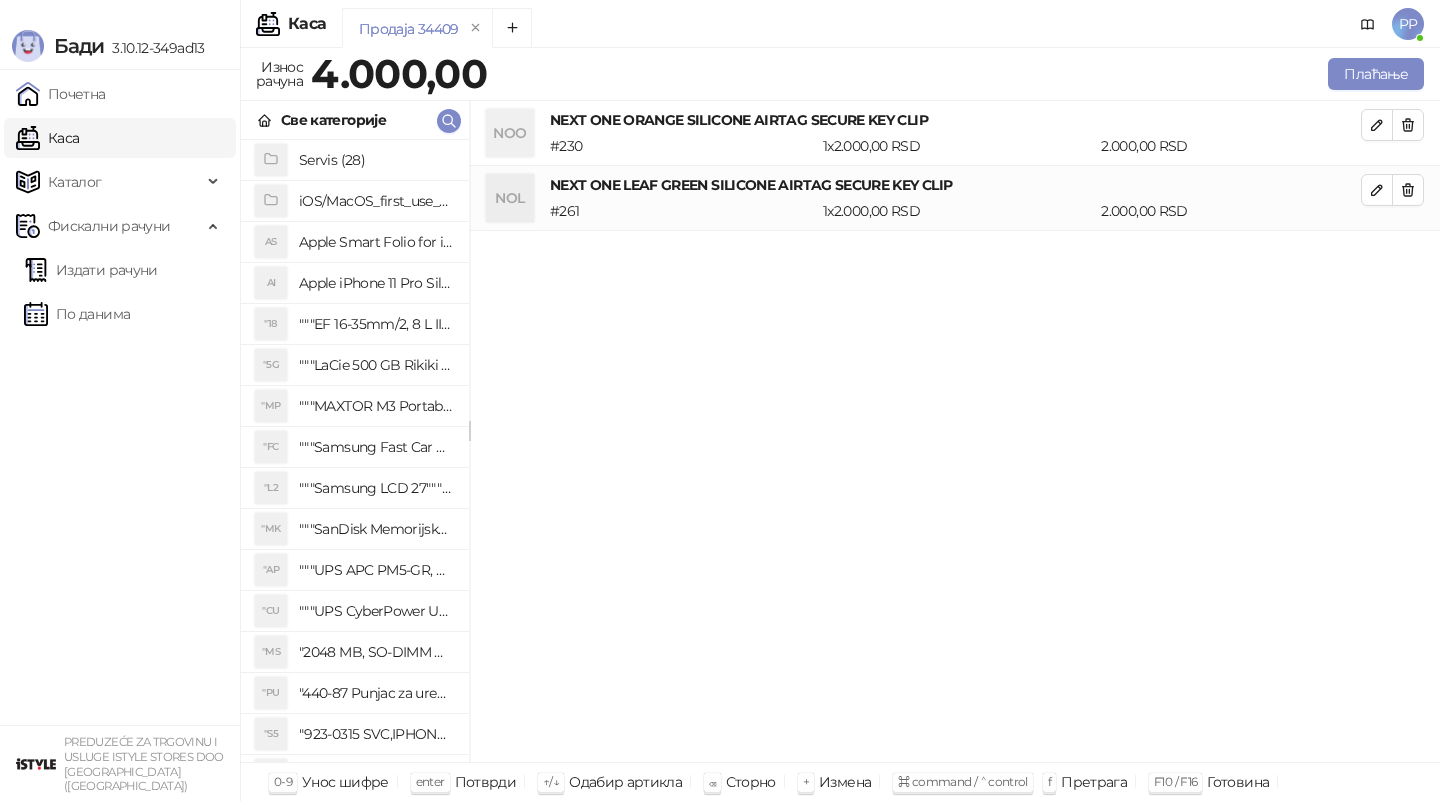 click on "NOO NEXT ONE ORANGE SILICONE AIRTAG SECURE KEY CLIP    # 230 1  x  2.000,00 RSD 2.000,00 RSD NOL NEXT ONE LEAF GREEN SILICONE AIRTAG SECURE KEY CLIP    # 261 1  x  2.000,00 RSD 2.000,00 RSD" at bounding box center (955, 432) 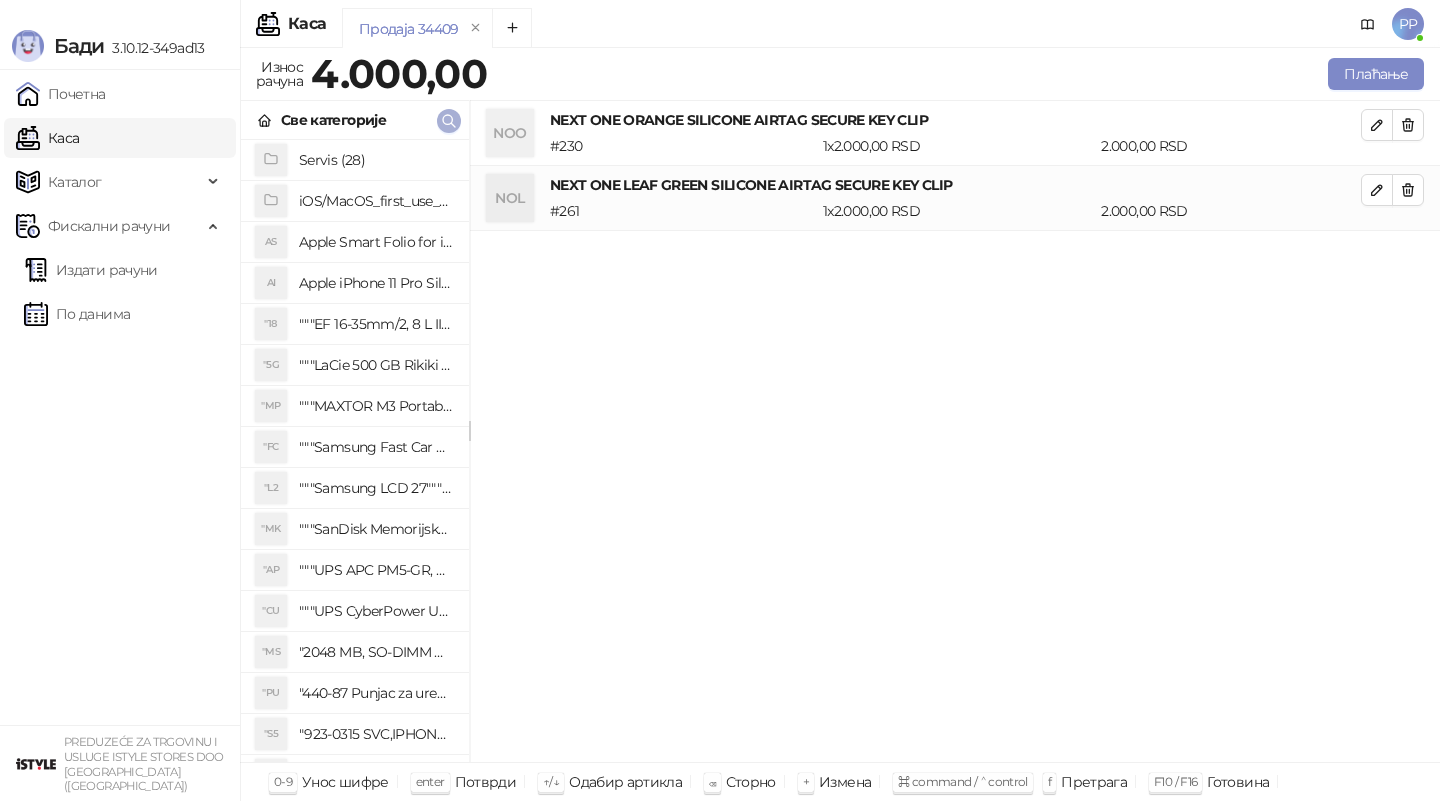 click 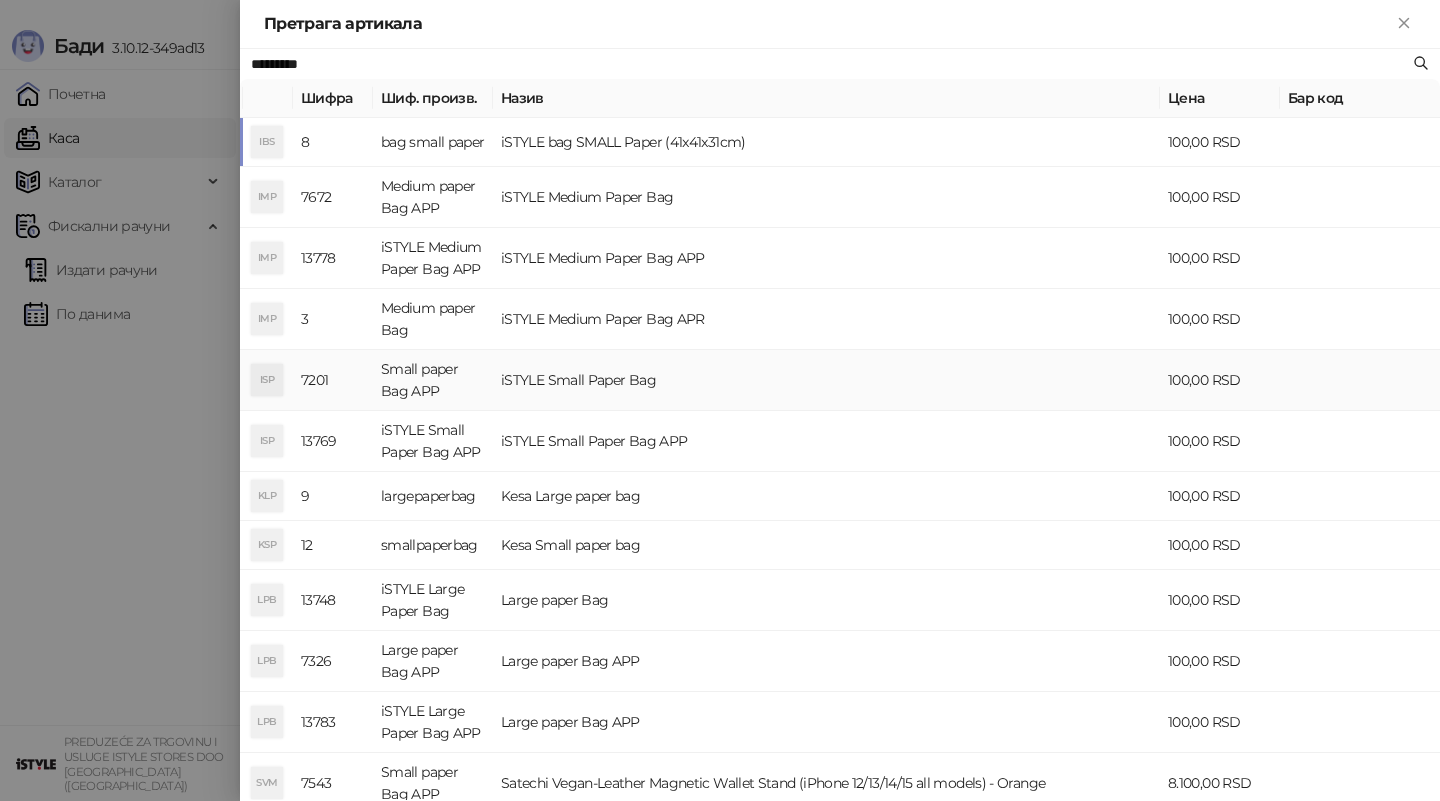 type on "*********" 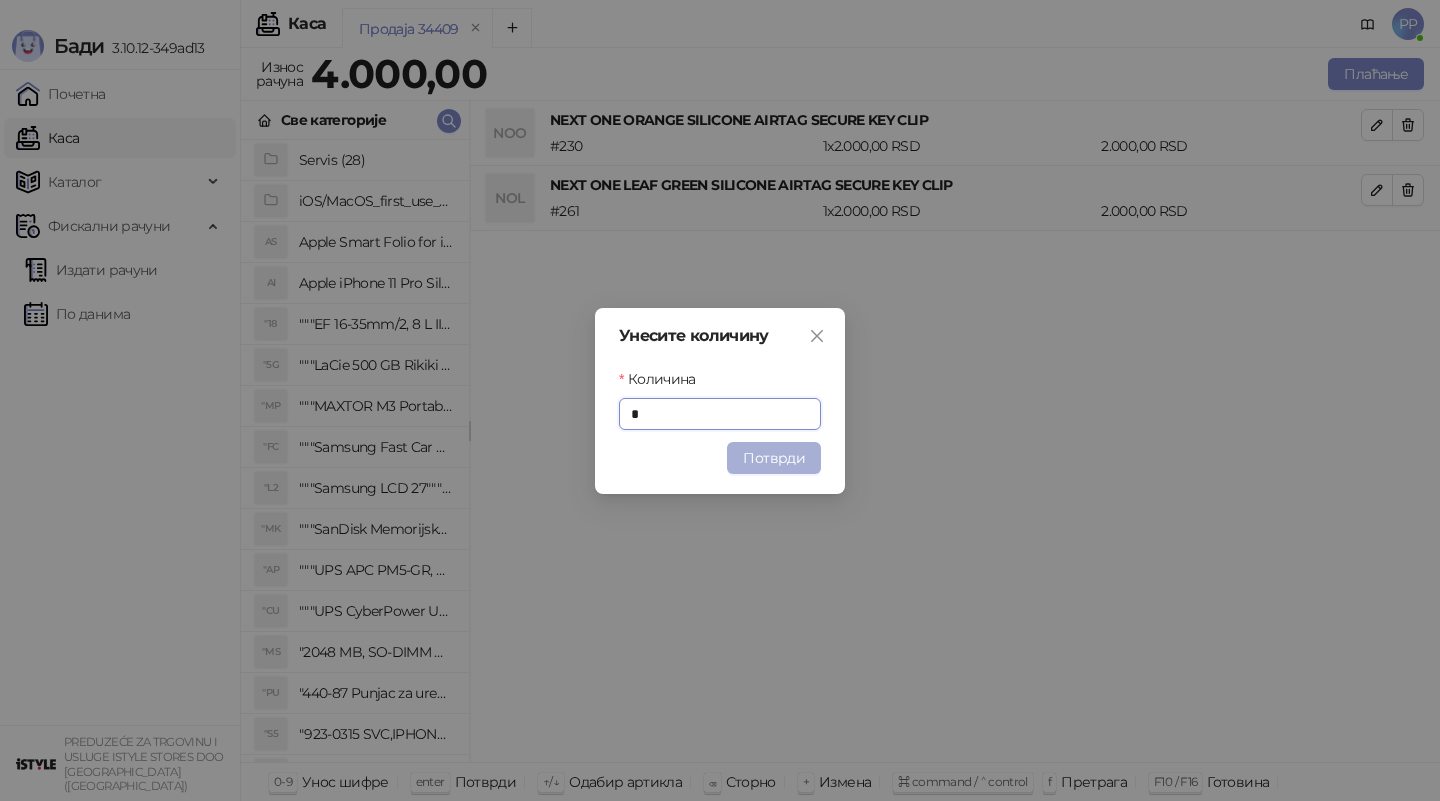 click on "Потврди" at bounding box center [774, 458] 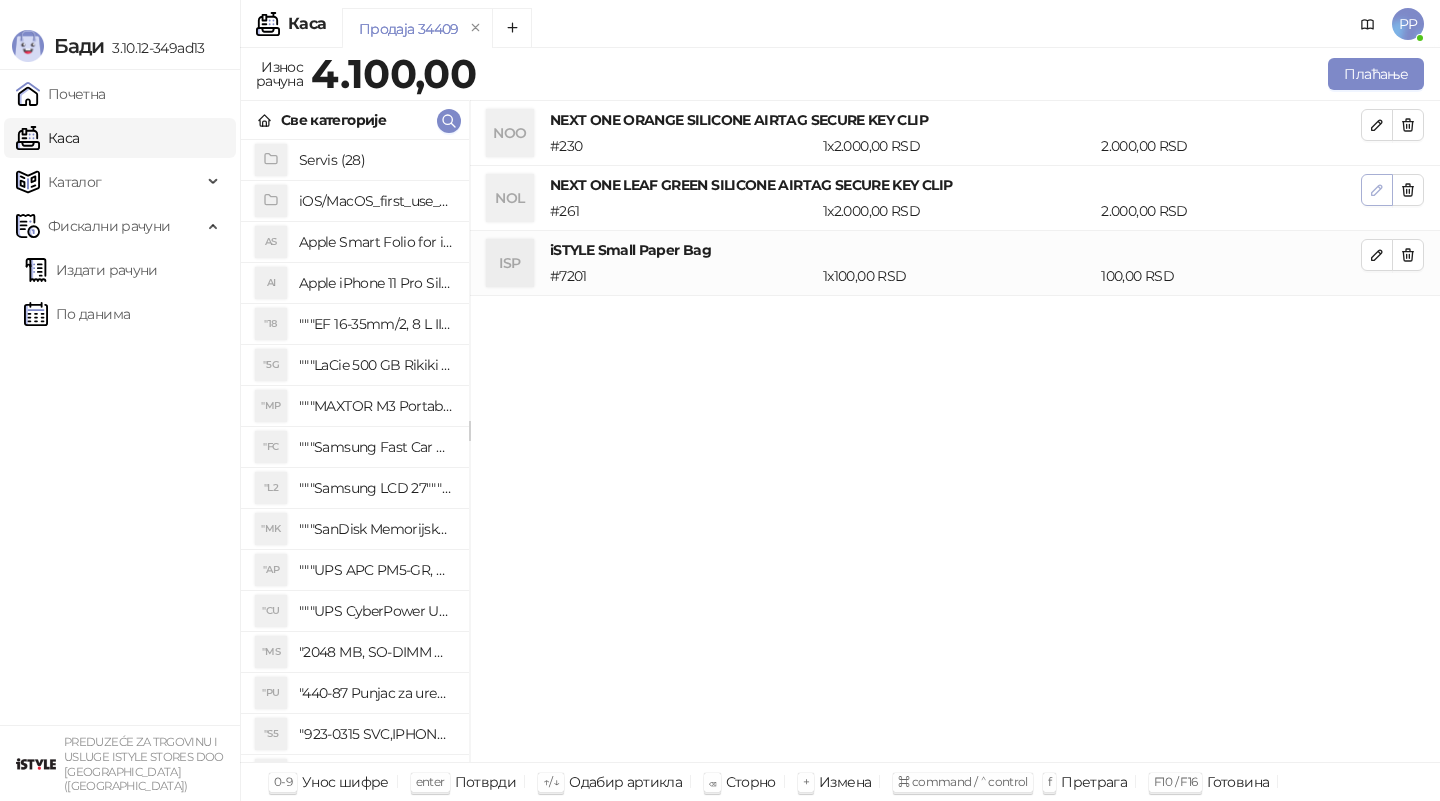 click 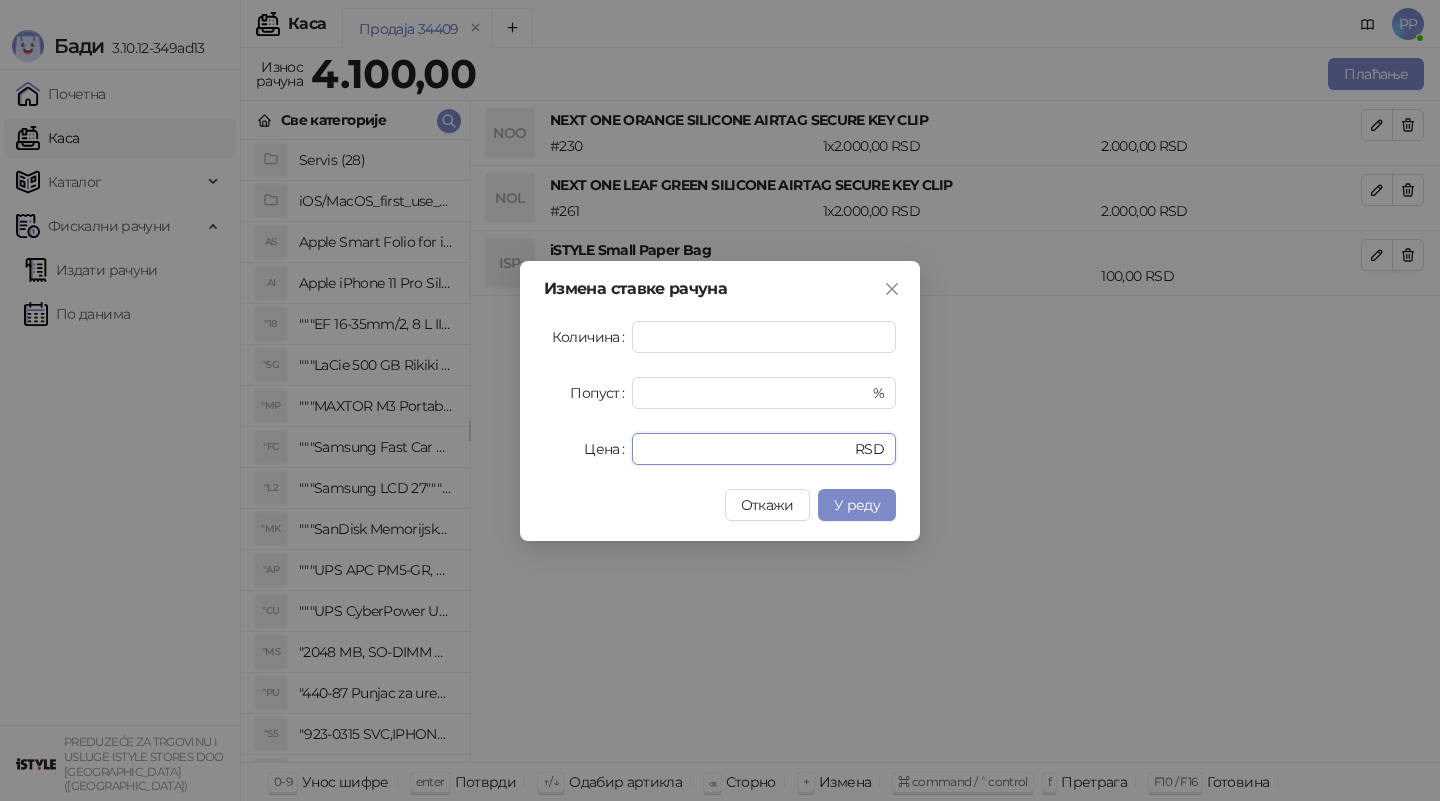drag, startPoint x: 692, startPoint y: 447, endPoint x: 468, endPoint y: 445, distance: 224.00893 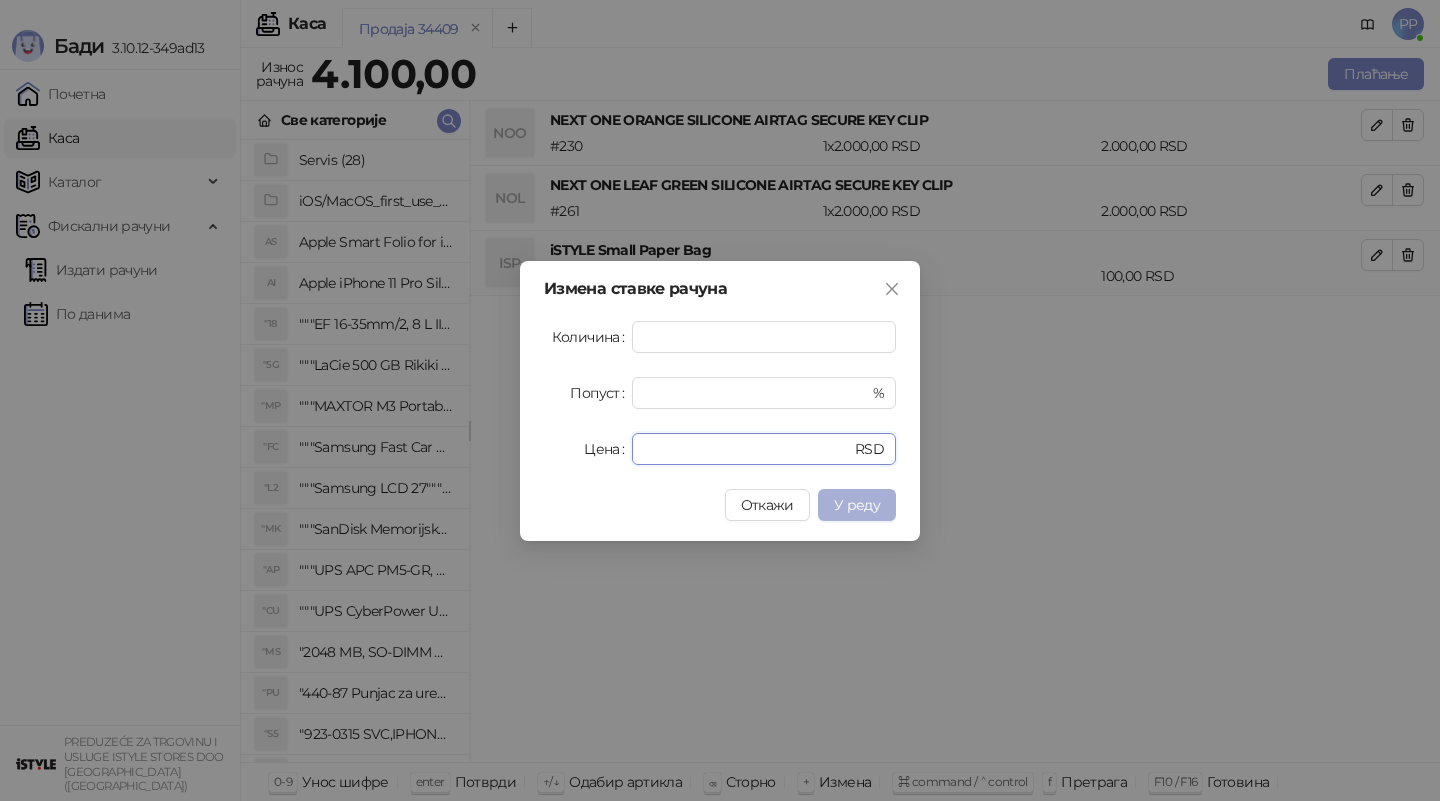 type on "****" 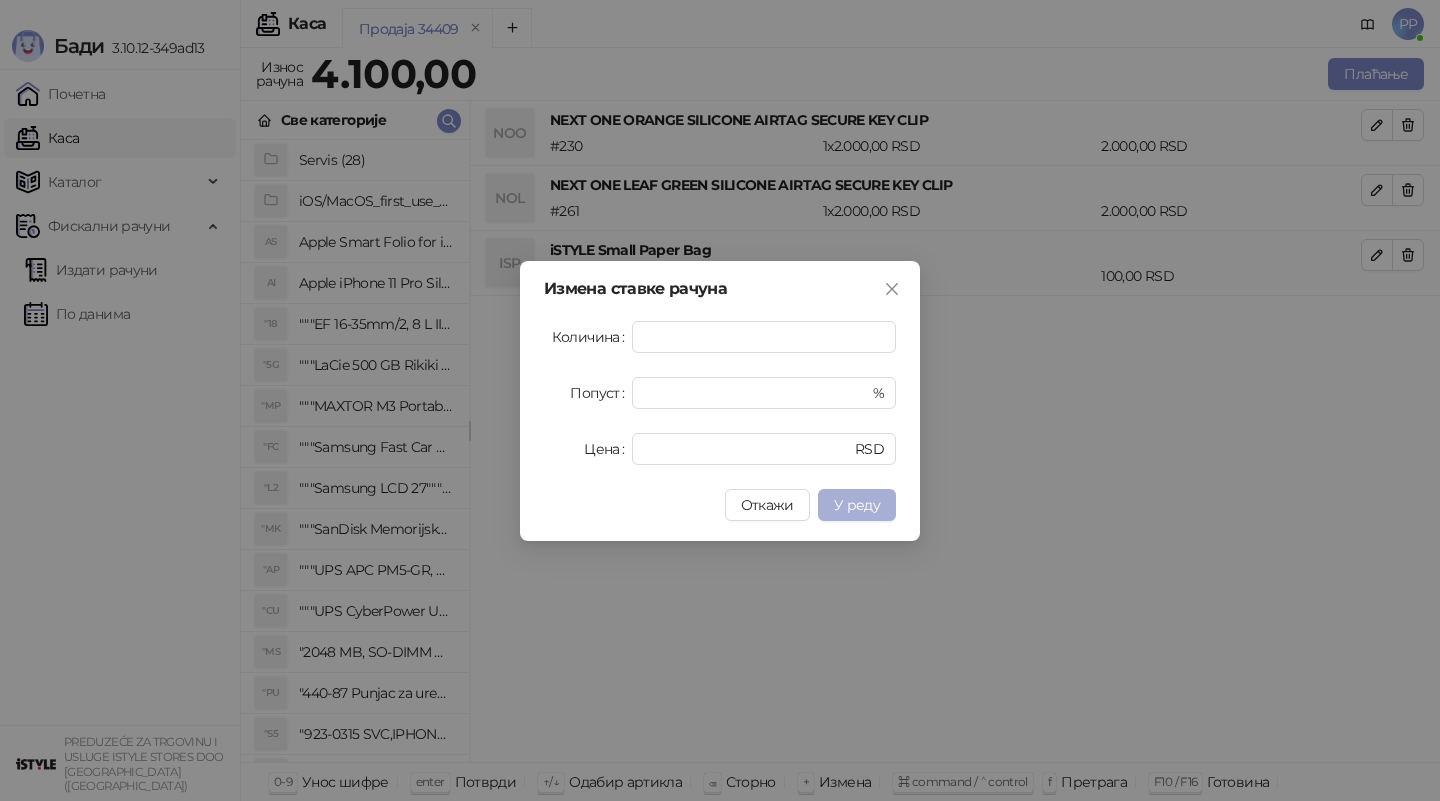 click on "У реду" at bounding box center (857, 505) 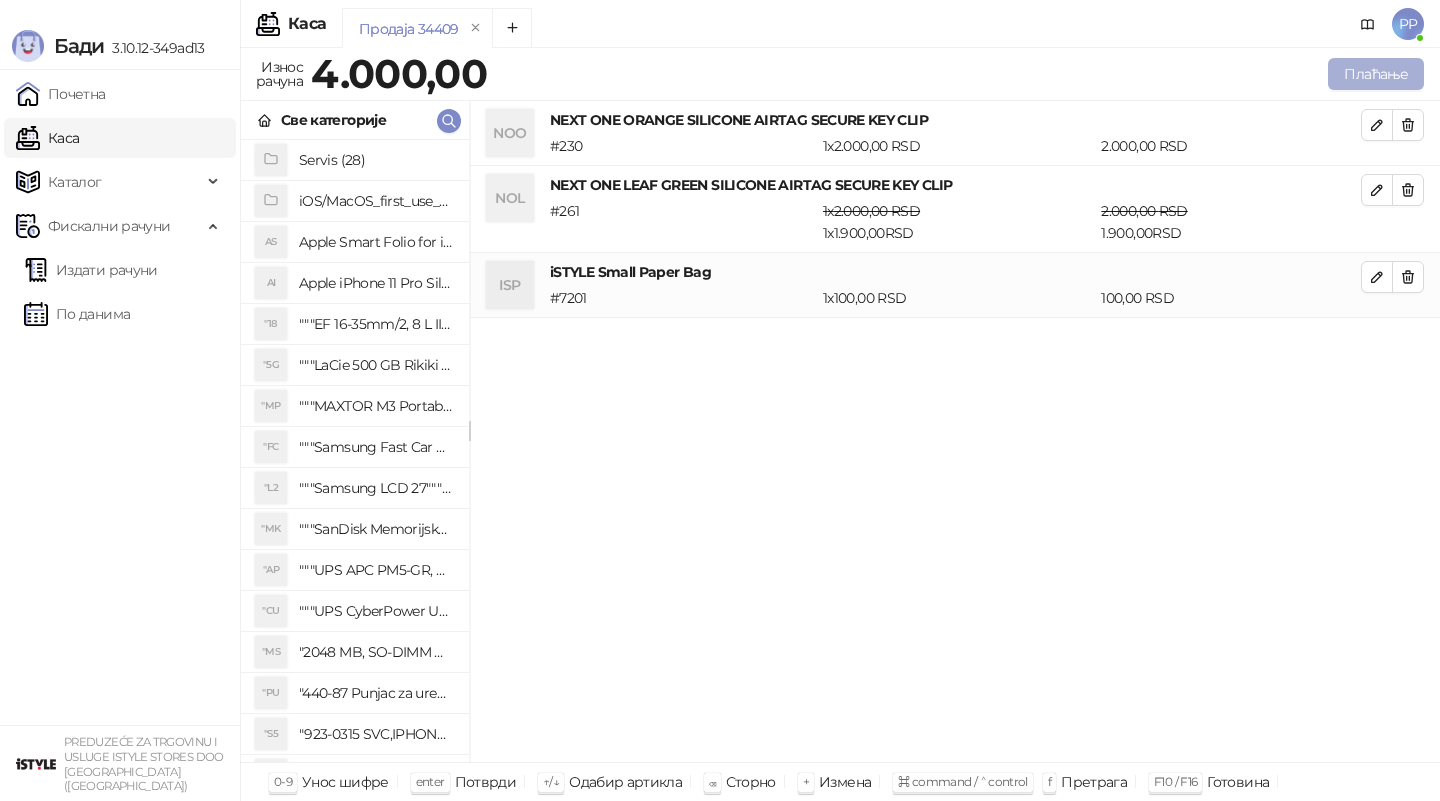 click on "Плаћање" at bounding box center [1376, 74] 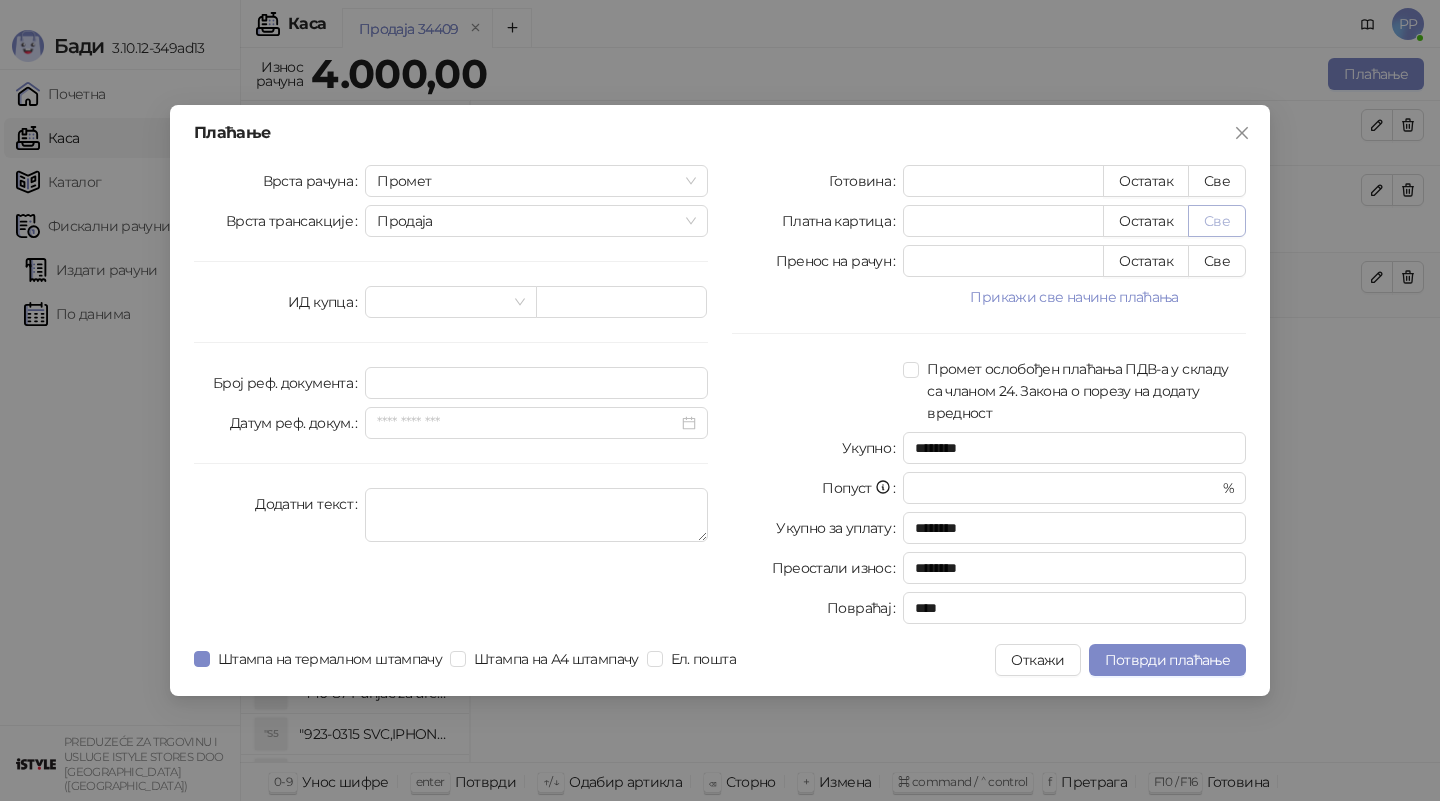 click on "Све" at bounding box center [1217, 221] 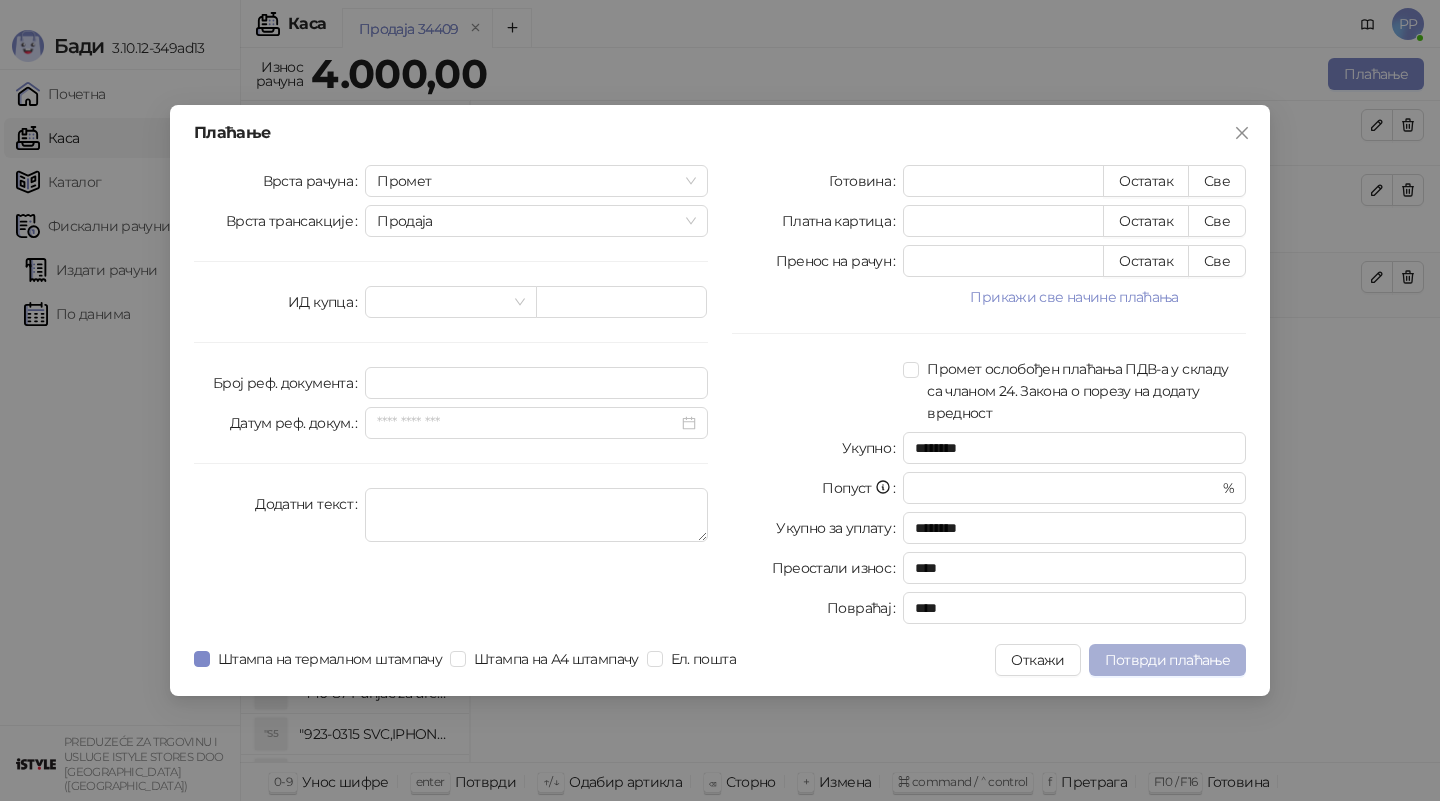 click on "Потврди плаћање" at bounding box center [1167, 660] 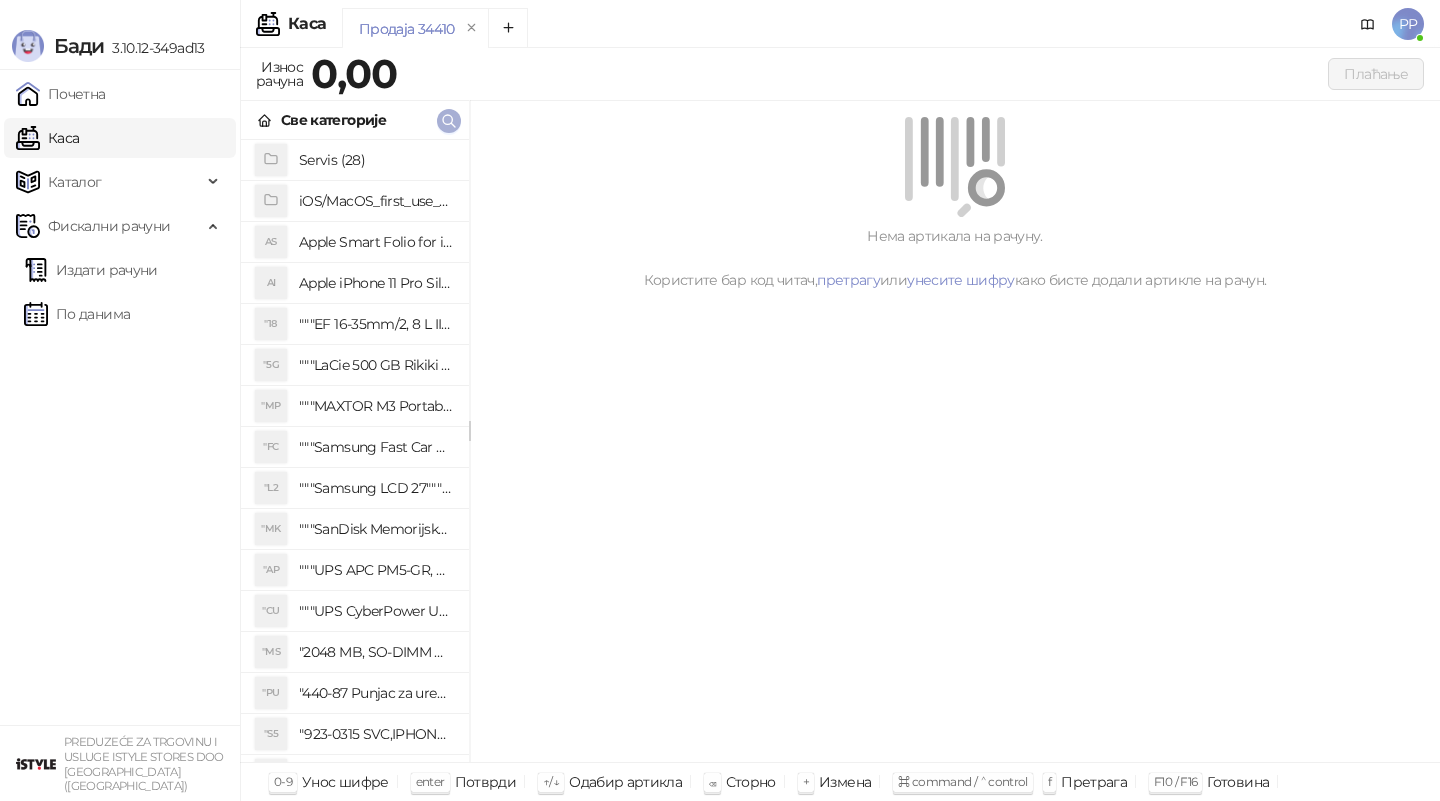 click 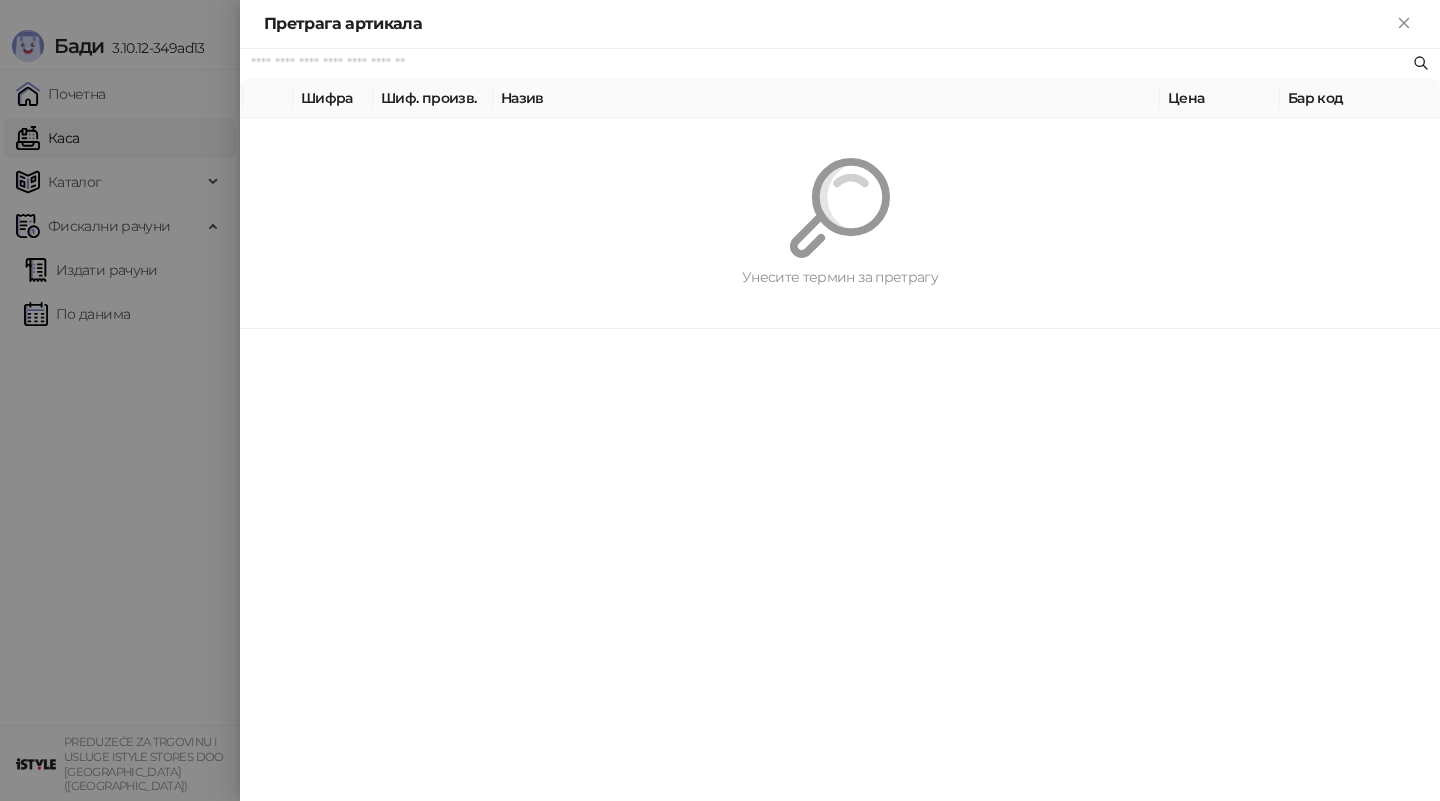 paste on "**********" 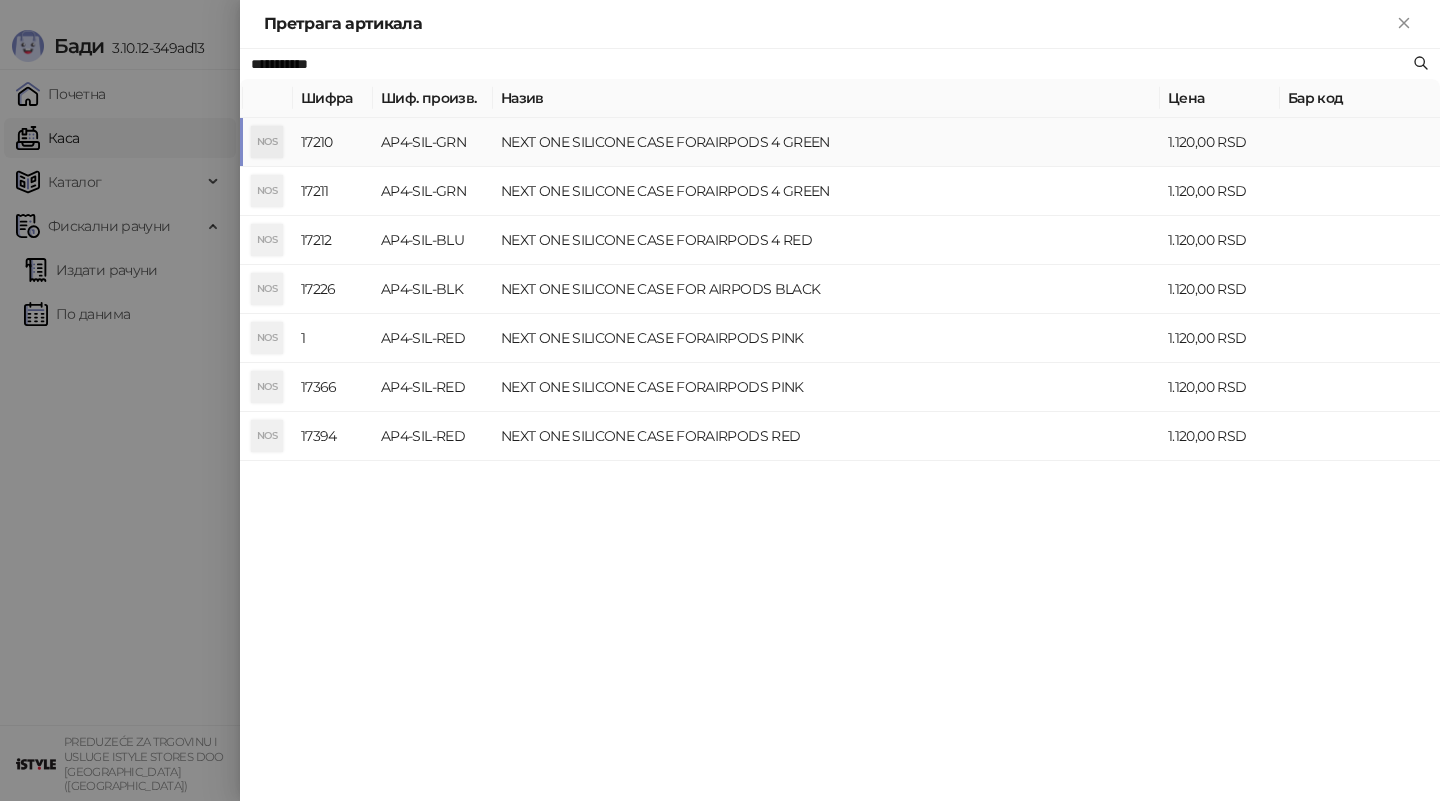 click on "NEXT ONE SILICONE CASE FORAIRPODS 4 GREEN" at bounding box center (826, 142) 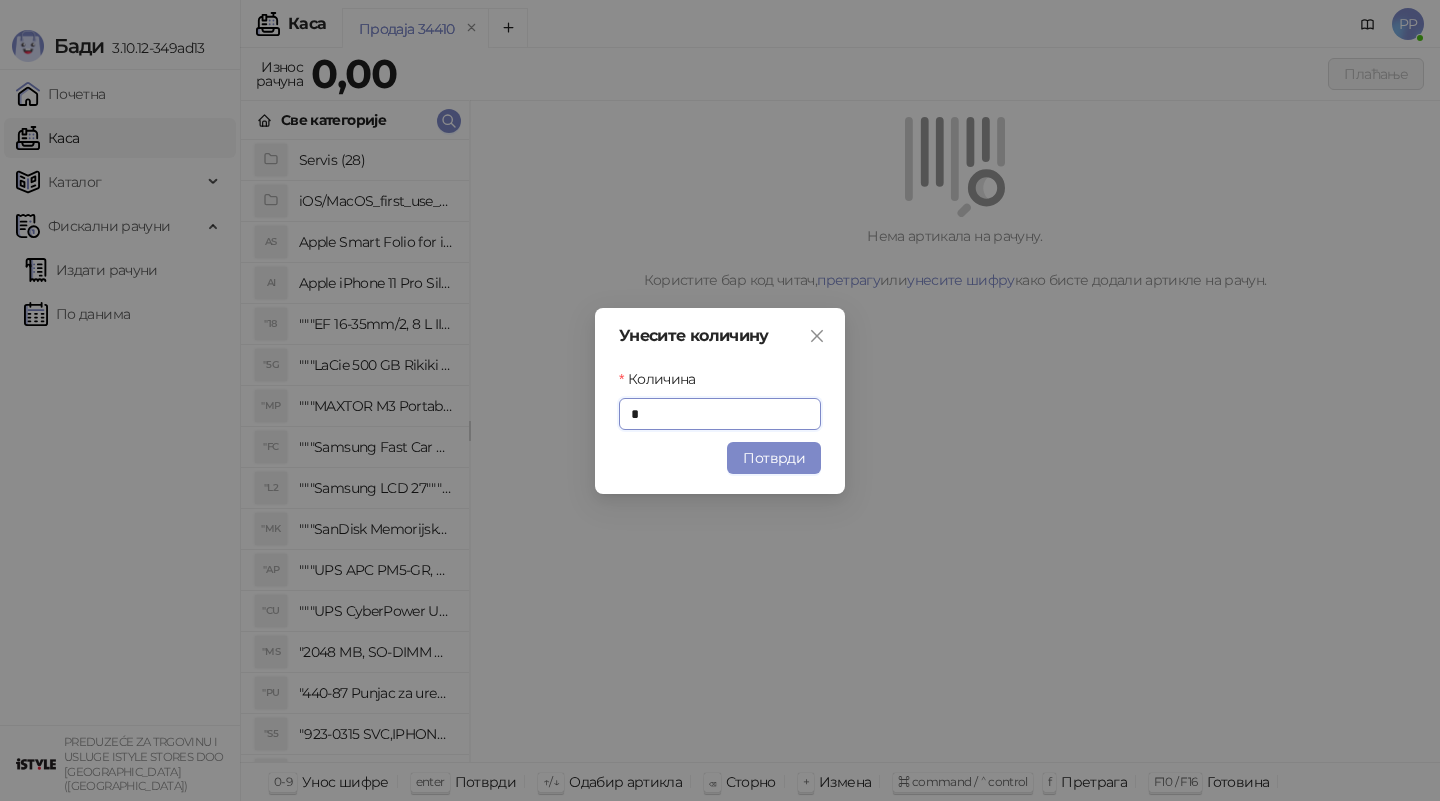 click on "Потврди" at bounding box center (774, 458) 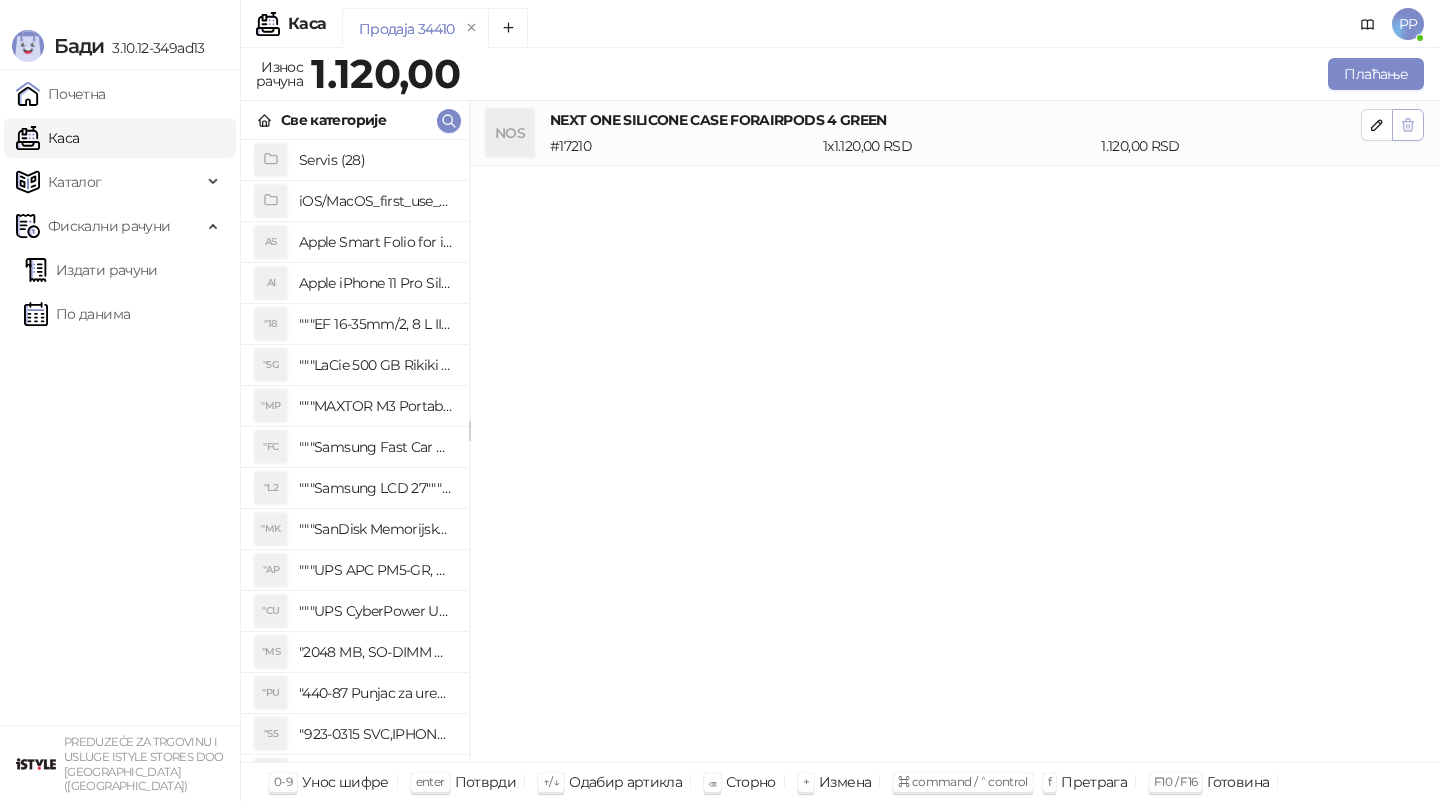 click 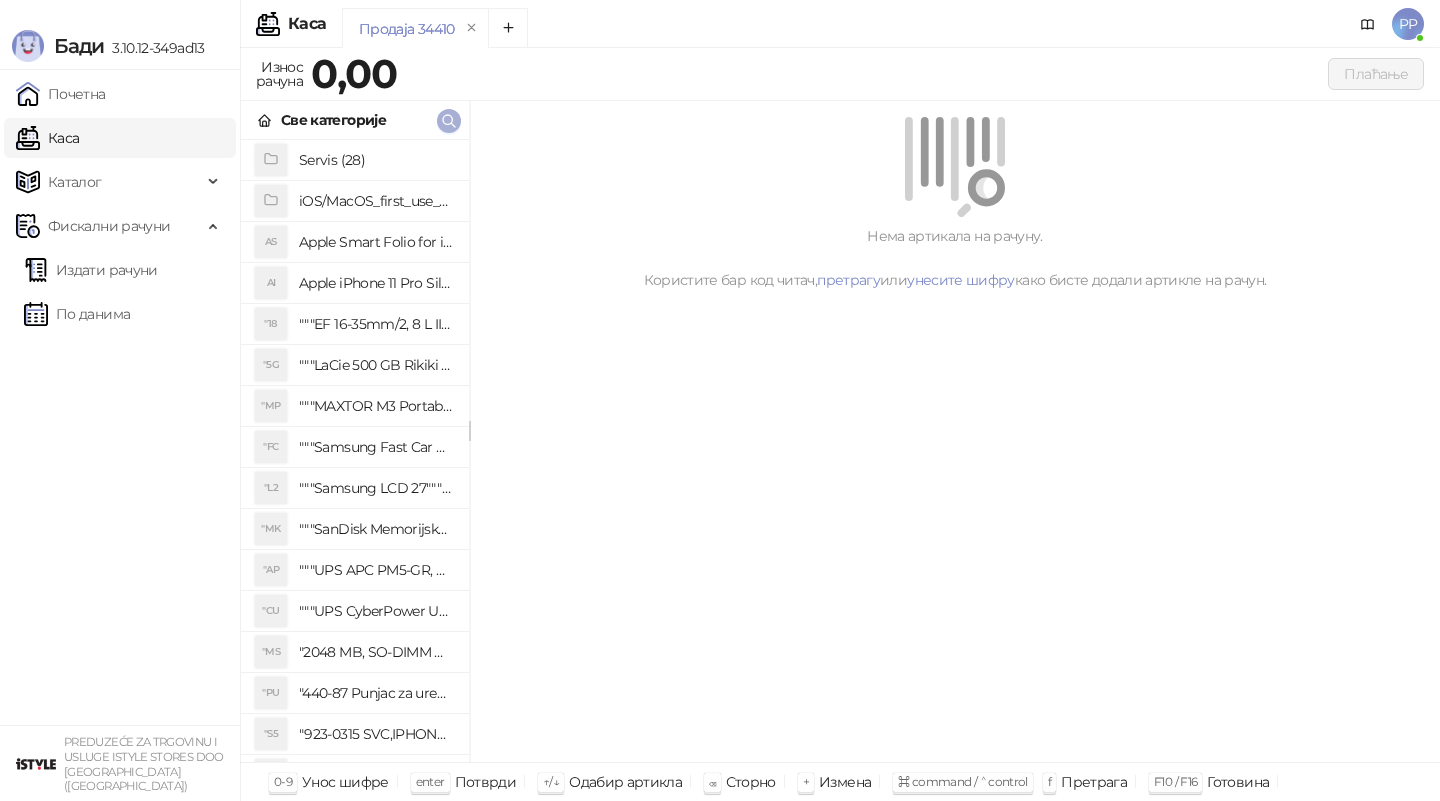click 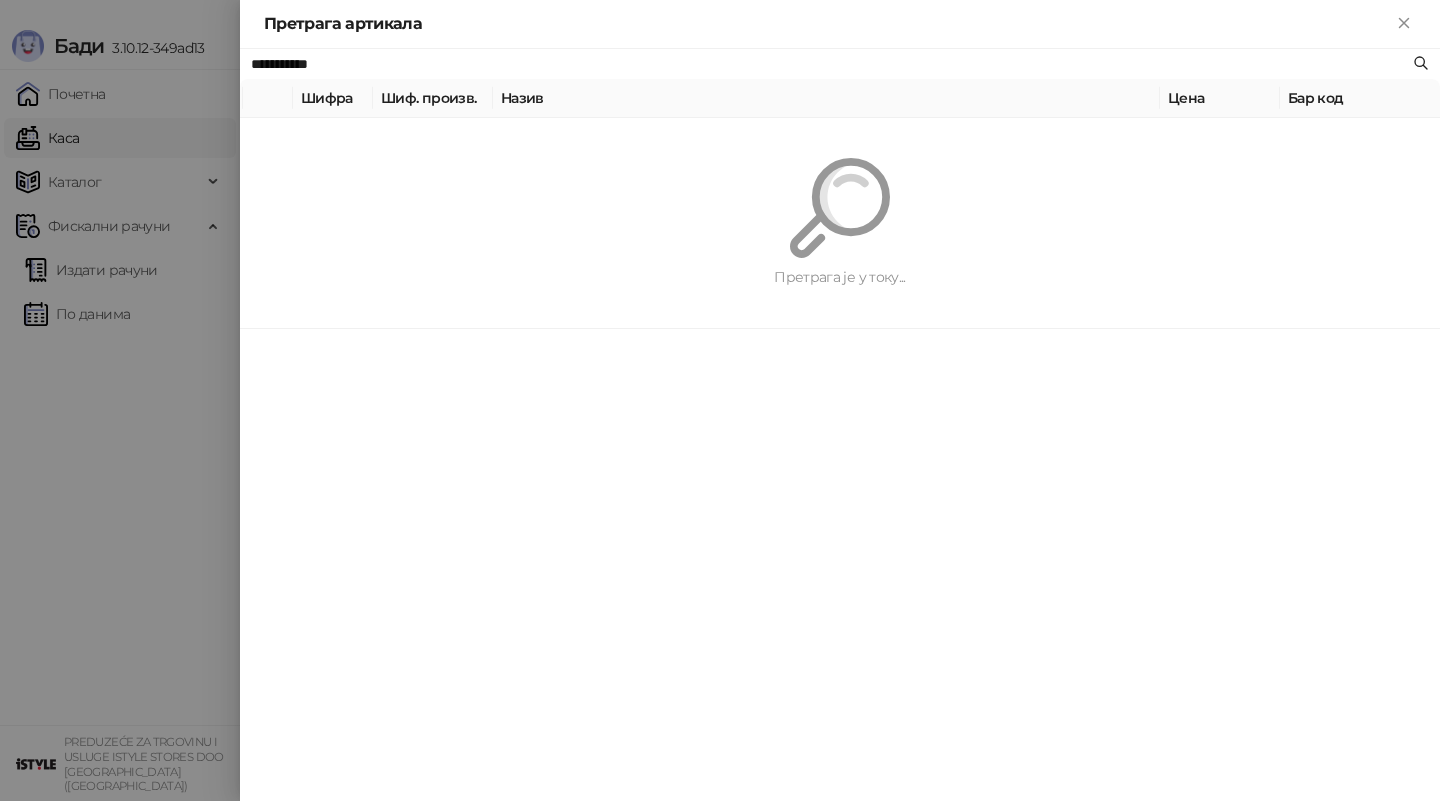 paste 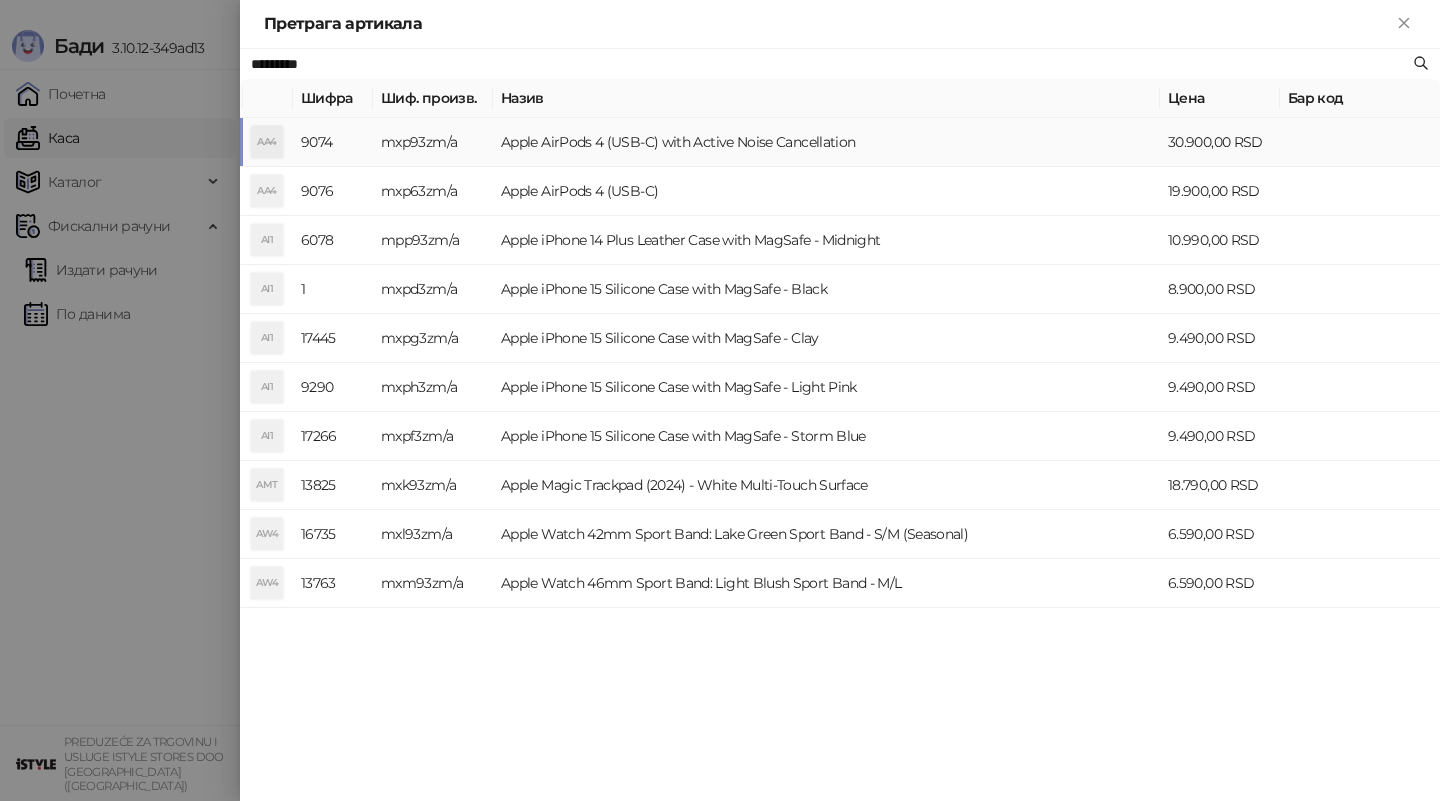 type on "*********" 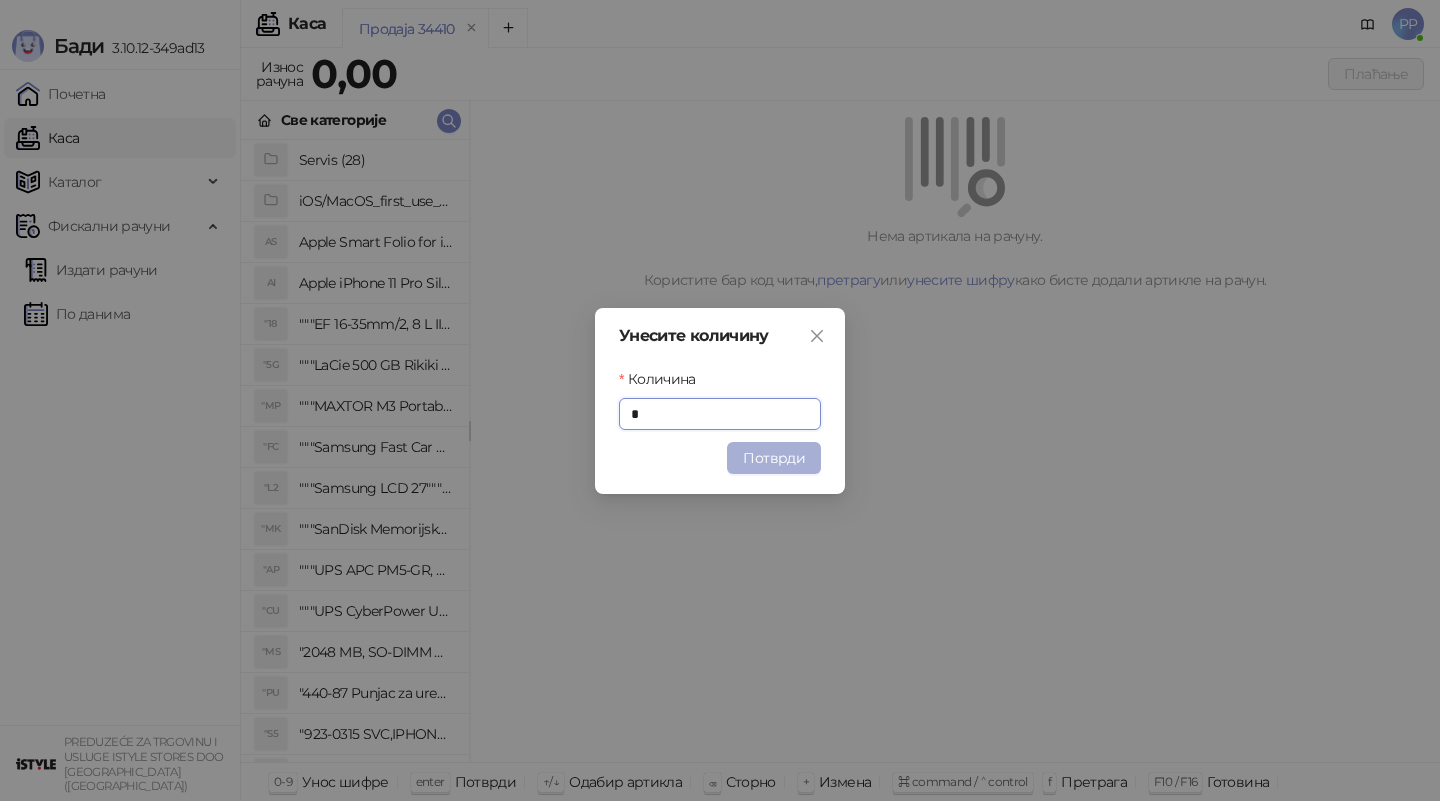 click on "Потврди" at bounding box center (774, 458) 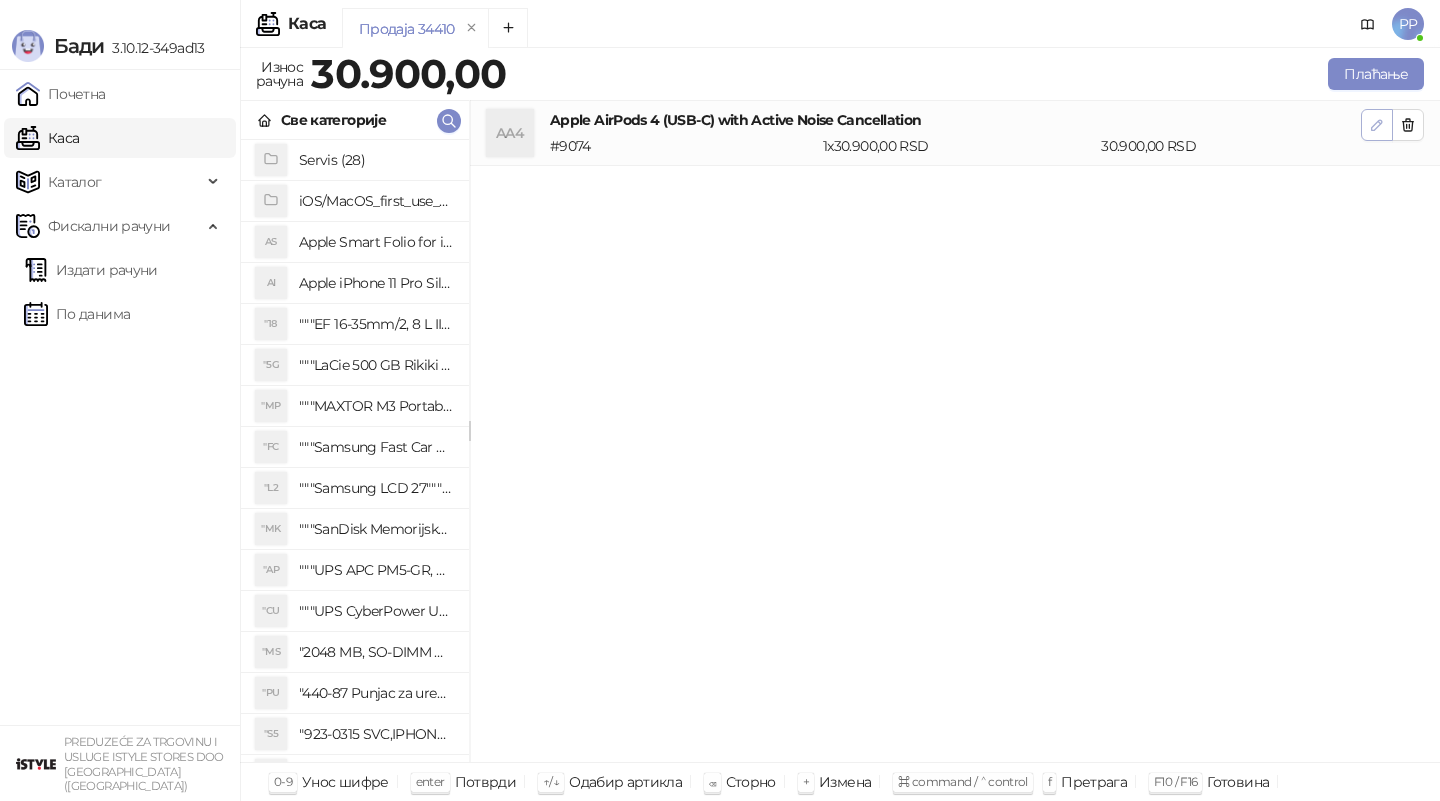 click 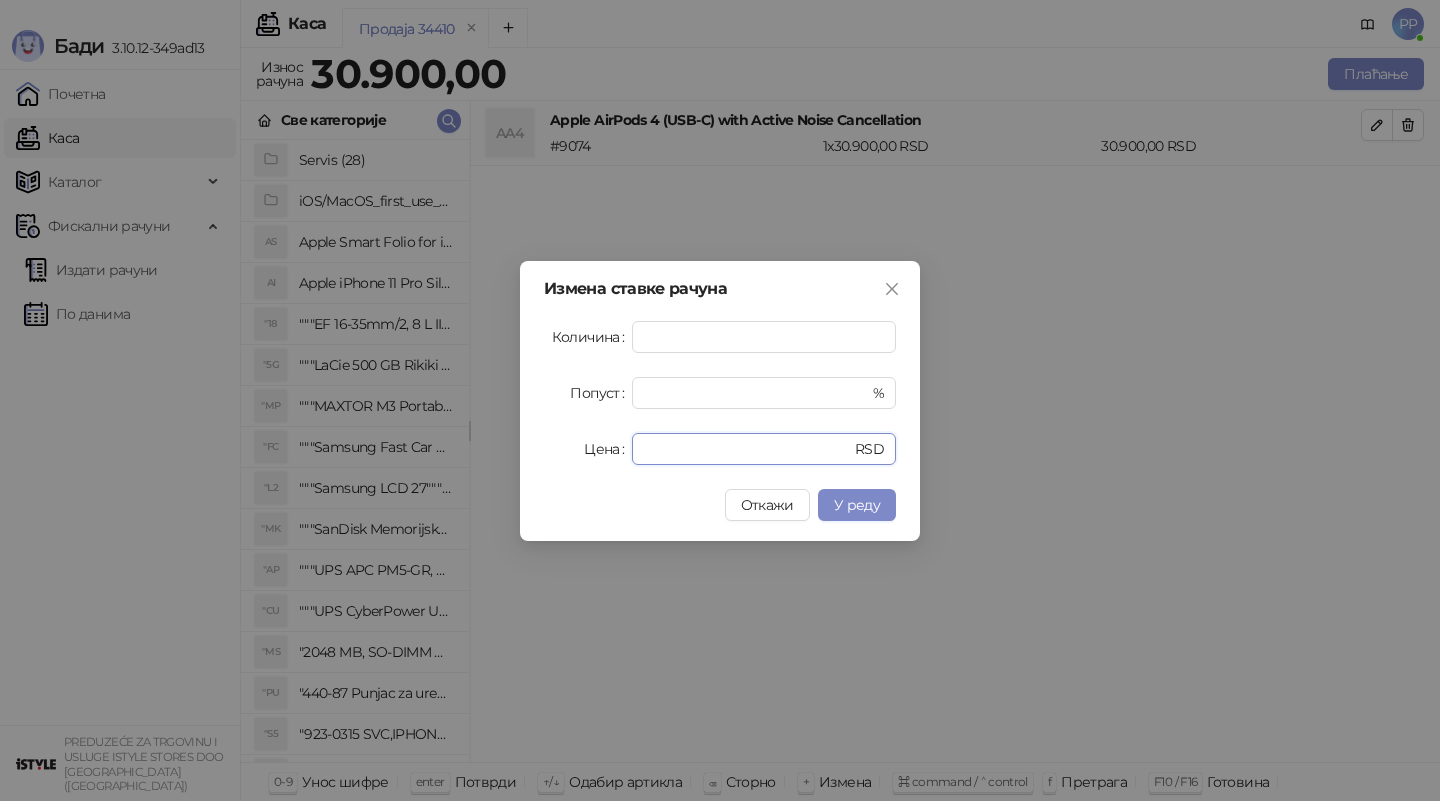 drag, startPoint x: 711, startPoint y: 450, endPoint x: 341, endPoint y: 389, distance: 374.99466 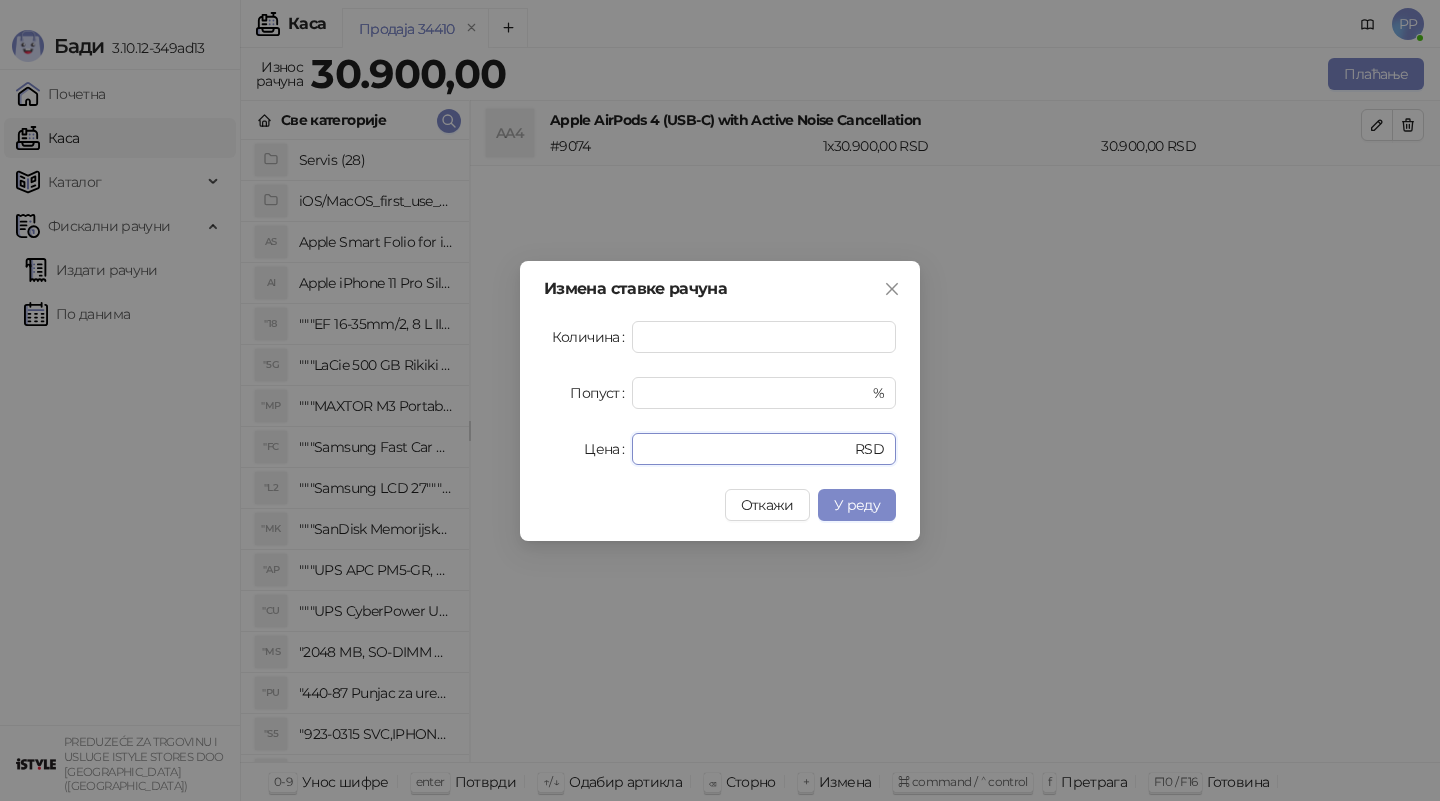 type on "*****" 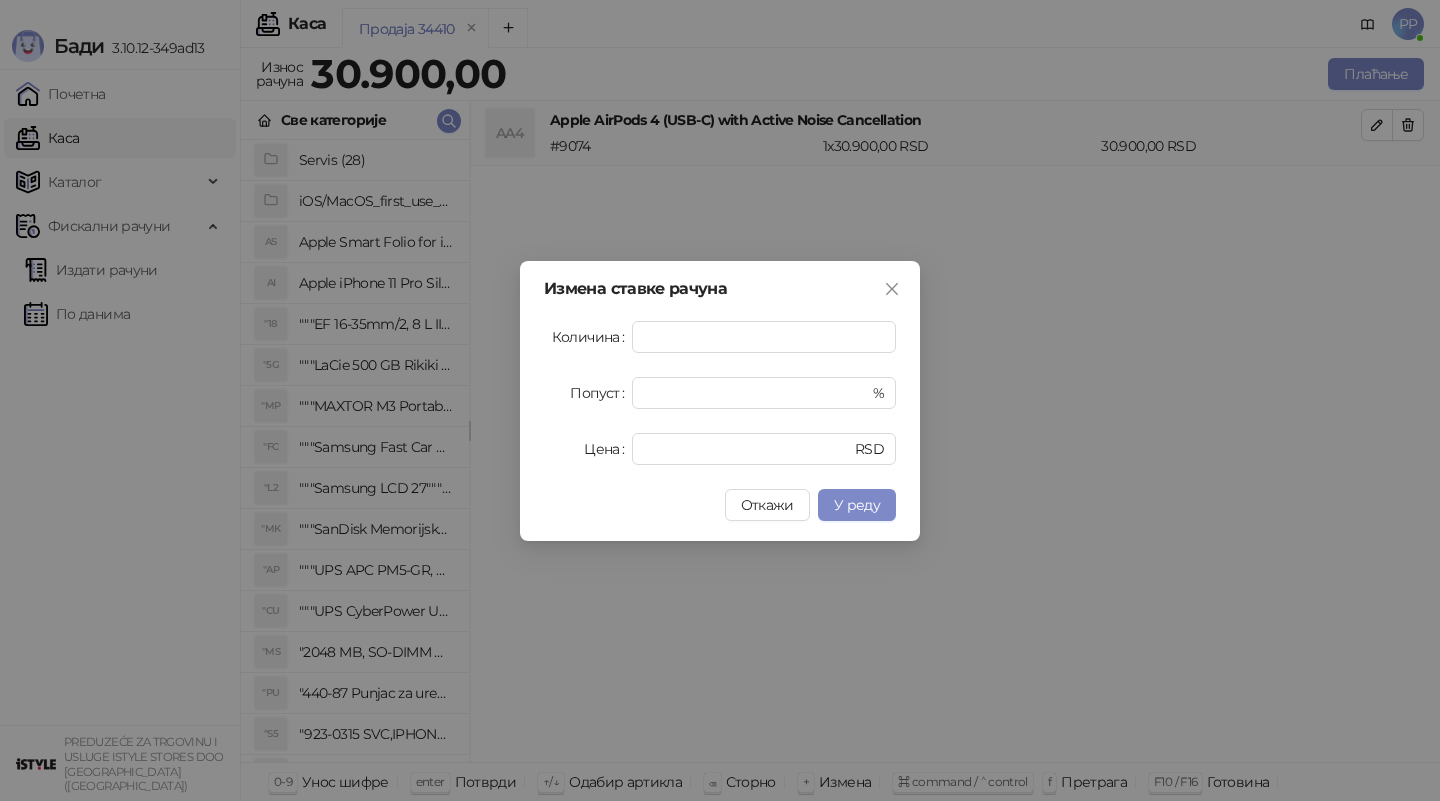 click on "У реду" at bounding box center (857, 505) 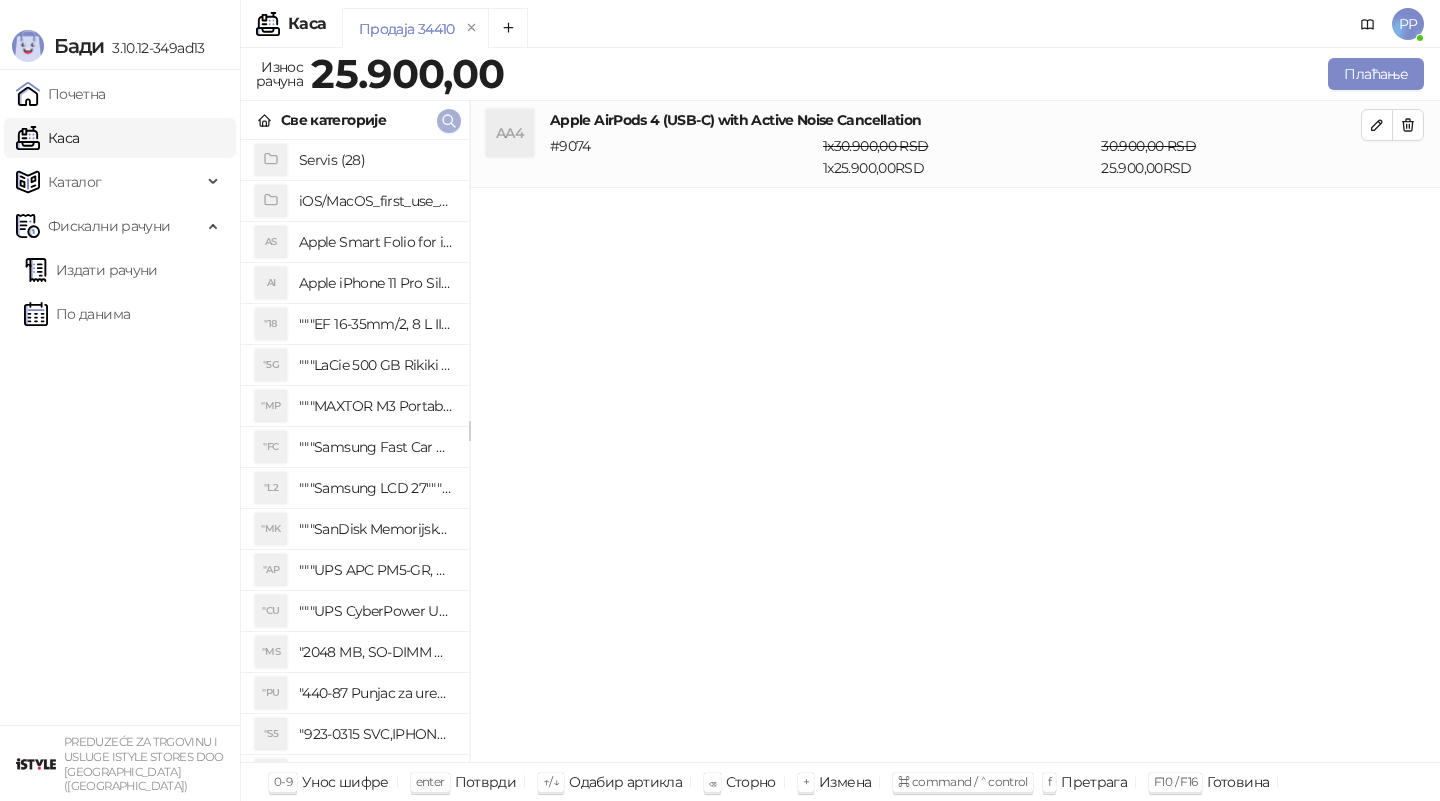click 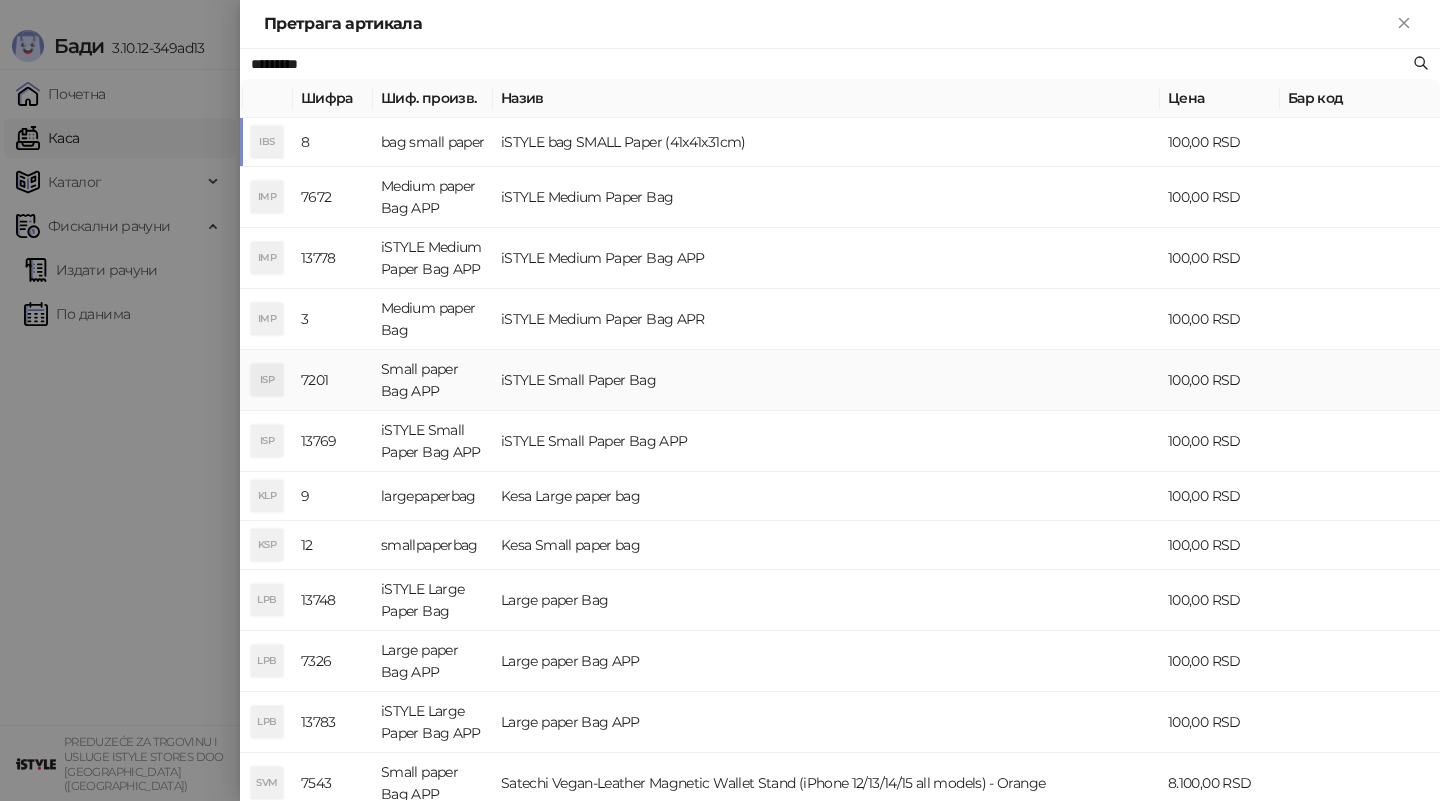 type on "*********" 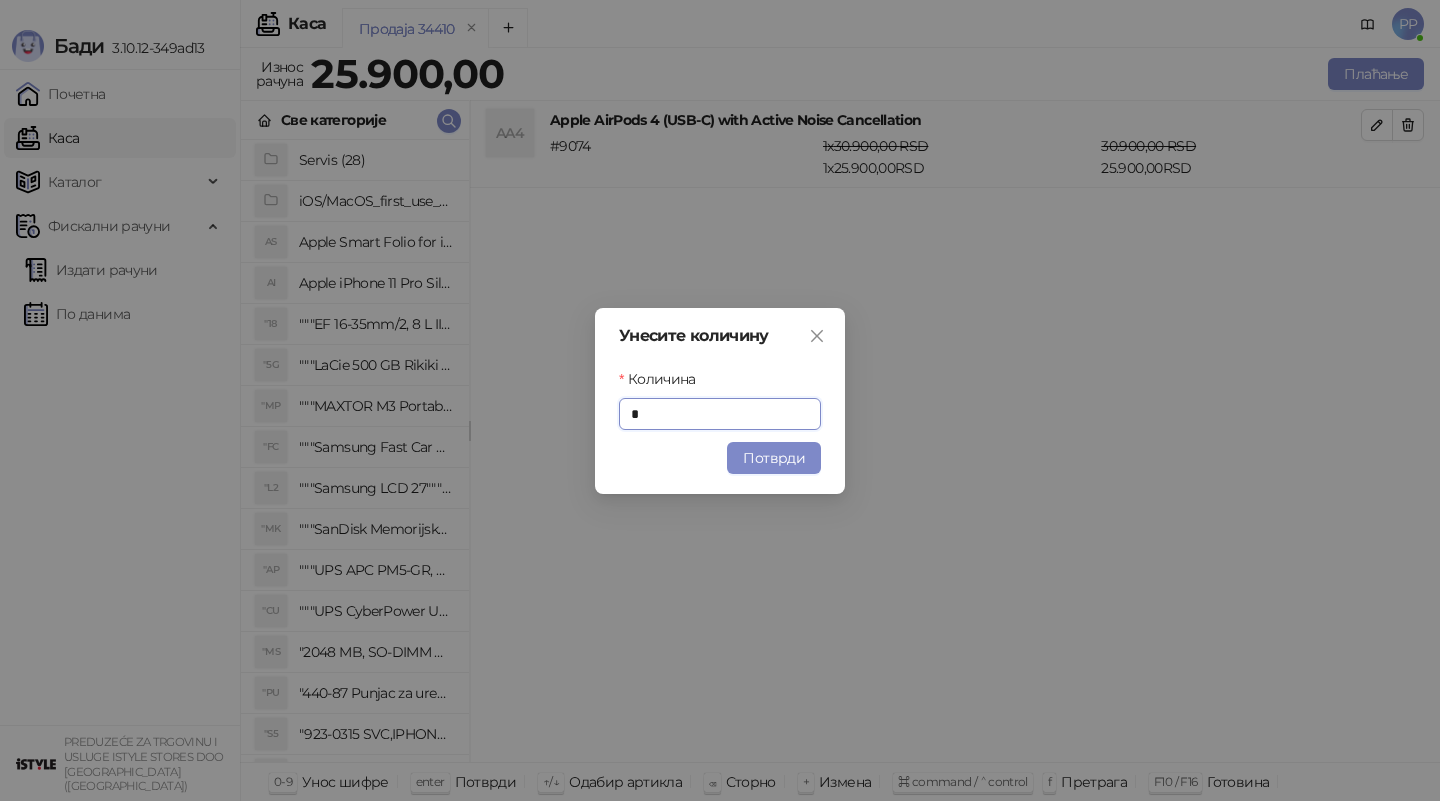 click on "Потврди" at bounding box center [774, 458] 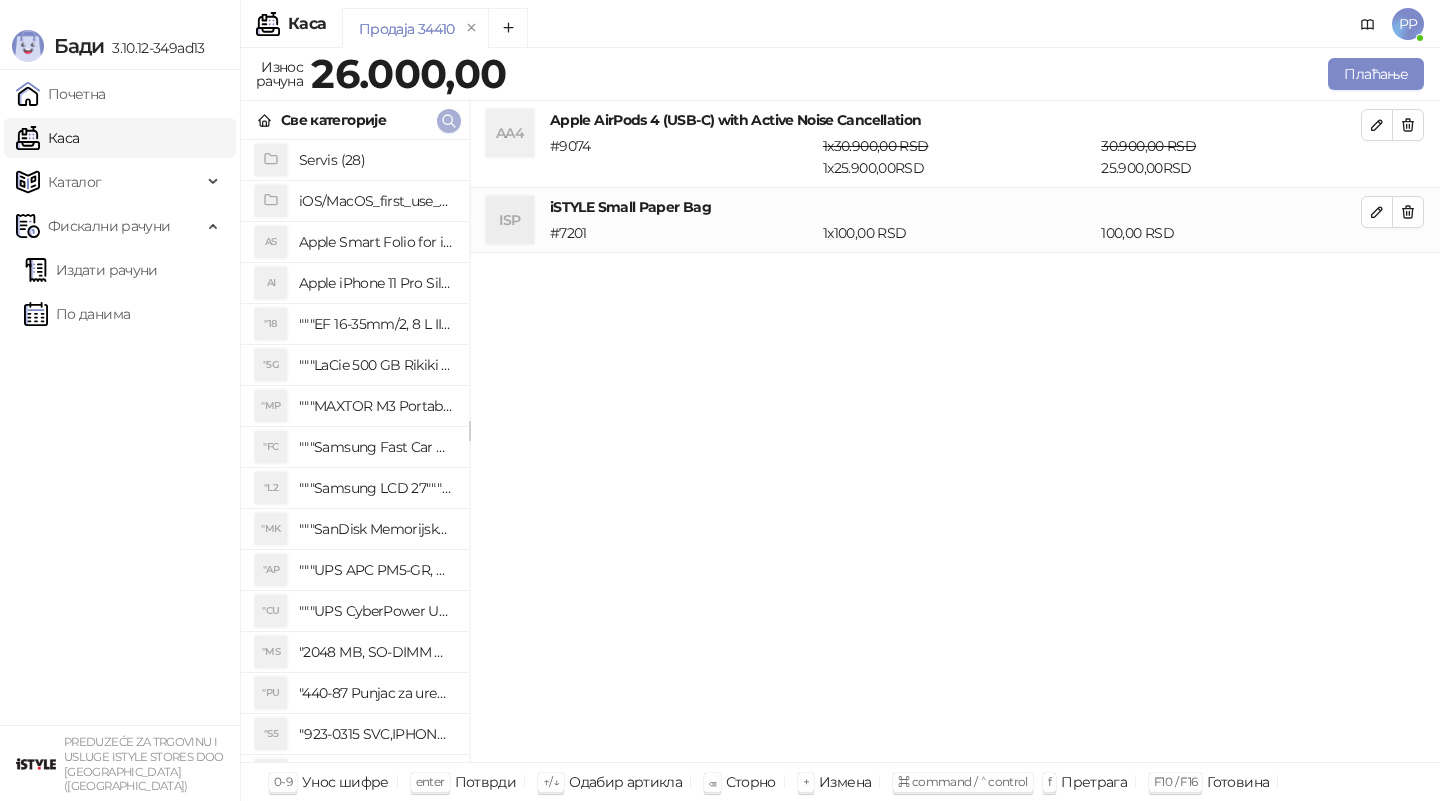 click 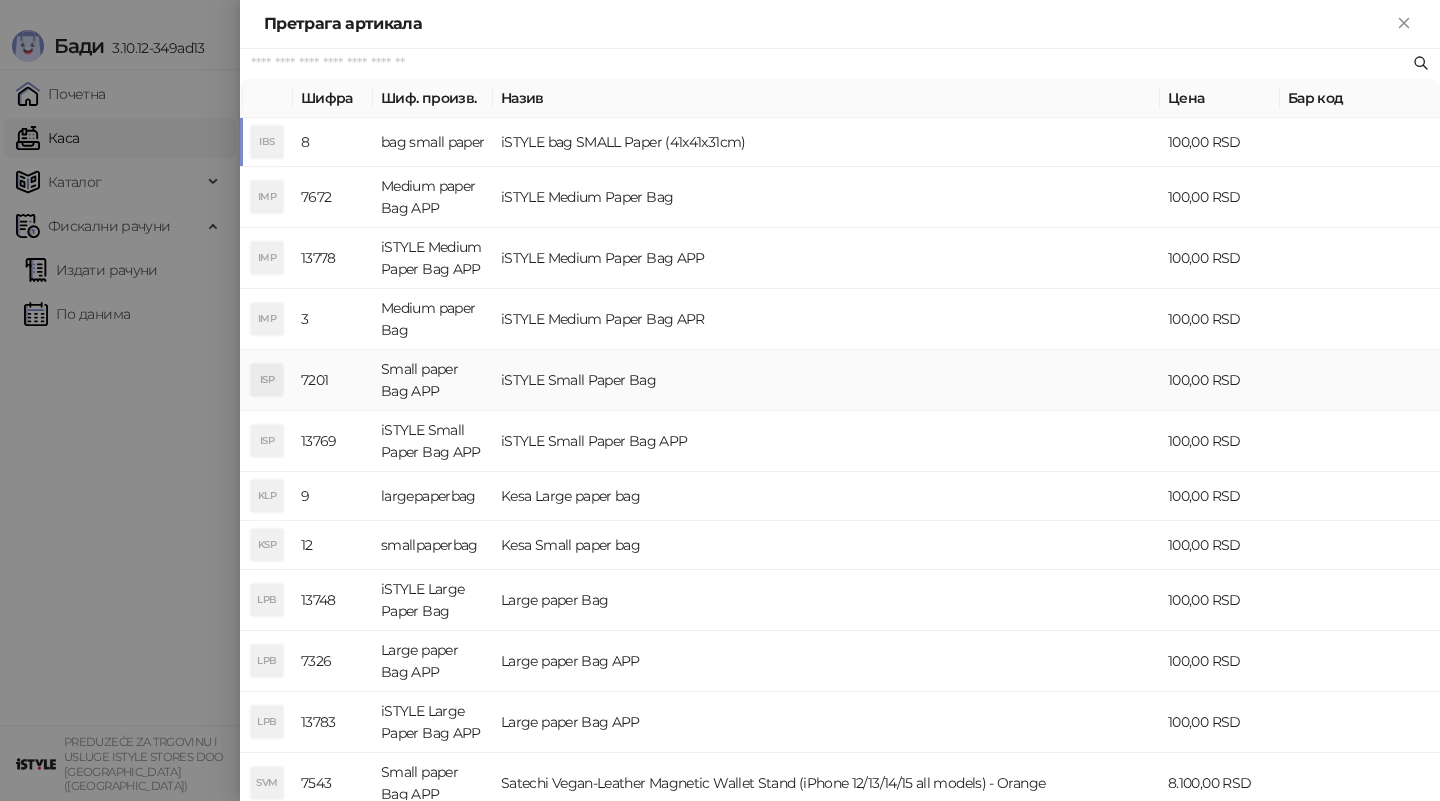 paste on "**********" 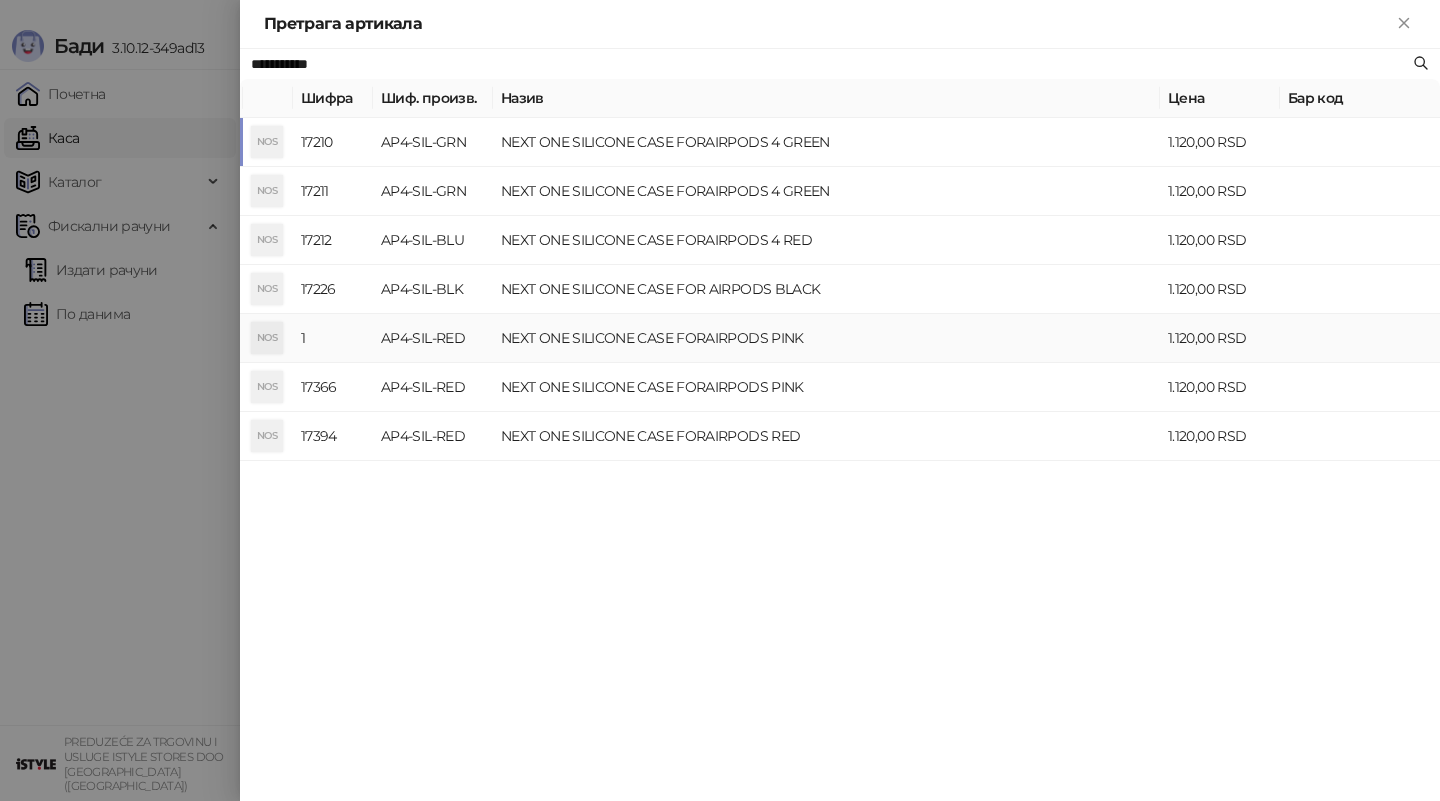 type on "**********" 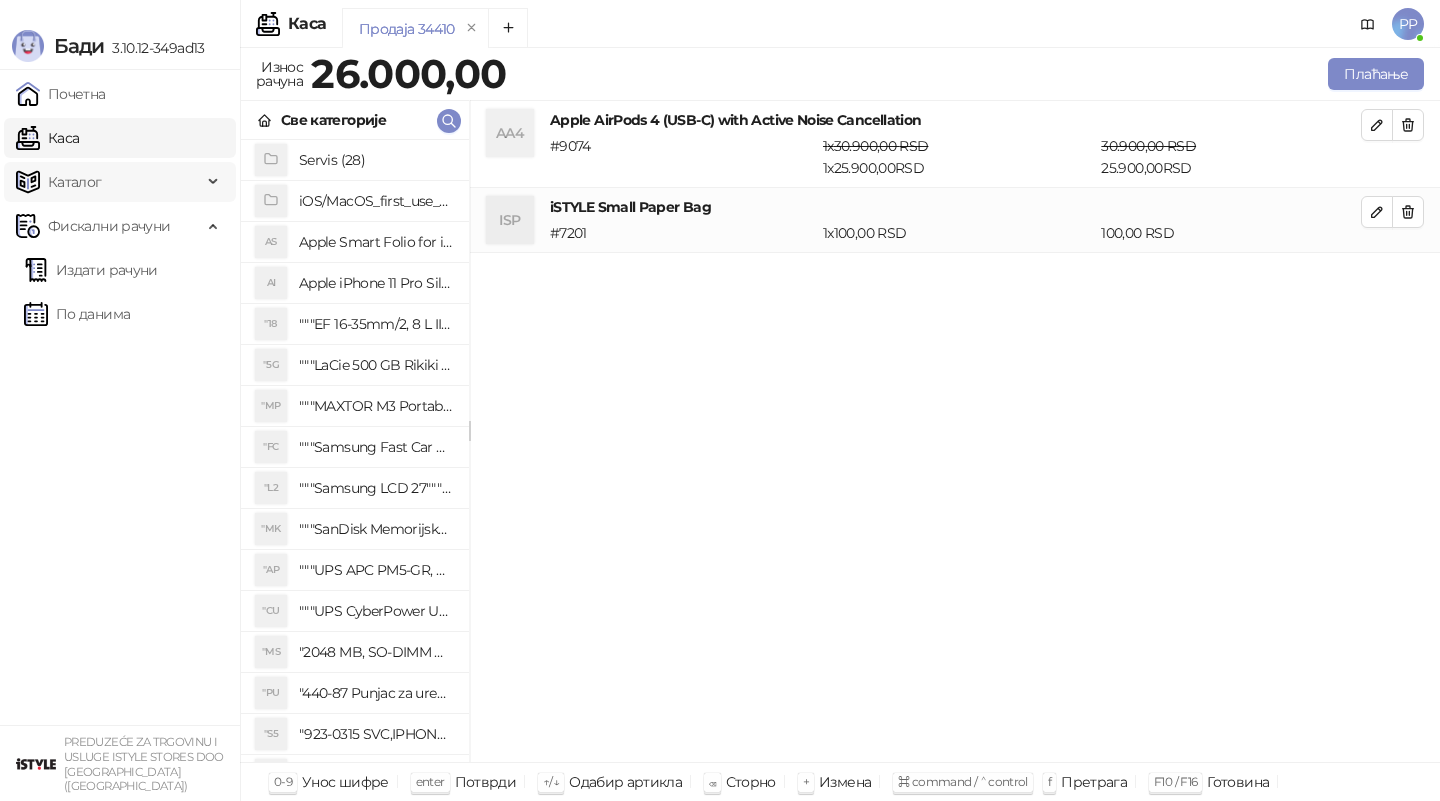 click on "Каталог" at bounding box center [75, 182] 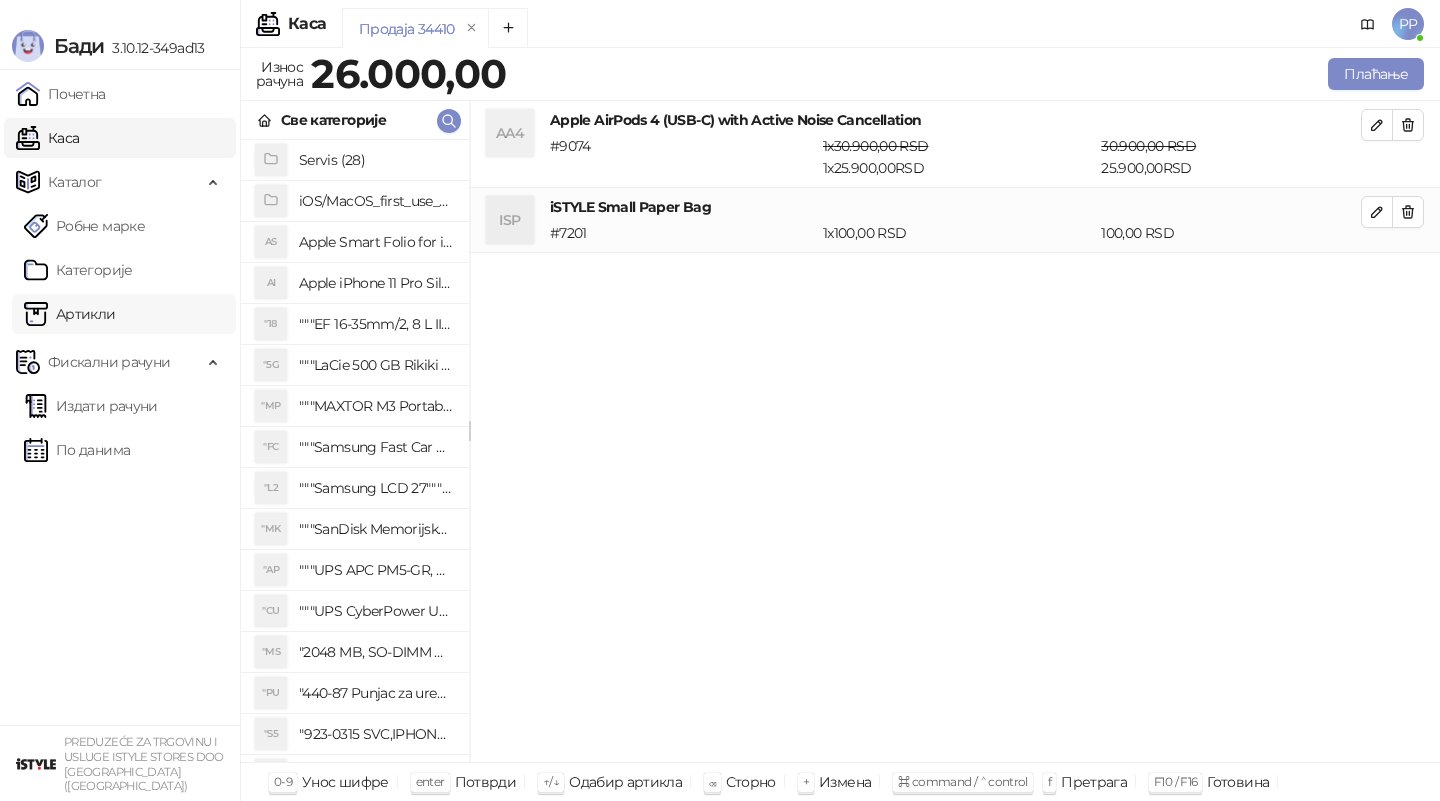click on "Артикли" at bounding box center [70, 314] 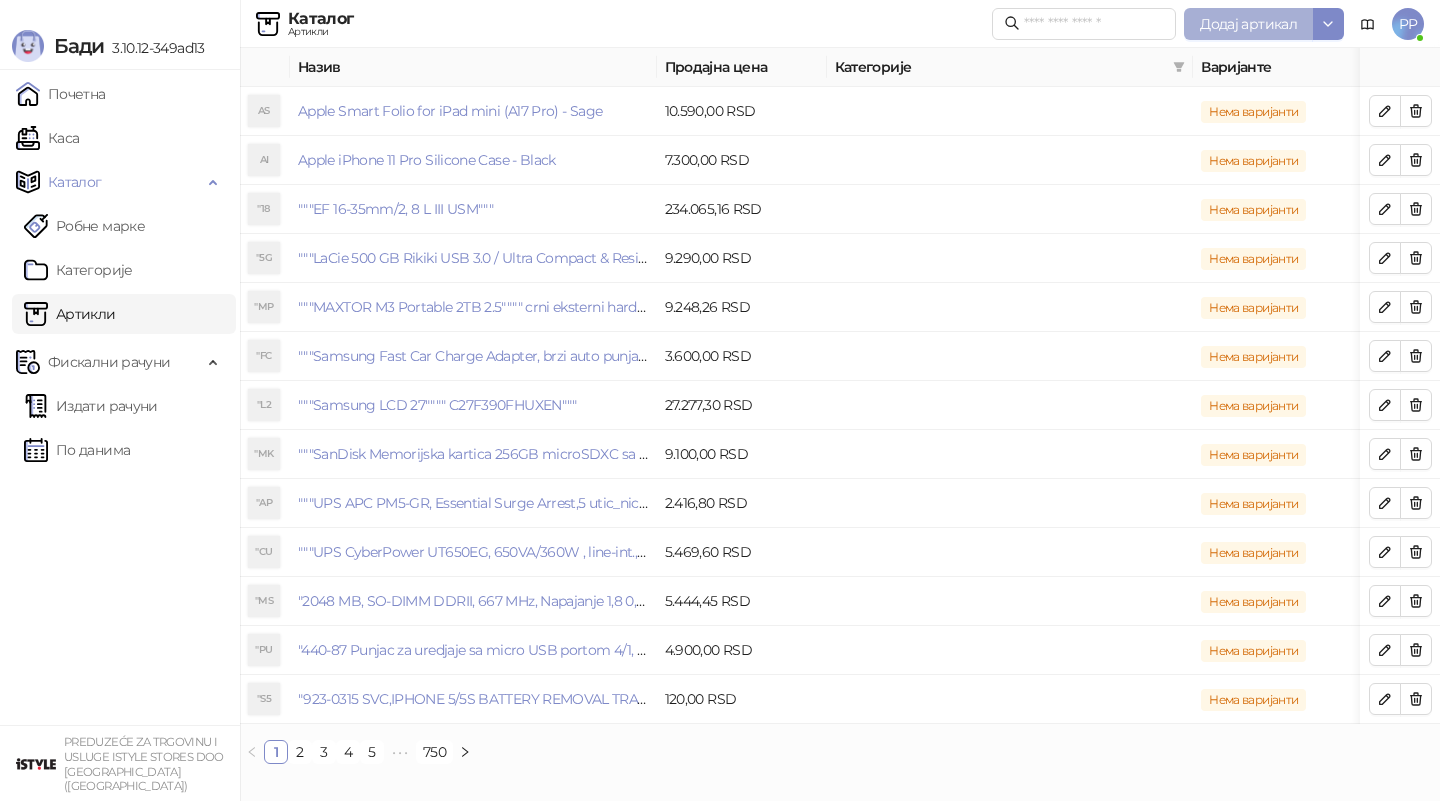 click on "Додај артикал" at bounding box center (1248, 24) 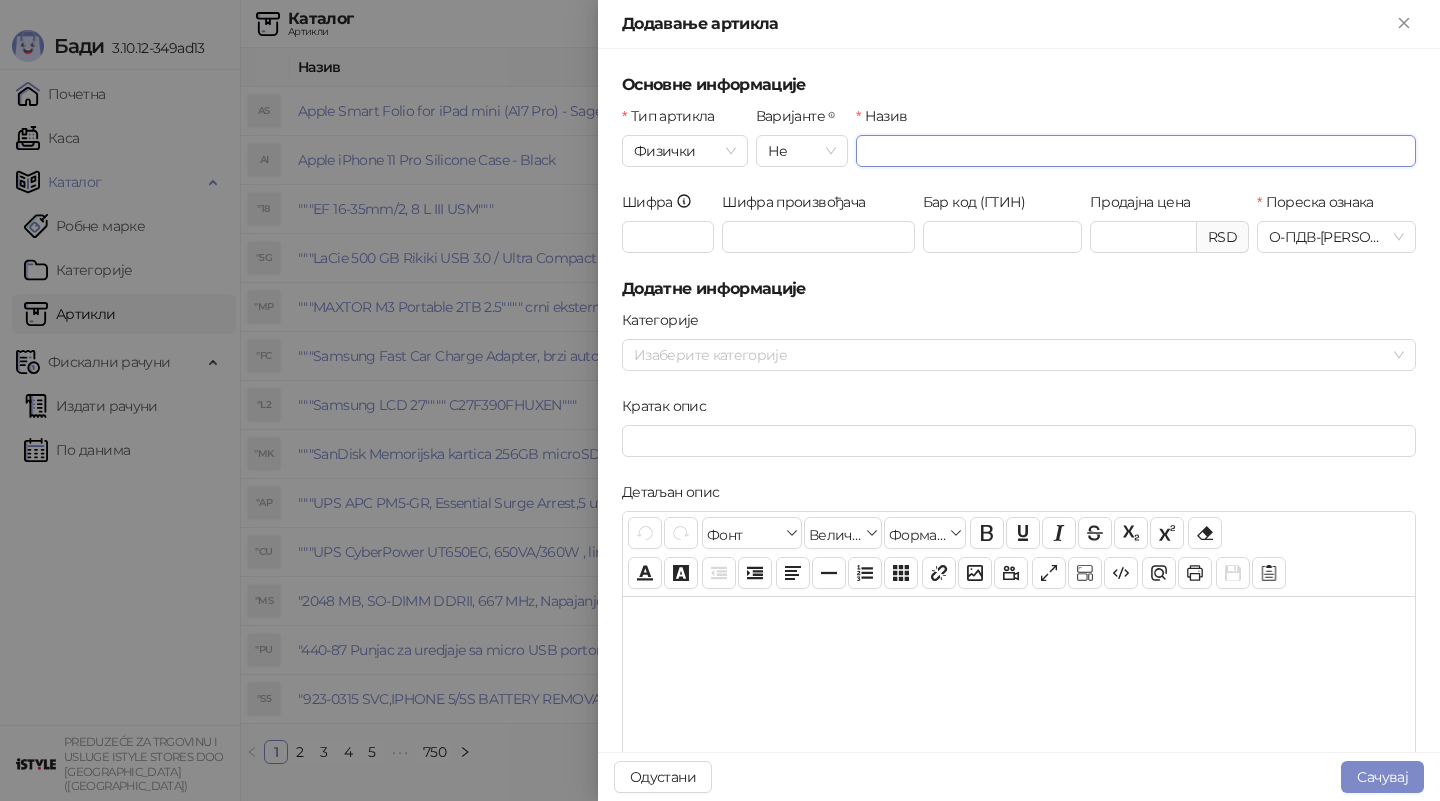 click on "Назив" at bounding box center [1136, 151] 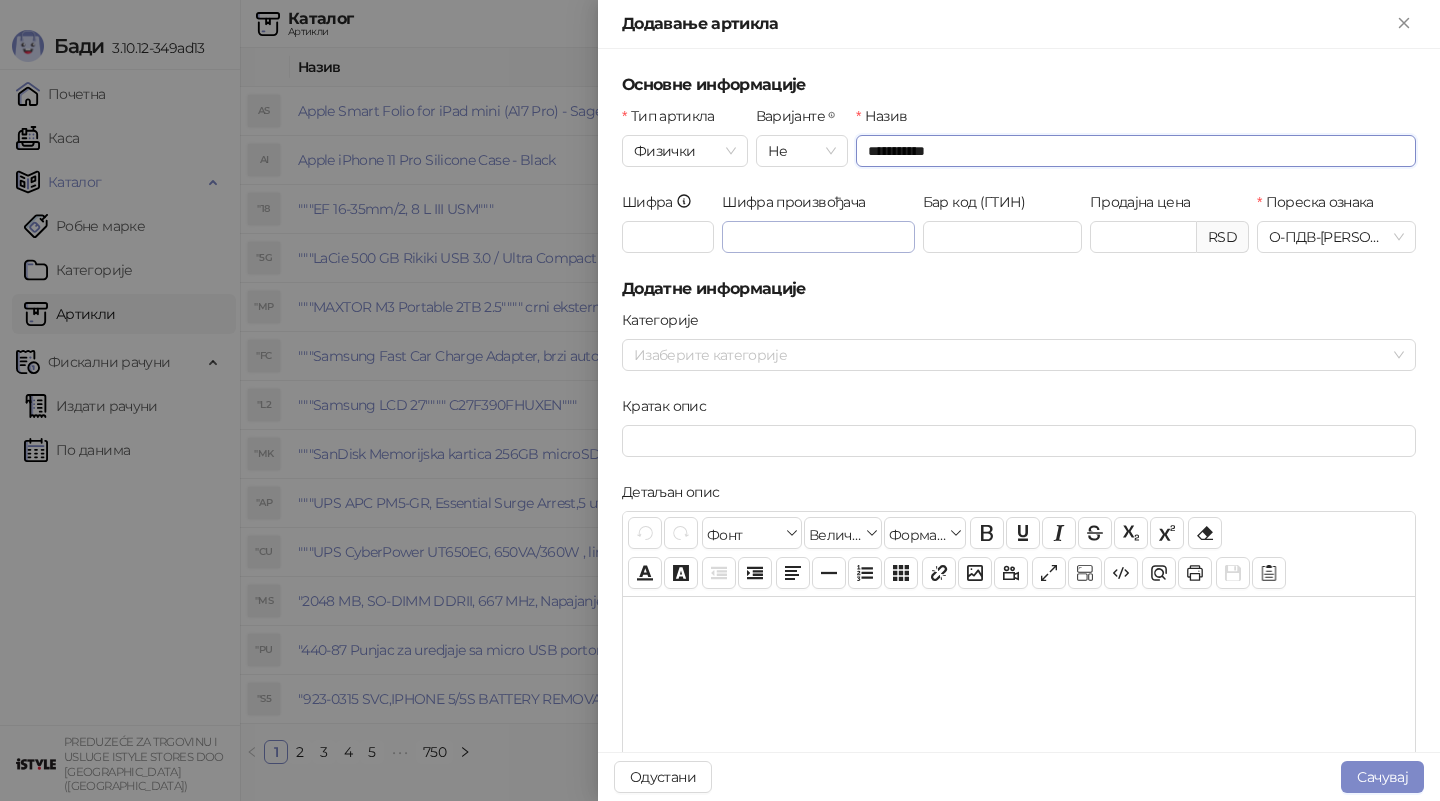type on "**********" 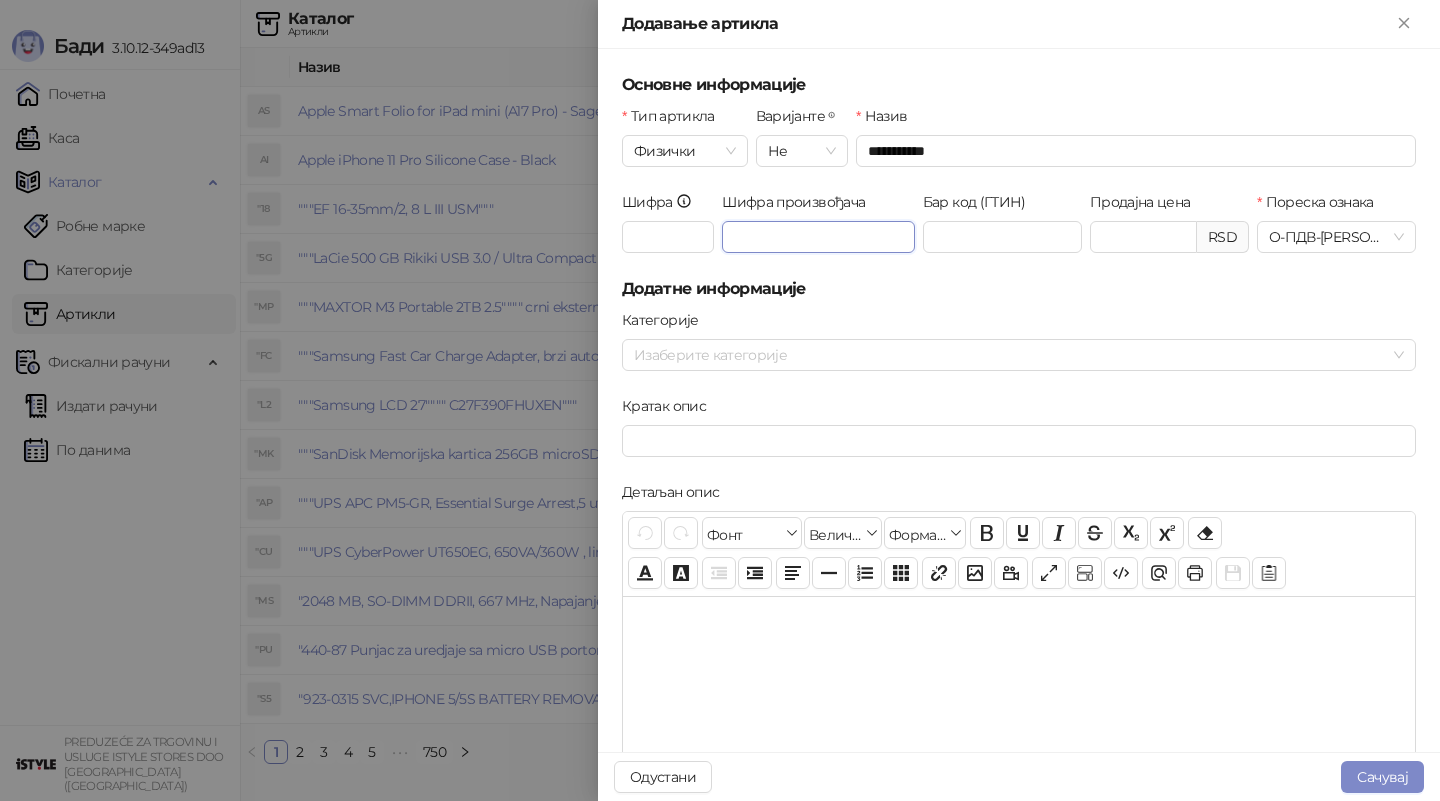 click on "Шифра произвођача" at bounding box center [818, 237] 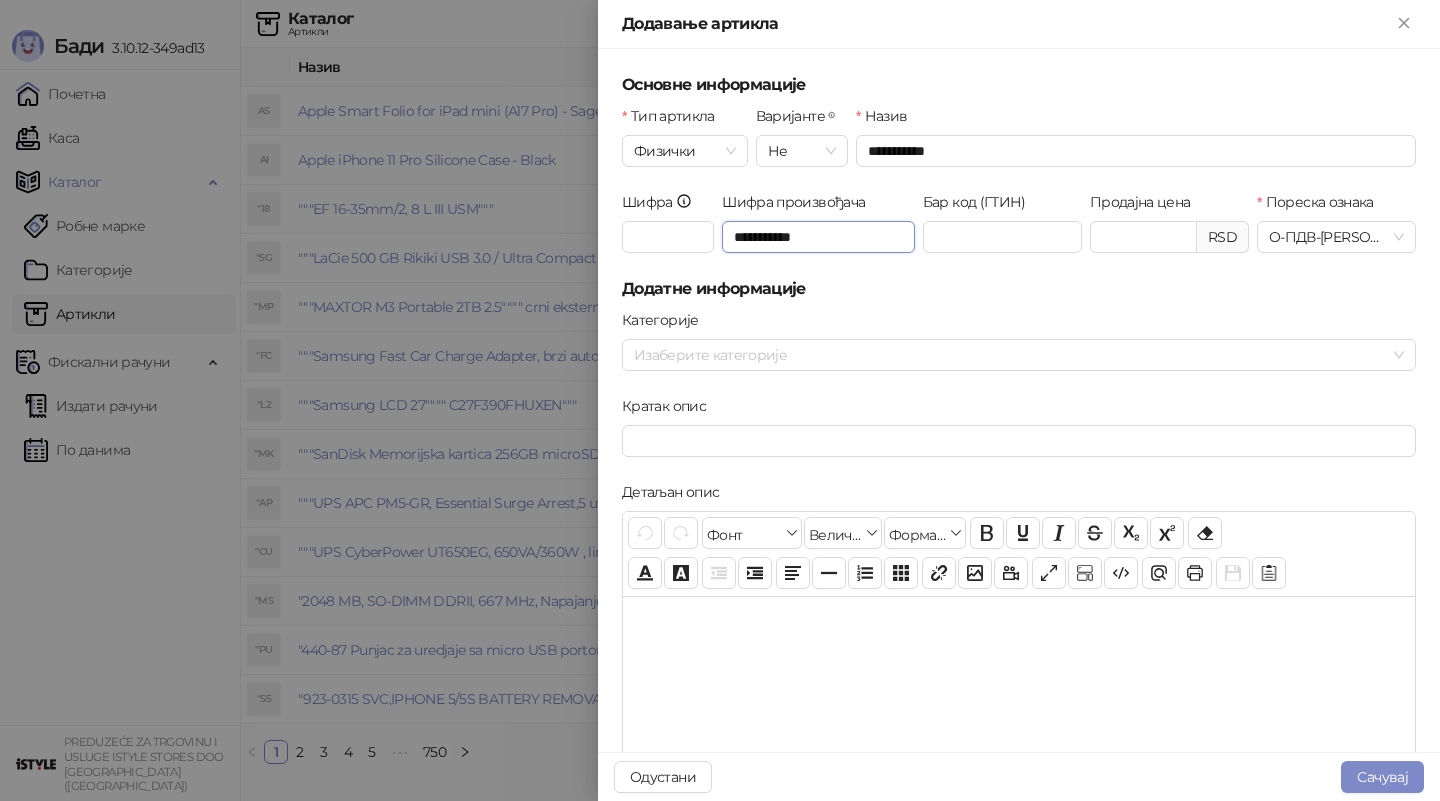 type on "**********" 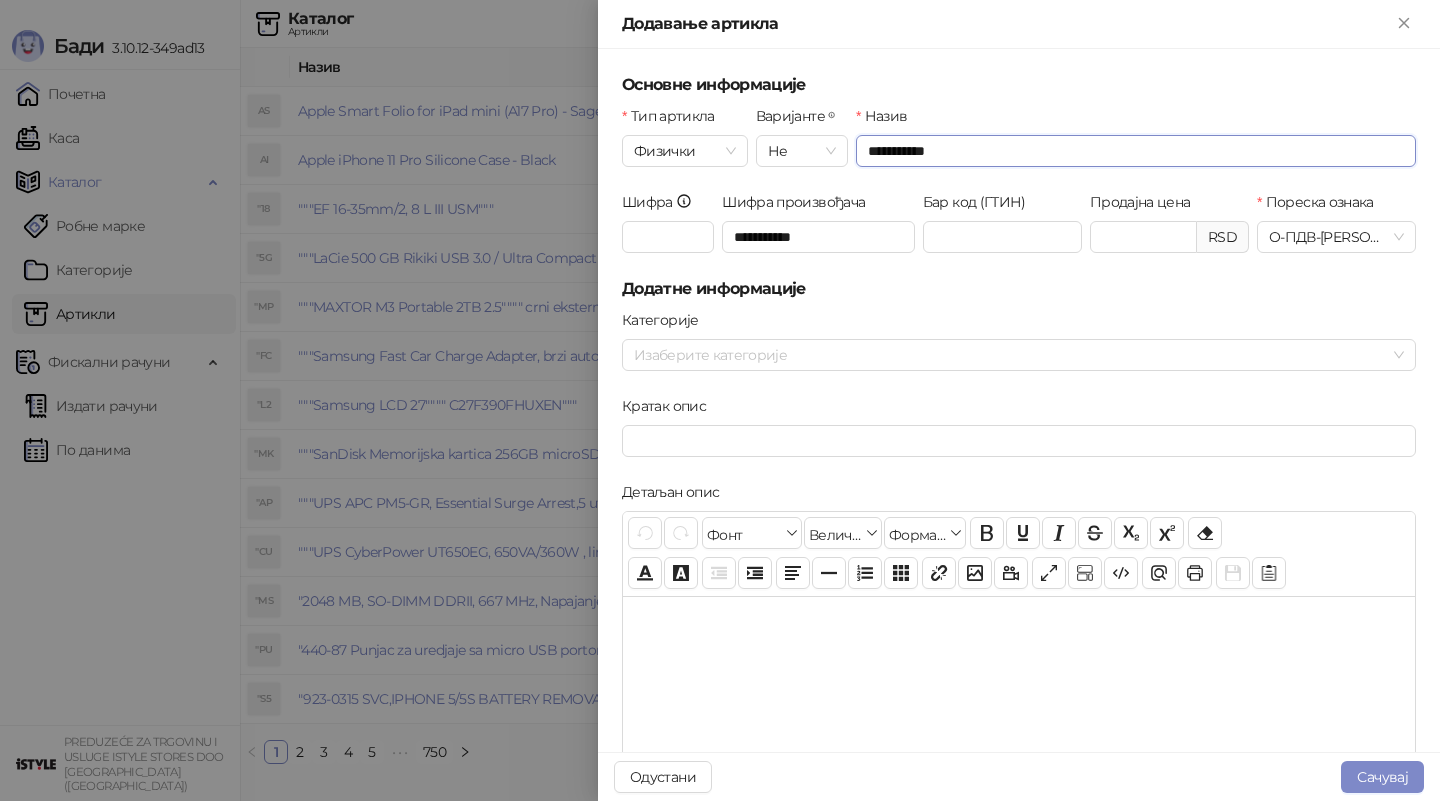click on "**********" at bounding box center (1136, 151) 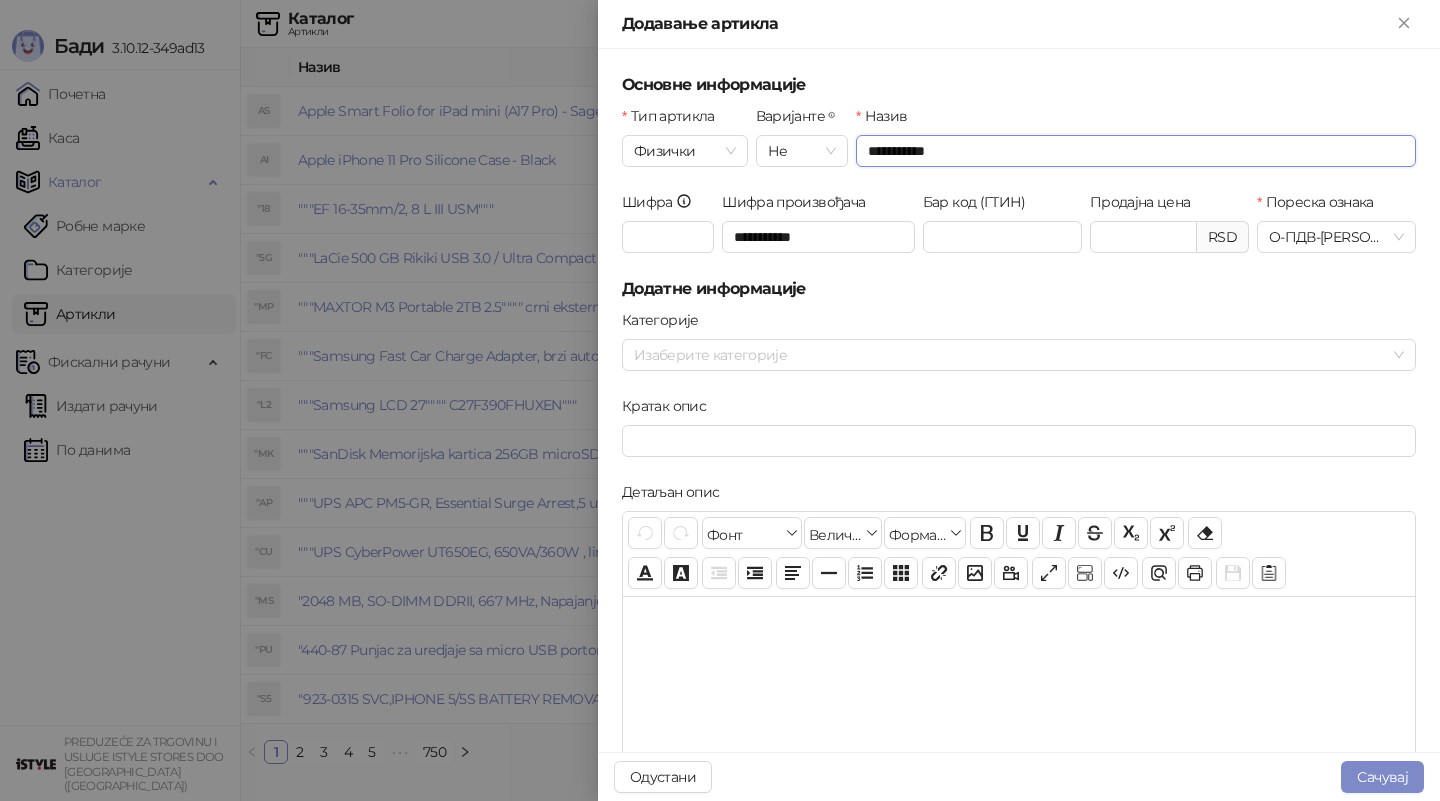 click on "**********" at bounding box center [1136, 151] 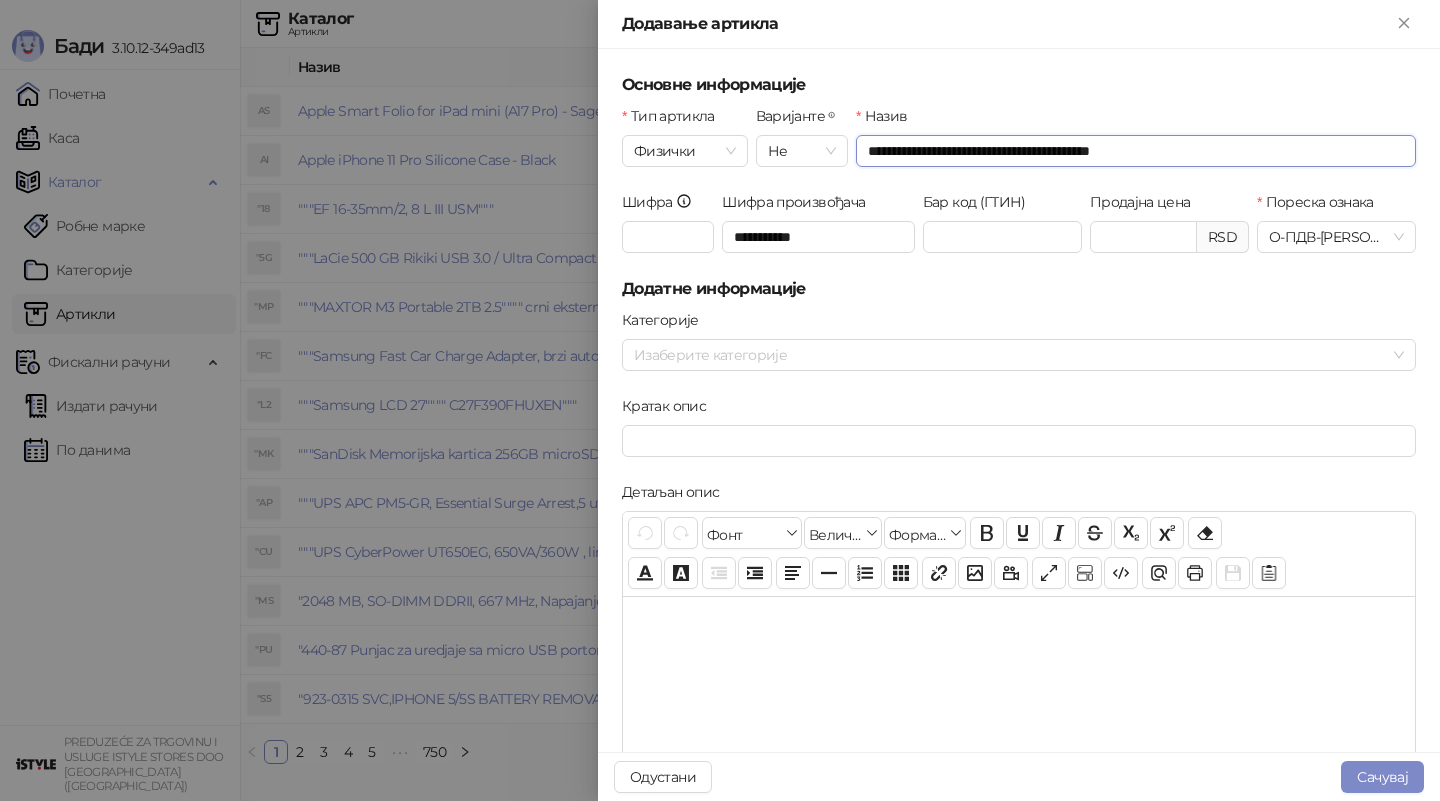 scroll, scrollTop: 2, scrollLeft: 0, axis: vertical 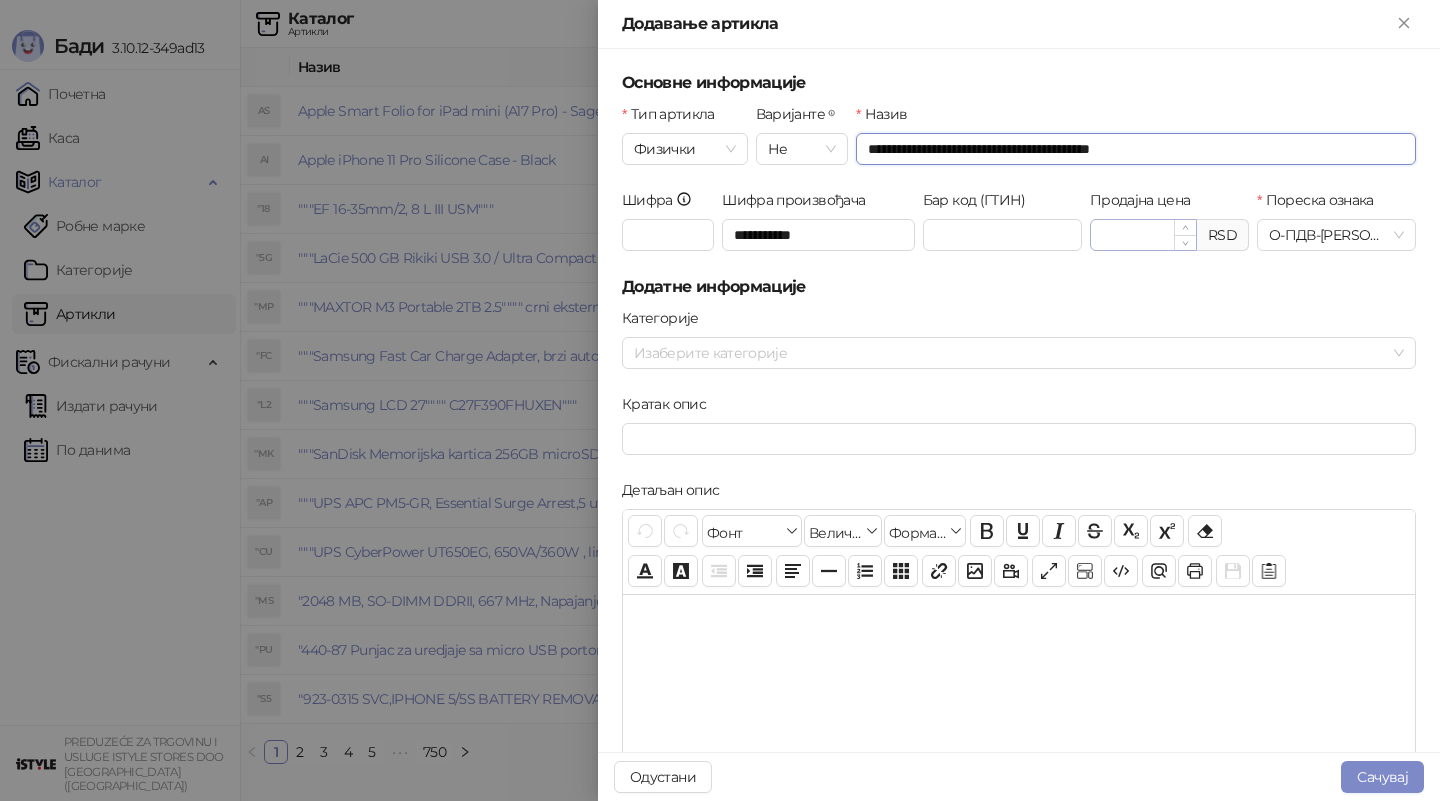 type on "**********" 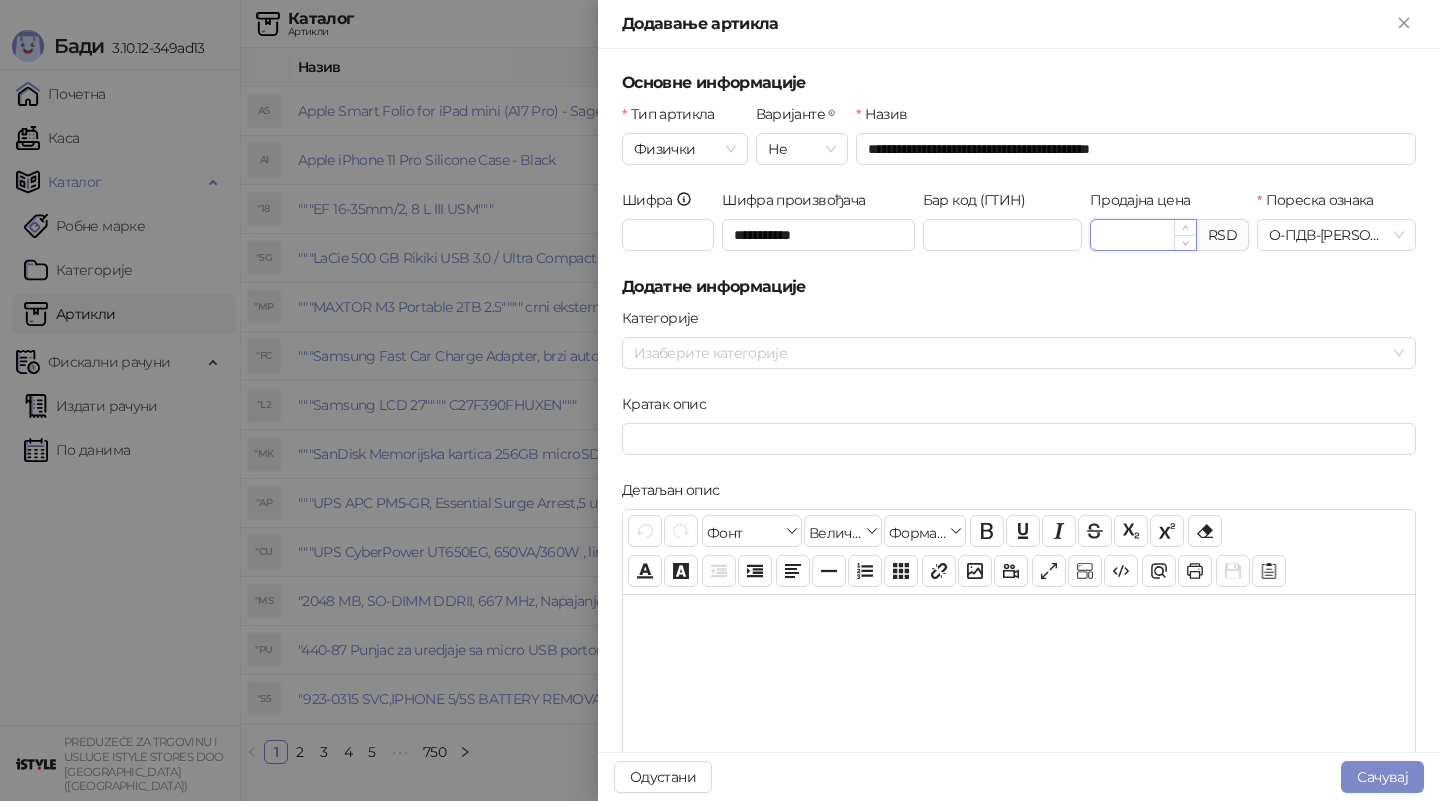 click on "Продајна цена" at bounding box center [1143, 235] 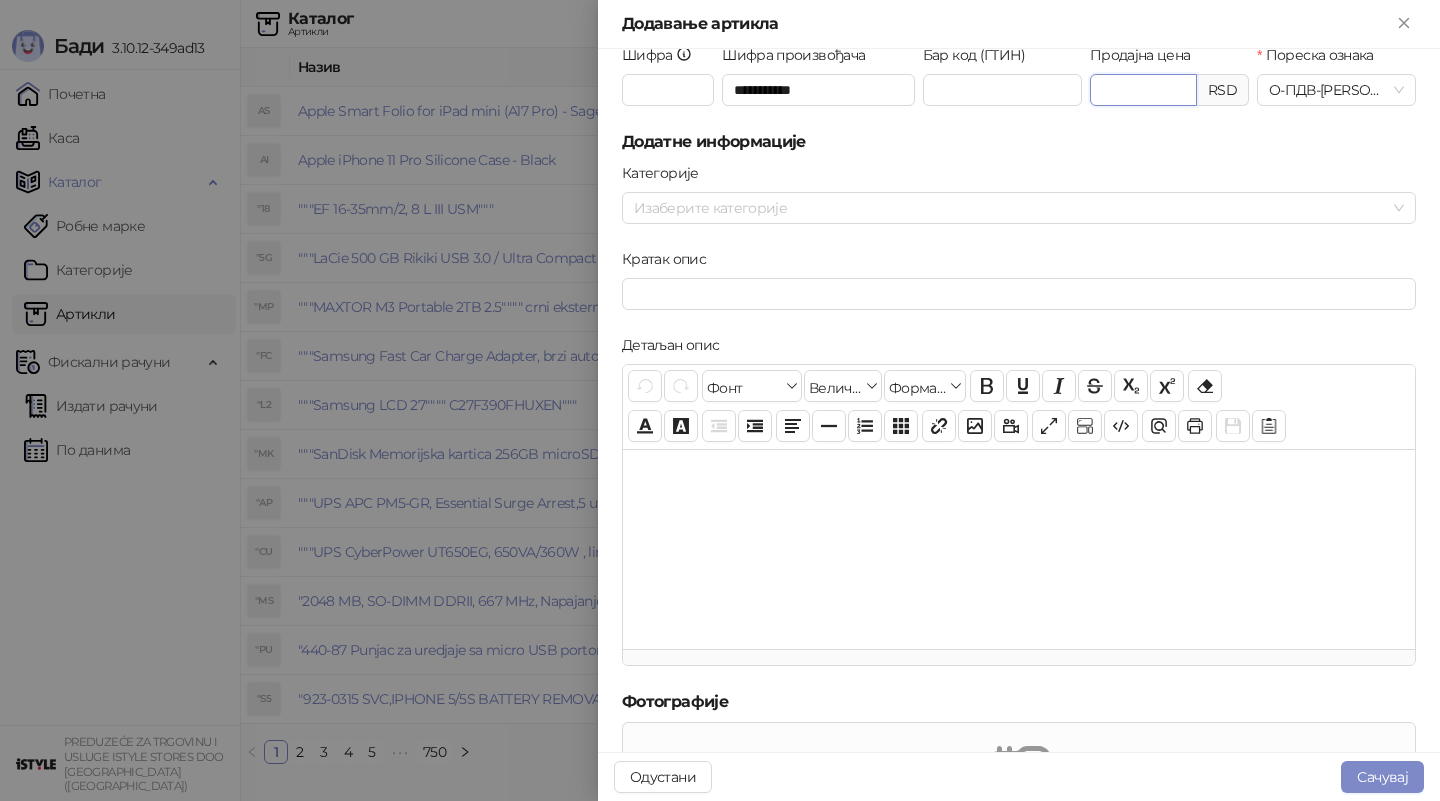 scroll, scrollTop: 157, scrollLeft: 0, axis: vertical 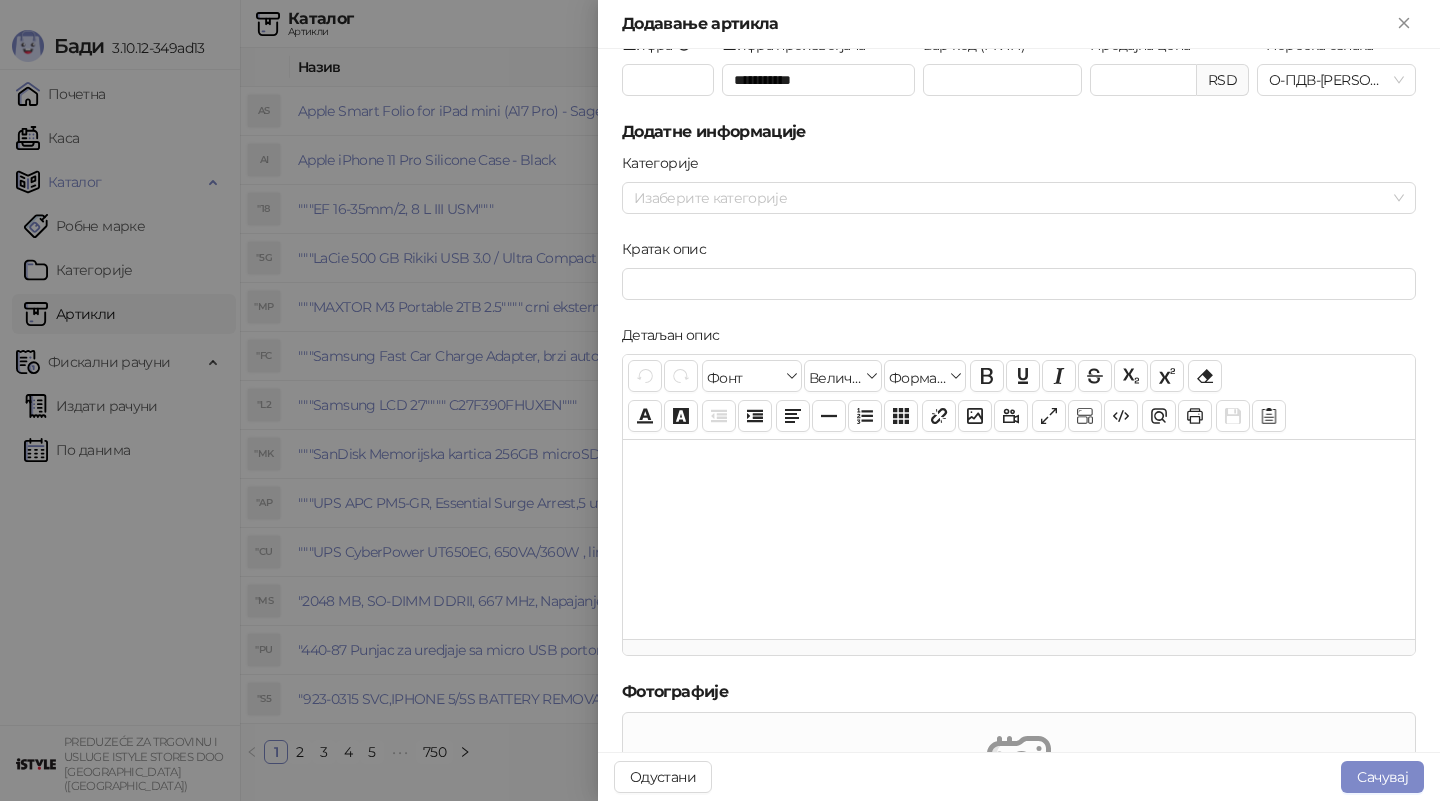 drag, startPoint x: 1352, startPoint y: 780, endPoint x: 810, endPoint y: 421, distance: 650.1115 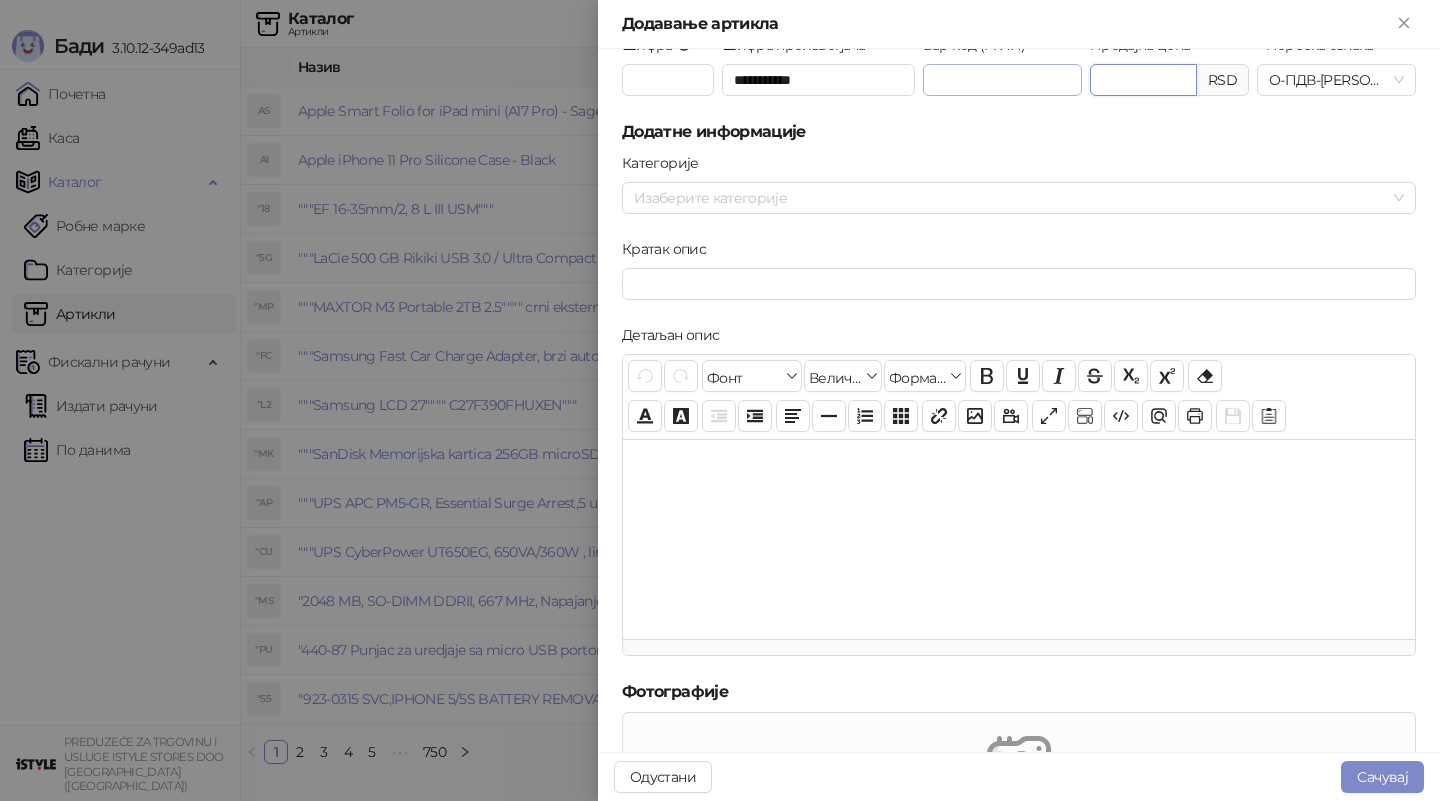 drag, startPoint x: 1161, startPoint y: 79, endPoint x: 993, endPoint y: 75, distance: 168.0476 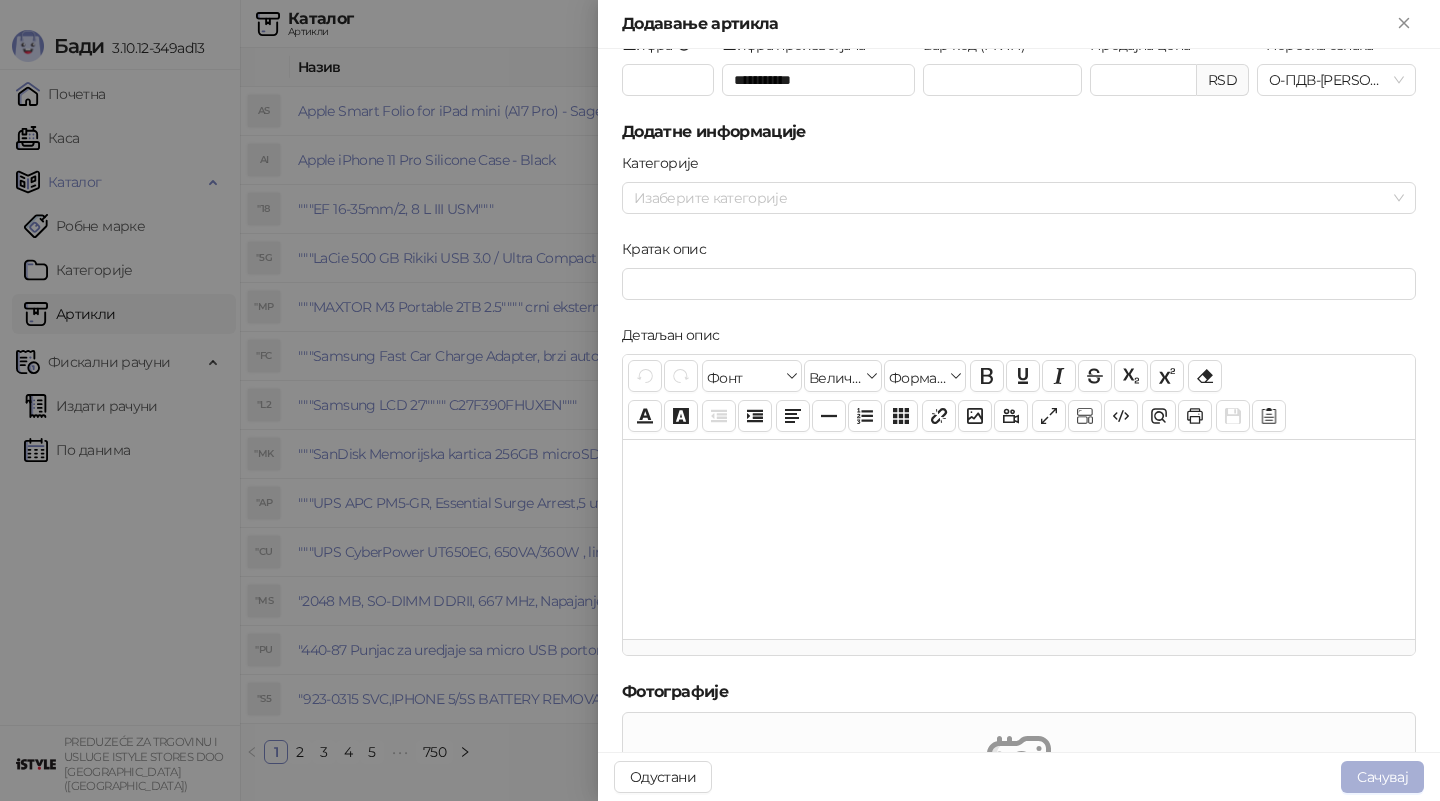 type on "*******" 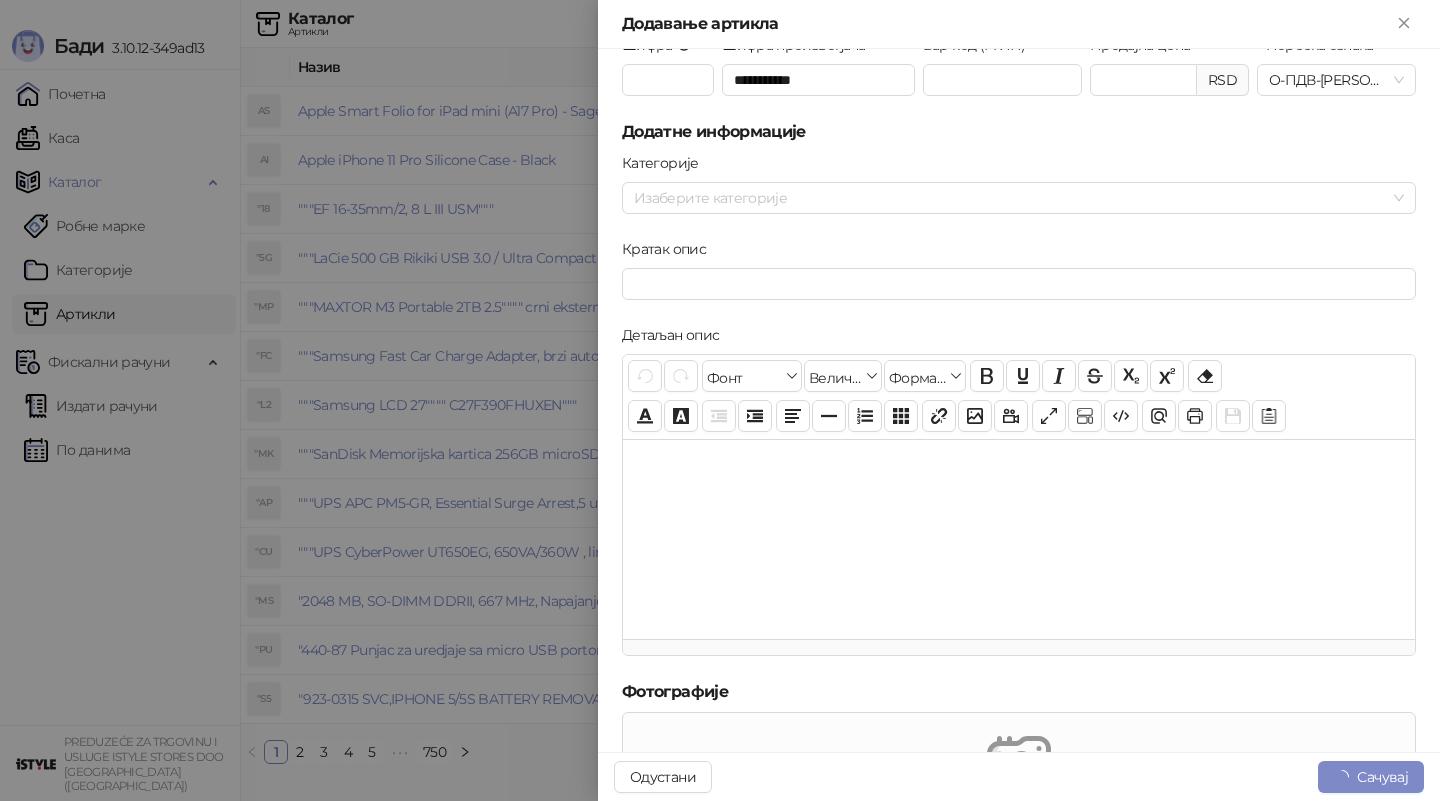 scroll, scrollTop: 0, scrollLeft: 0, axis: both 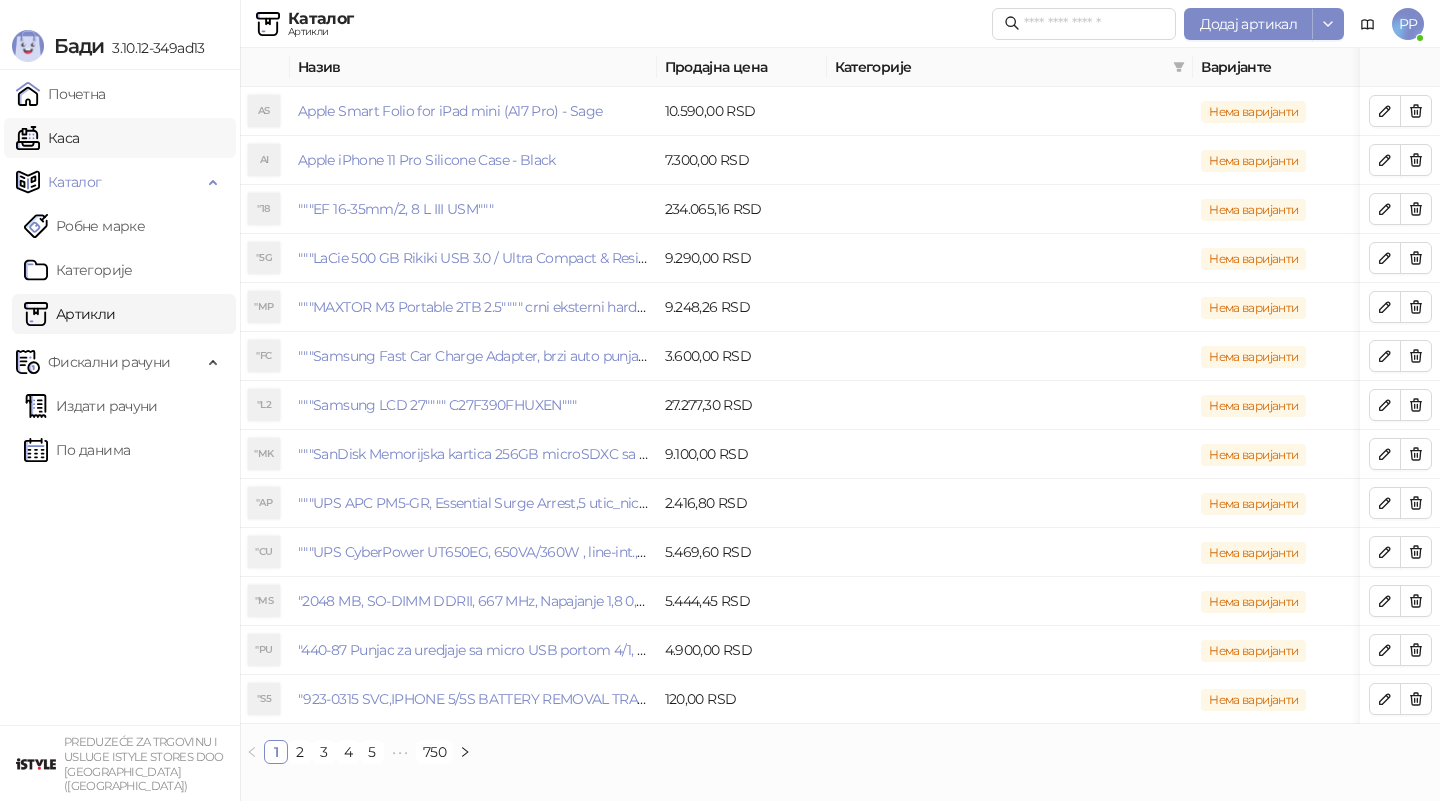 click on "Каса" at bounding box center (47, 138) 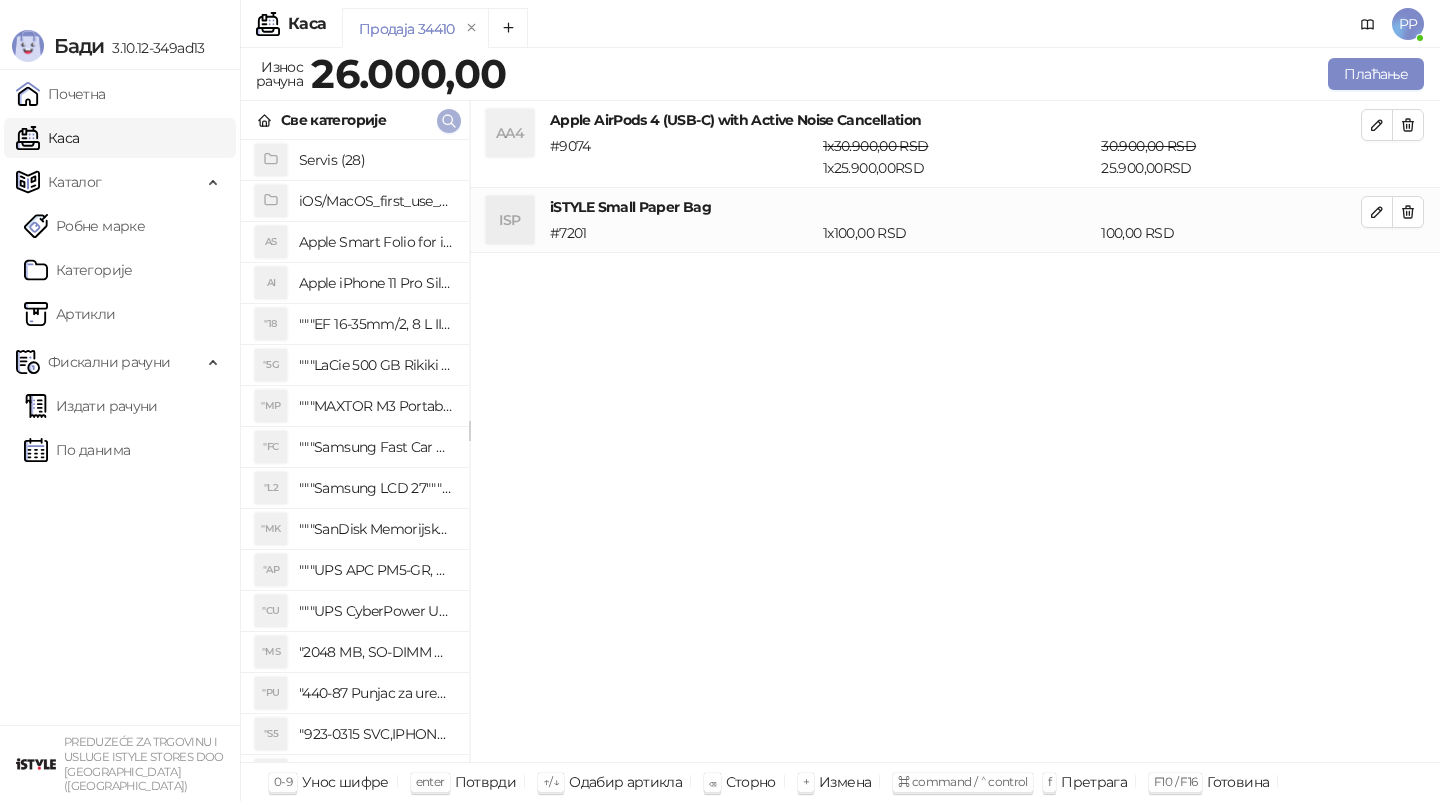 click 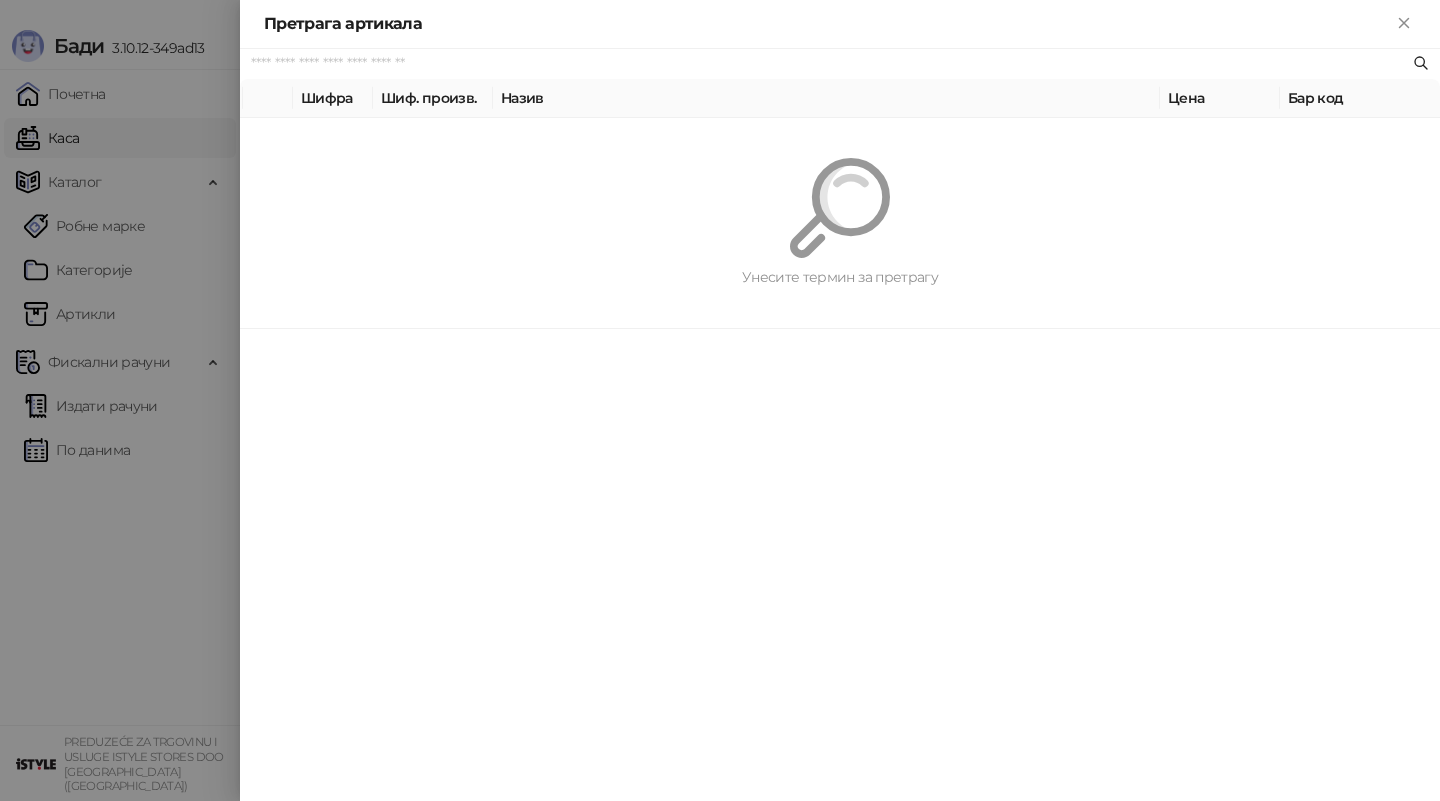 paste on "**********" 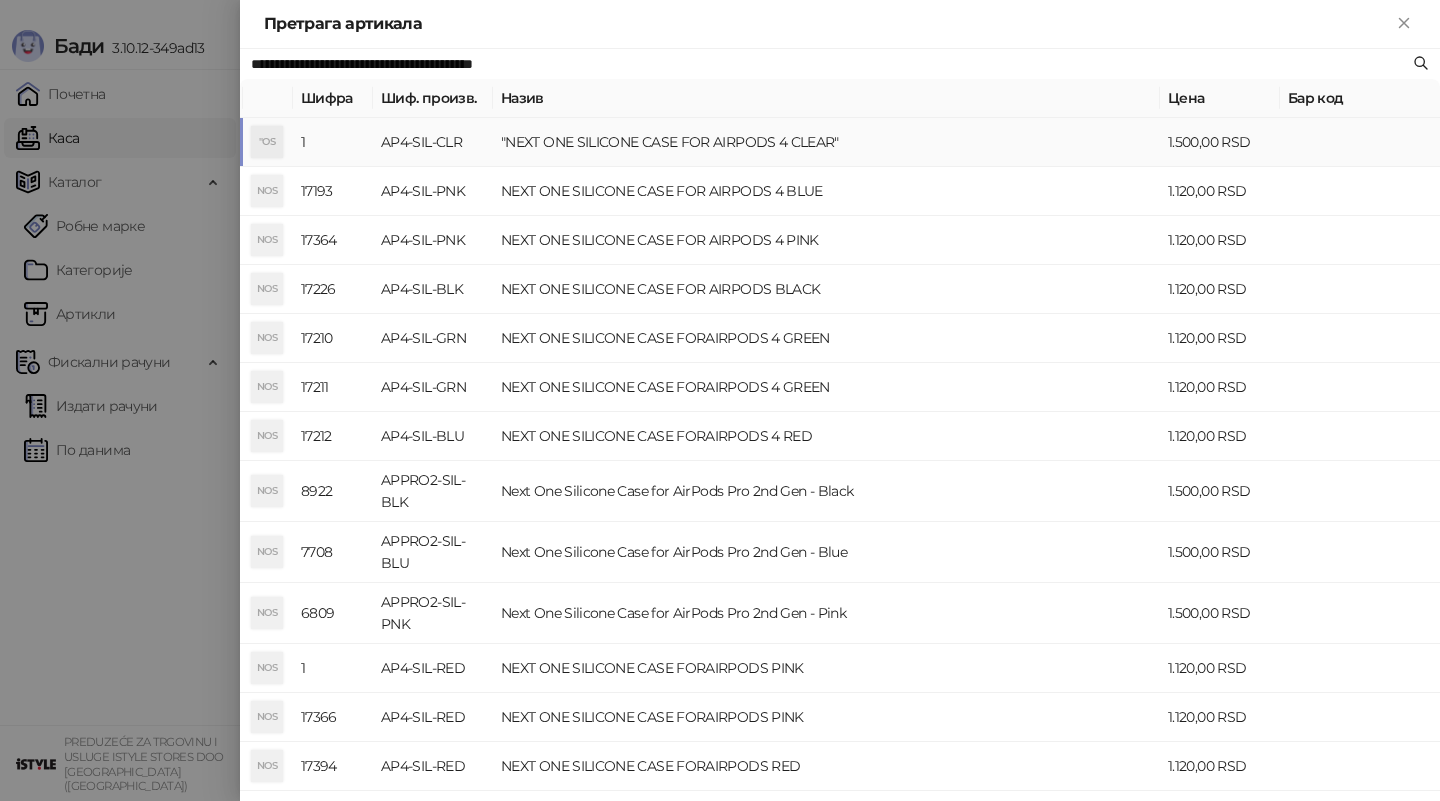 type on "**********" 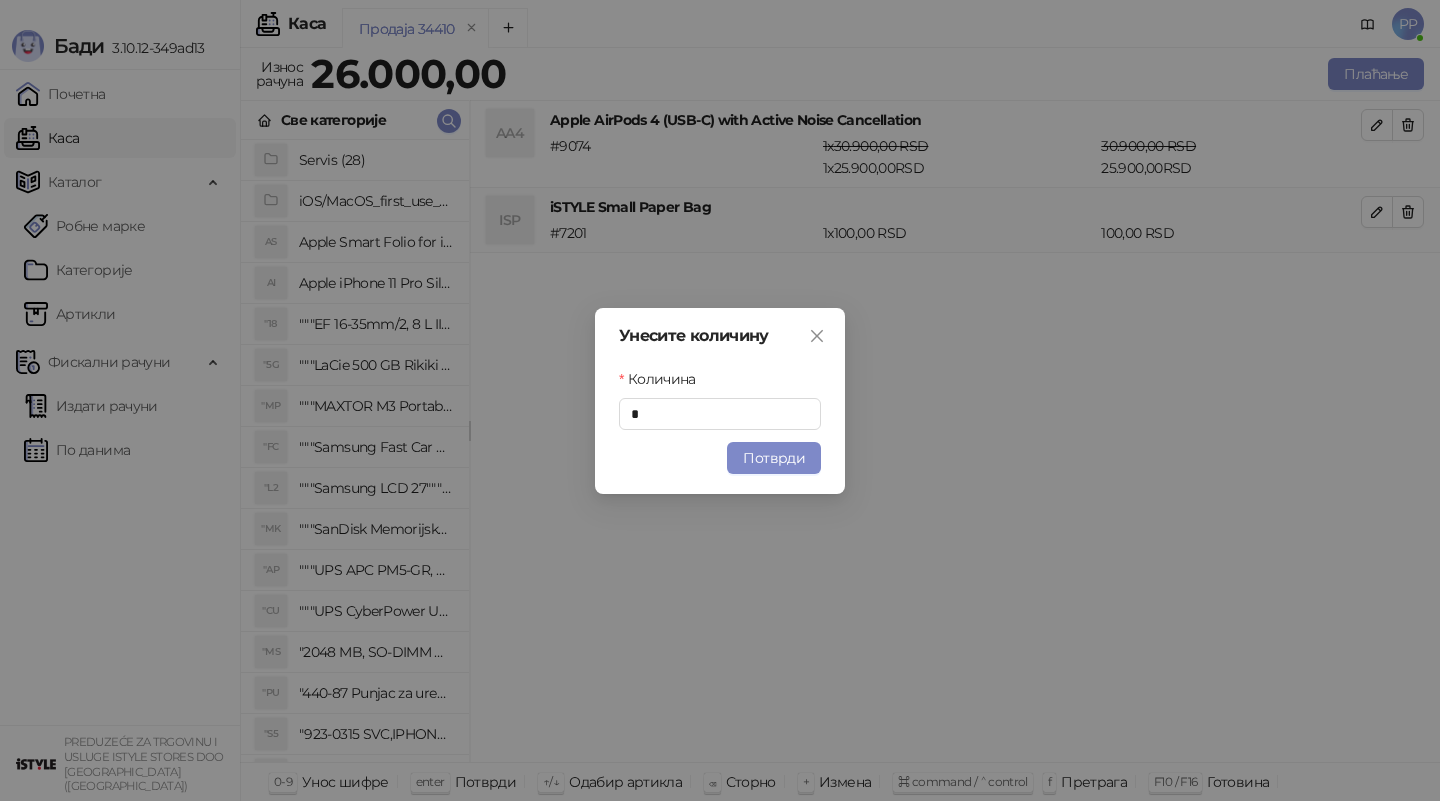 click on "Потврди" at bounding box center [774, 458] 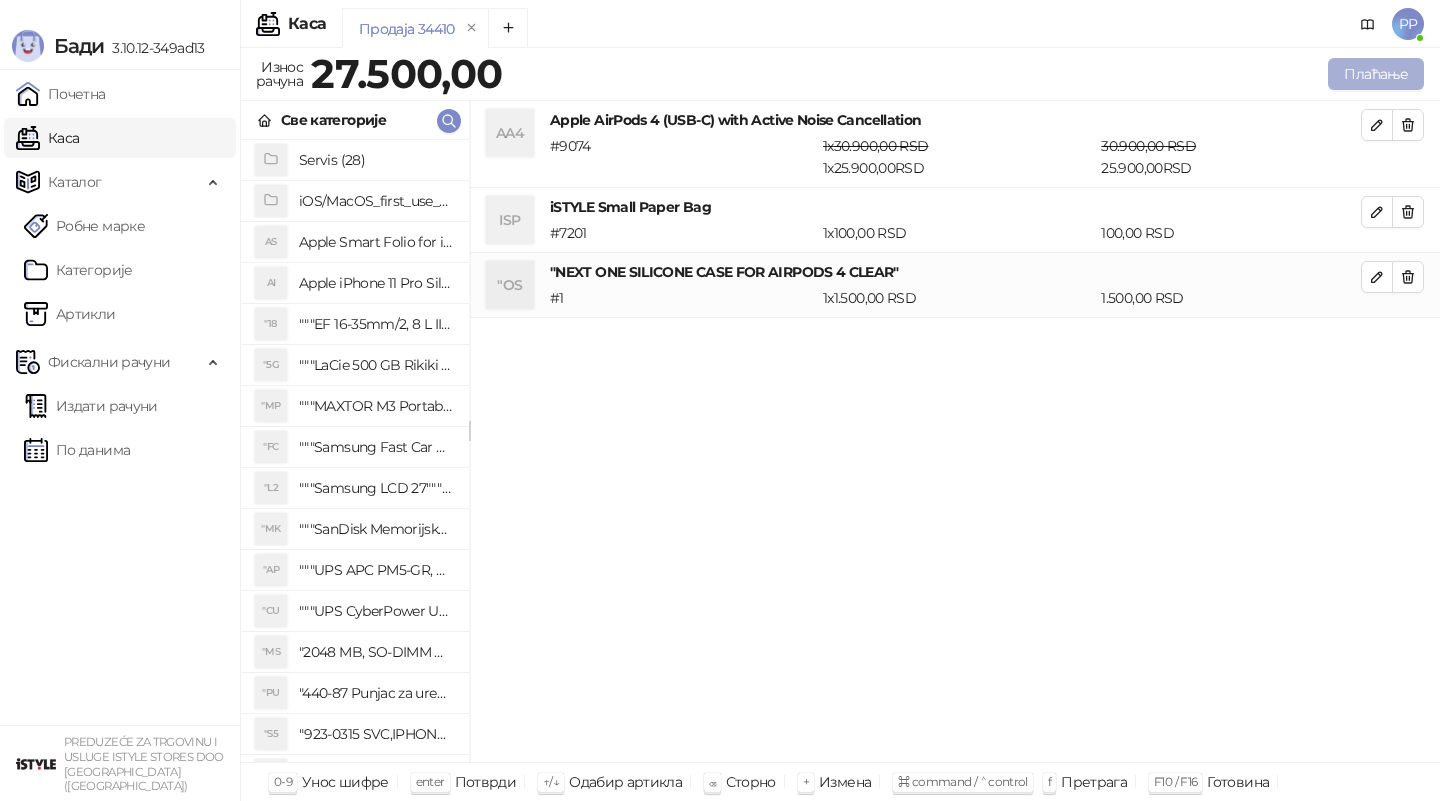 click on "Плаћање" at bounding box center [1376, 74] 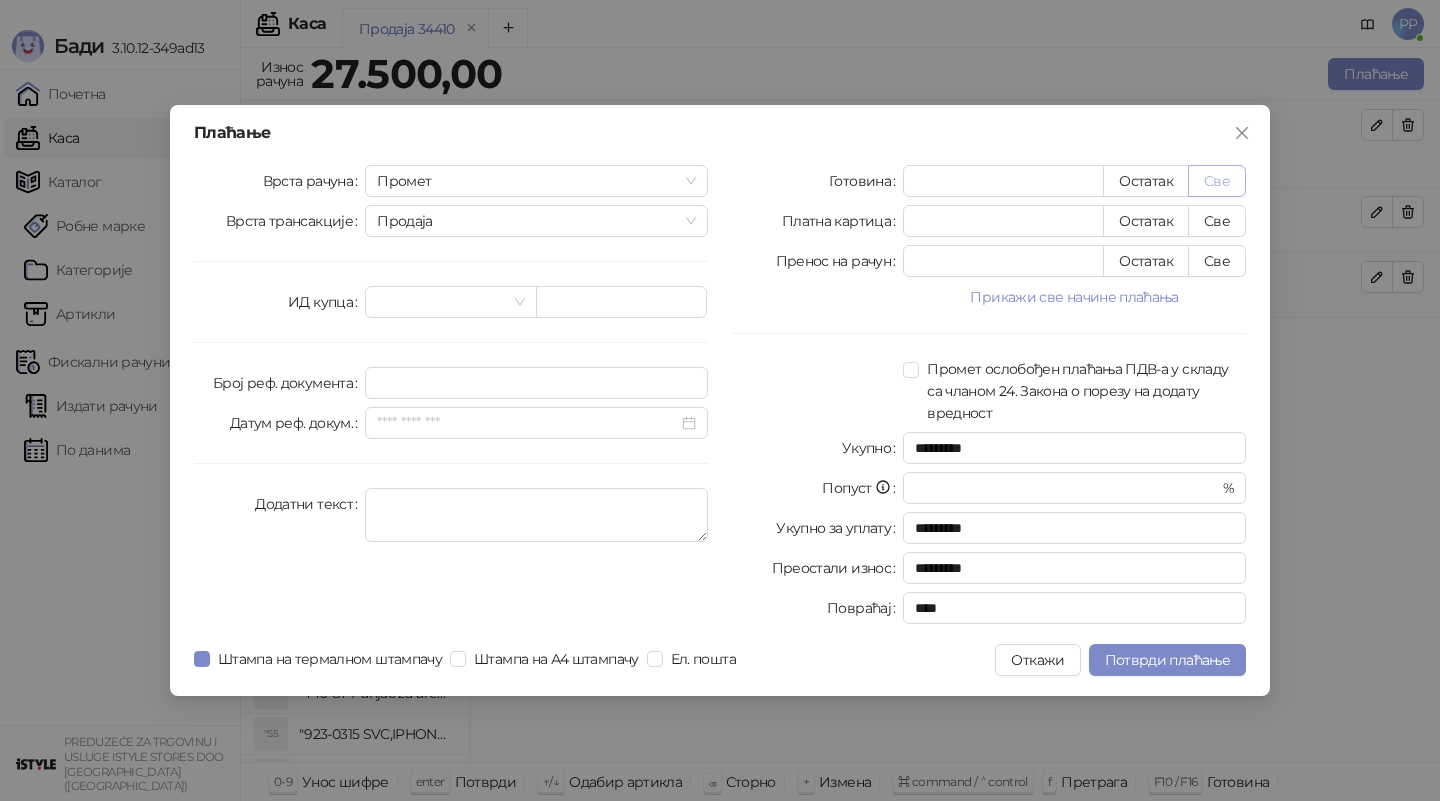 click on "Све" at bounding box center [1217, 181] 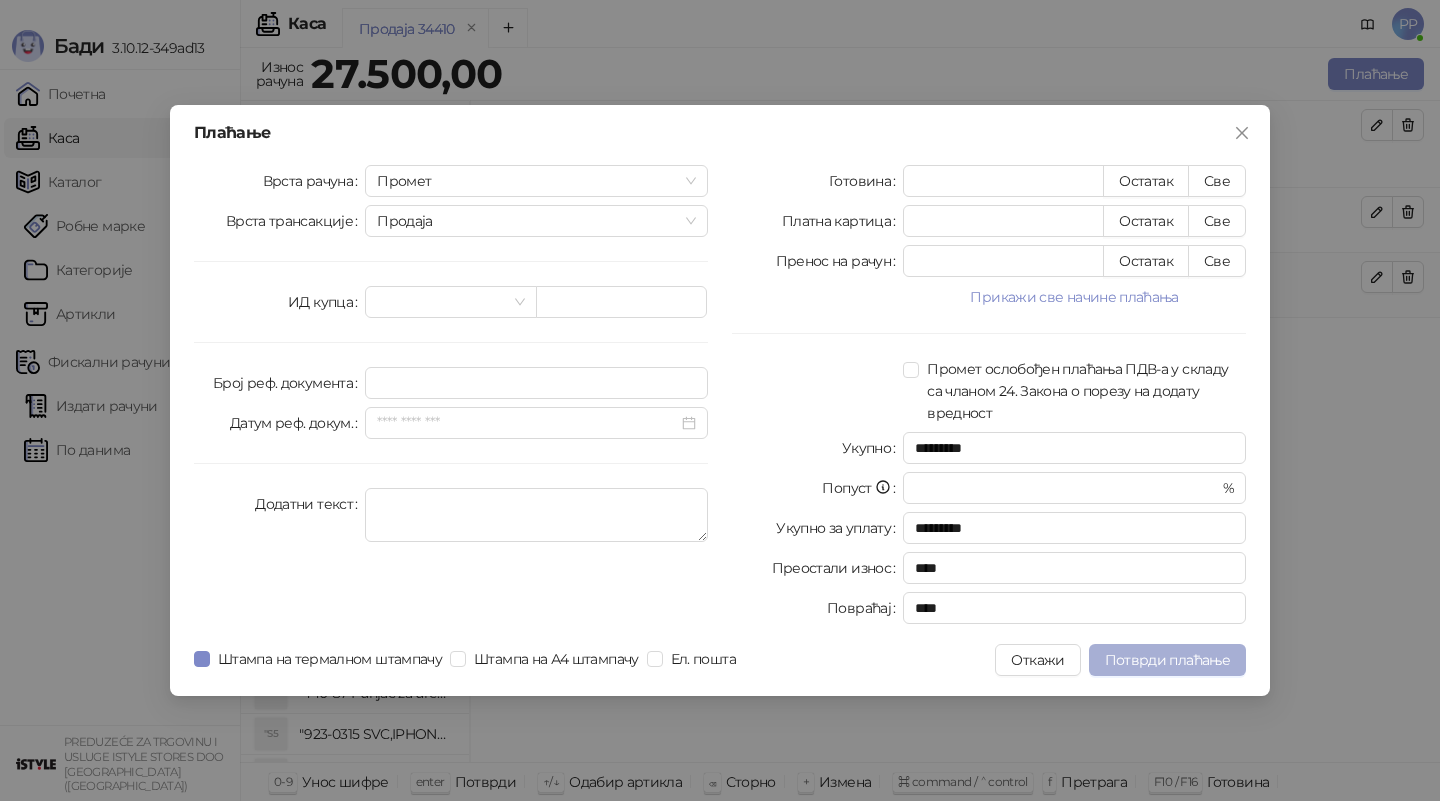 click on "Потврди плаћање" at bounding box center (1167, 660) 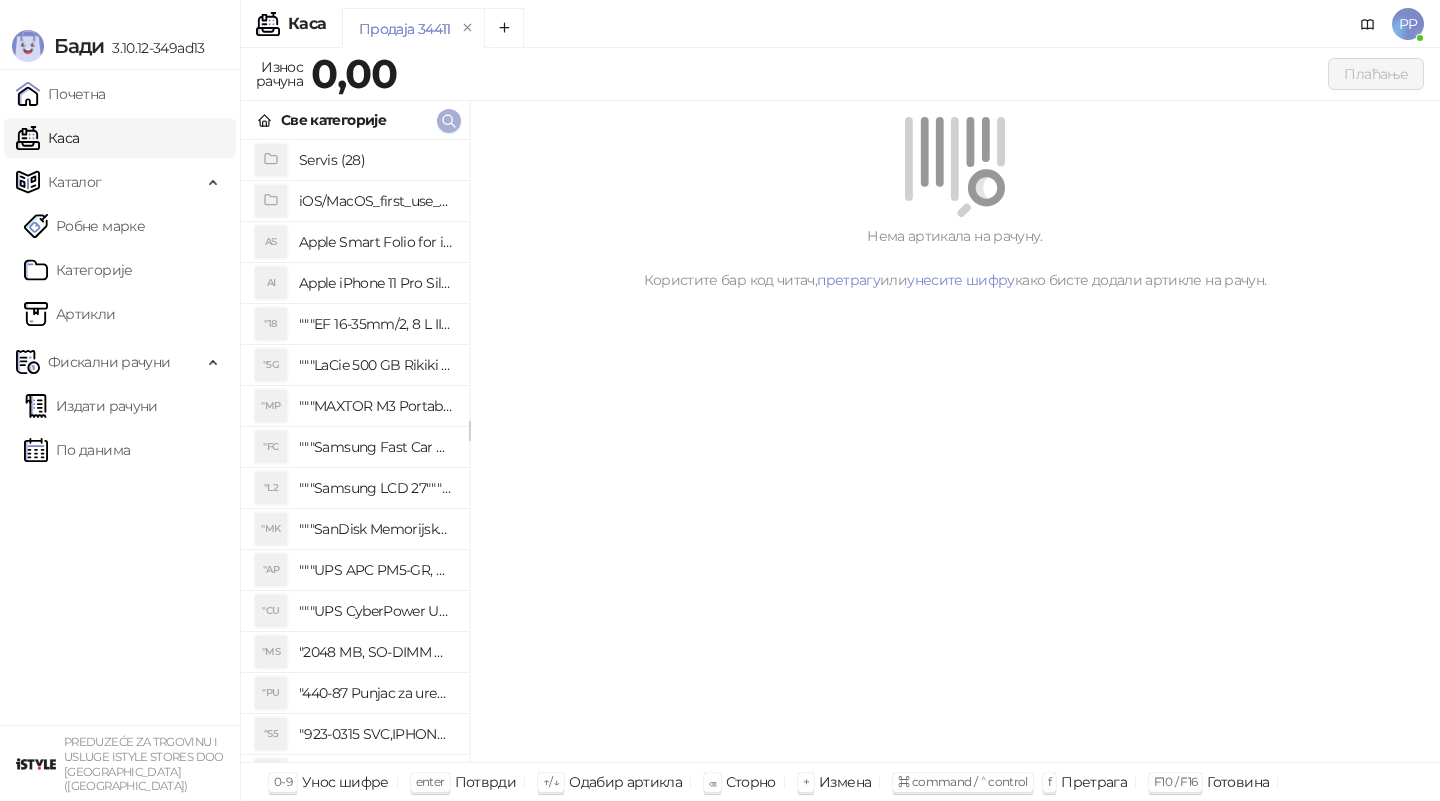 click at bounding box center [449, 121] 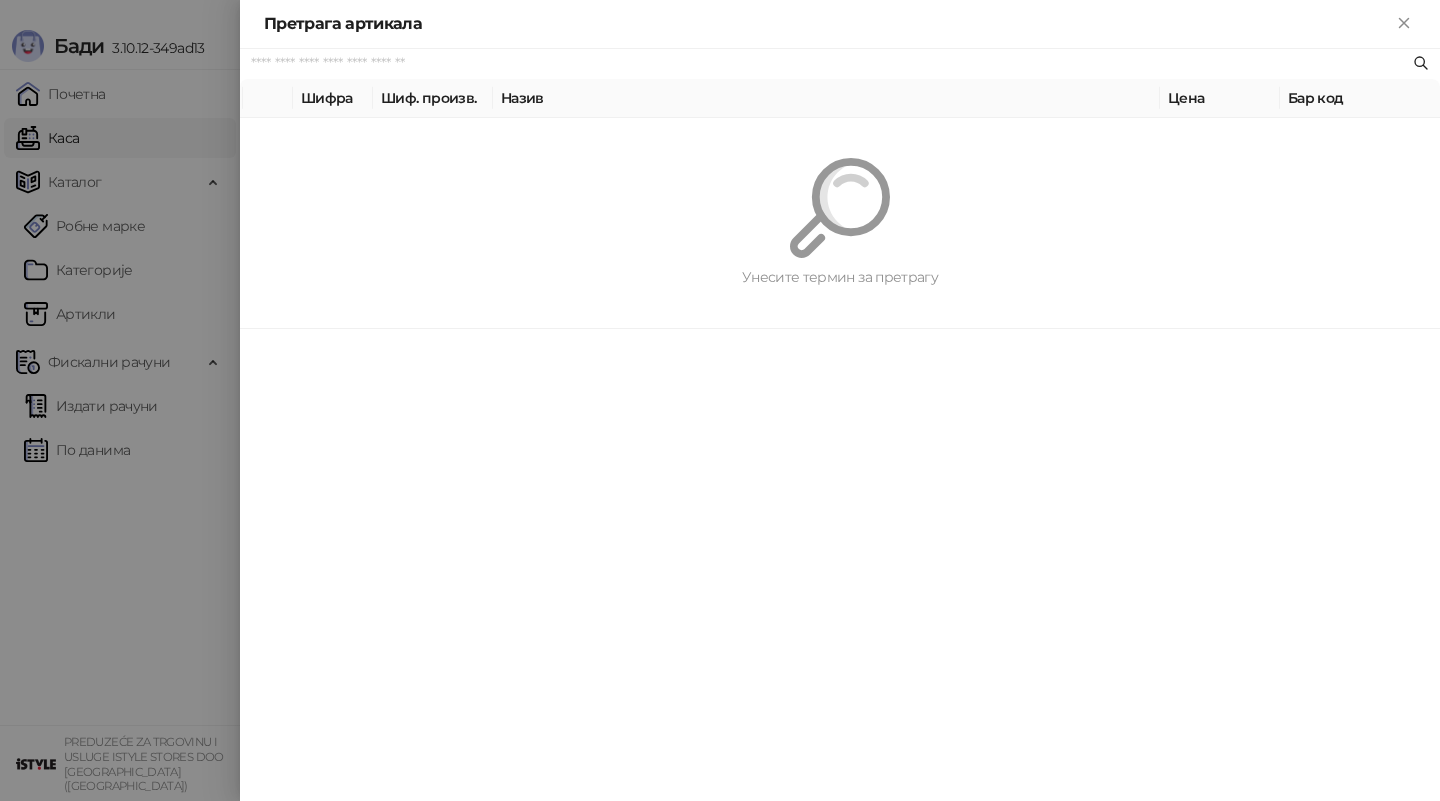 paste on "*********" 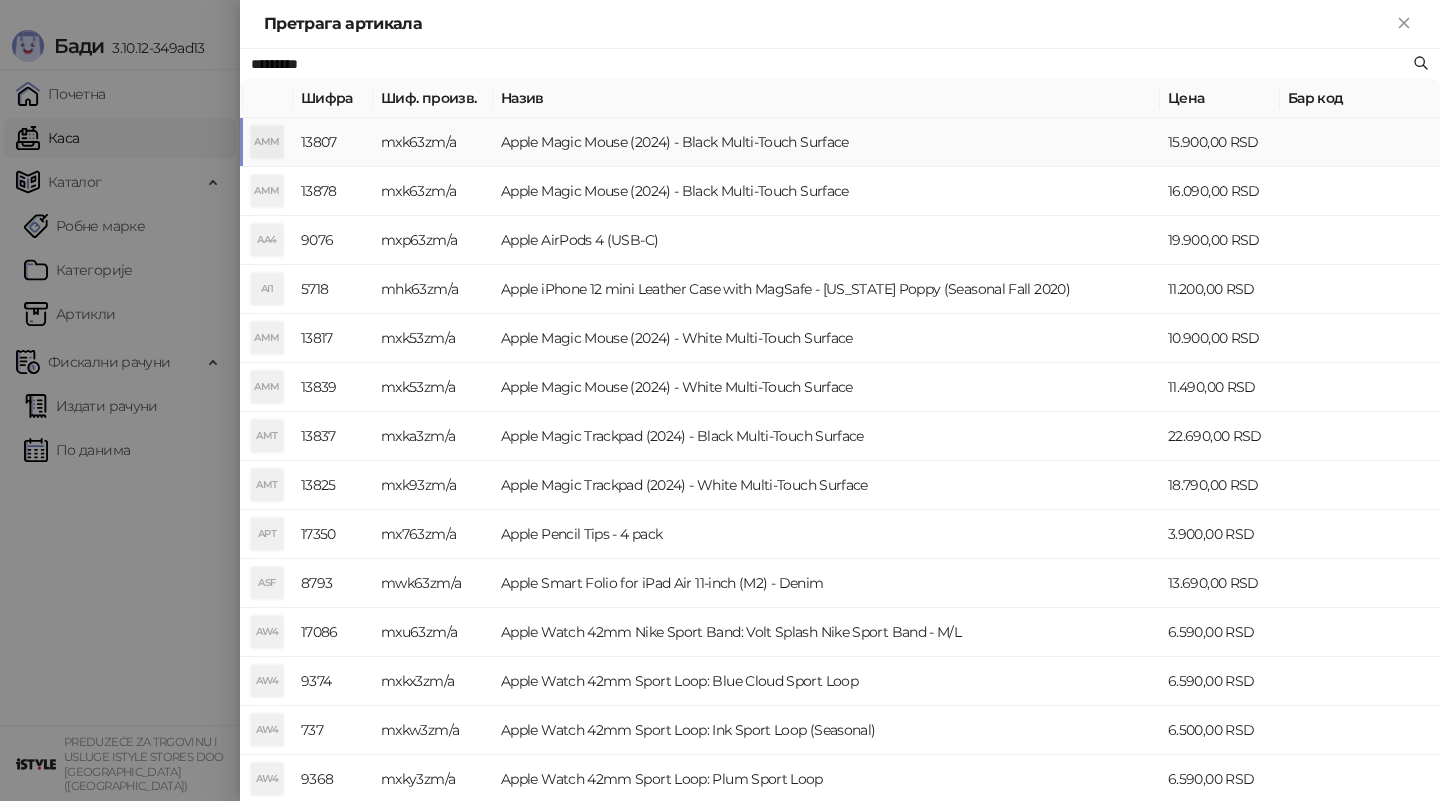 type on "*********" 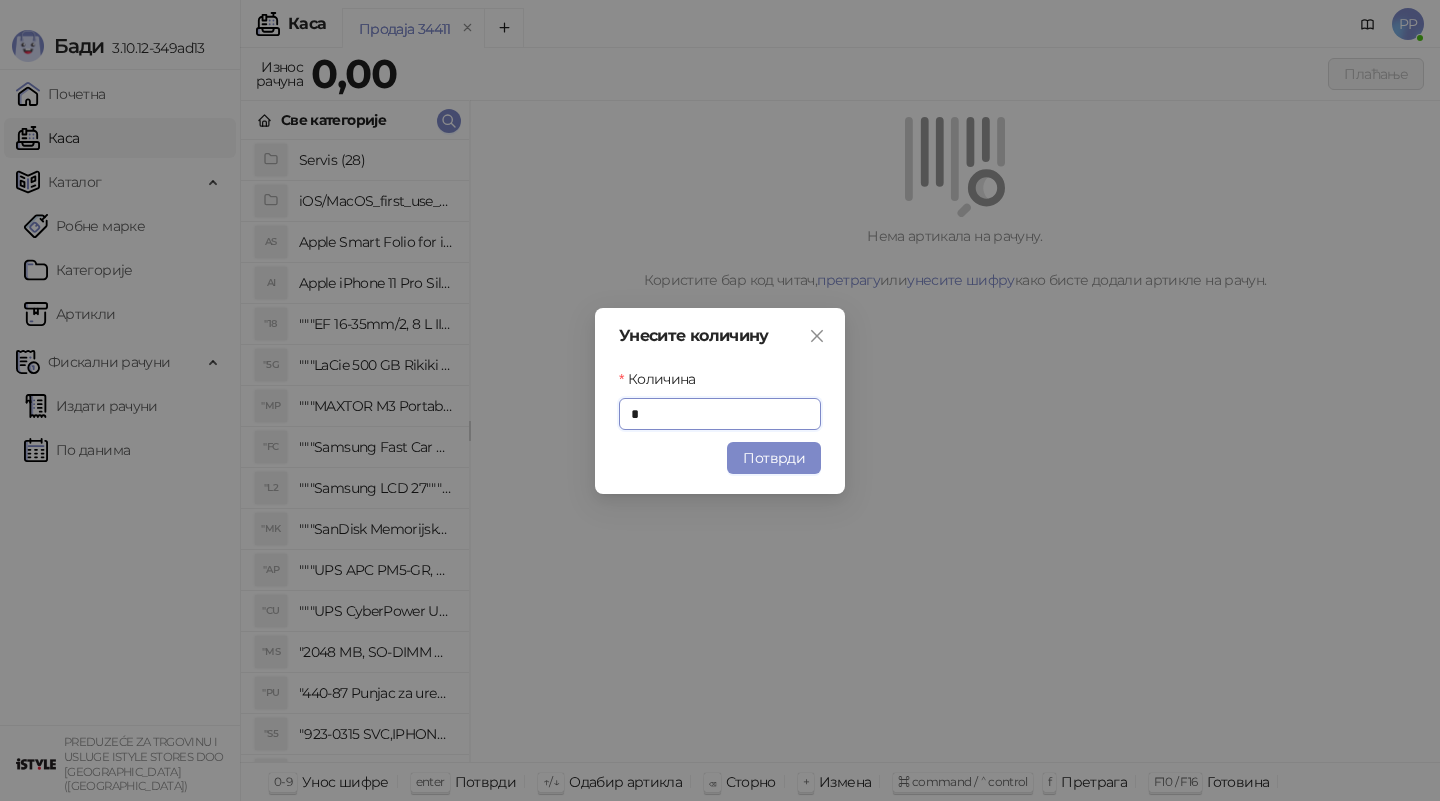 click on "Потврди" at bounding box center (774, 458) 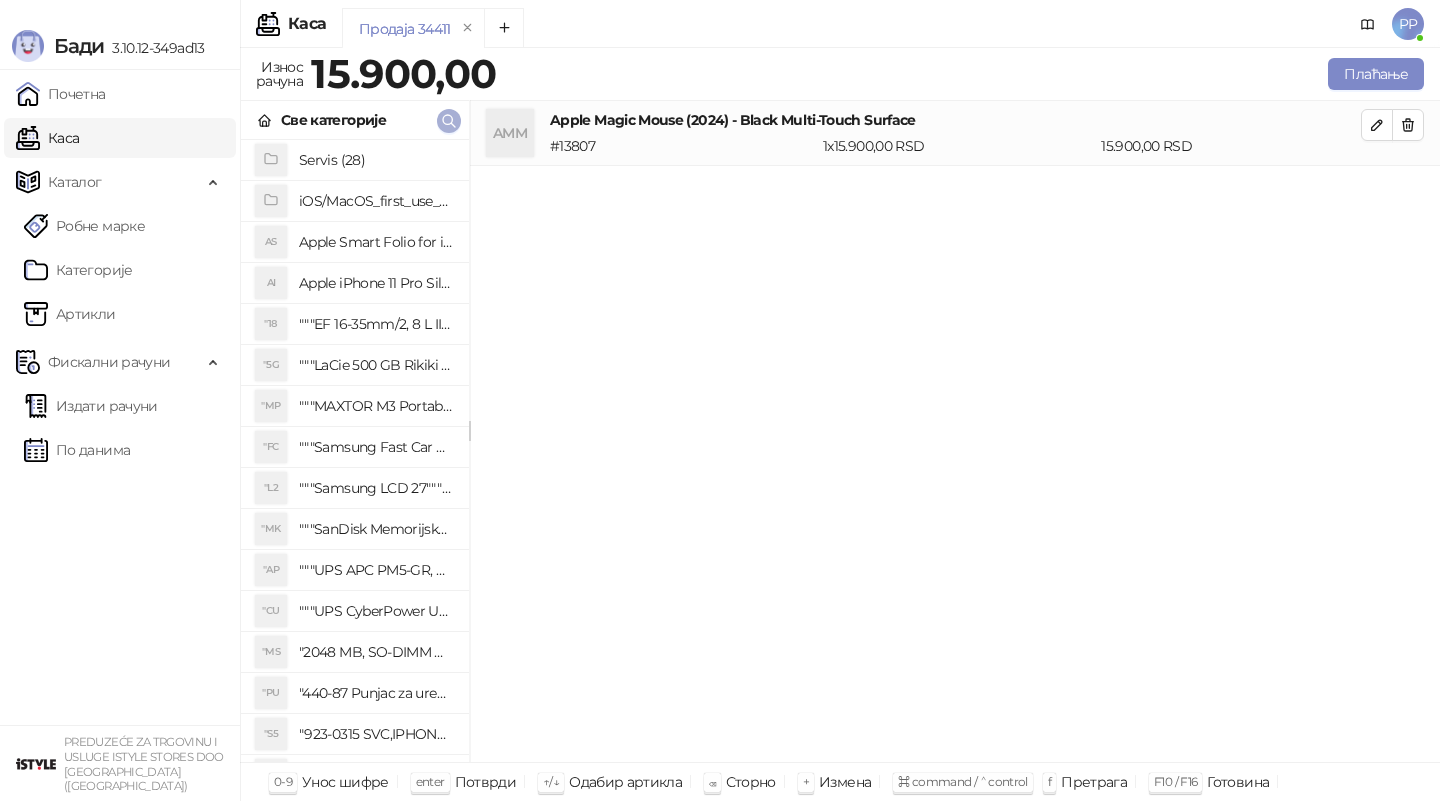 click 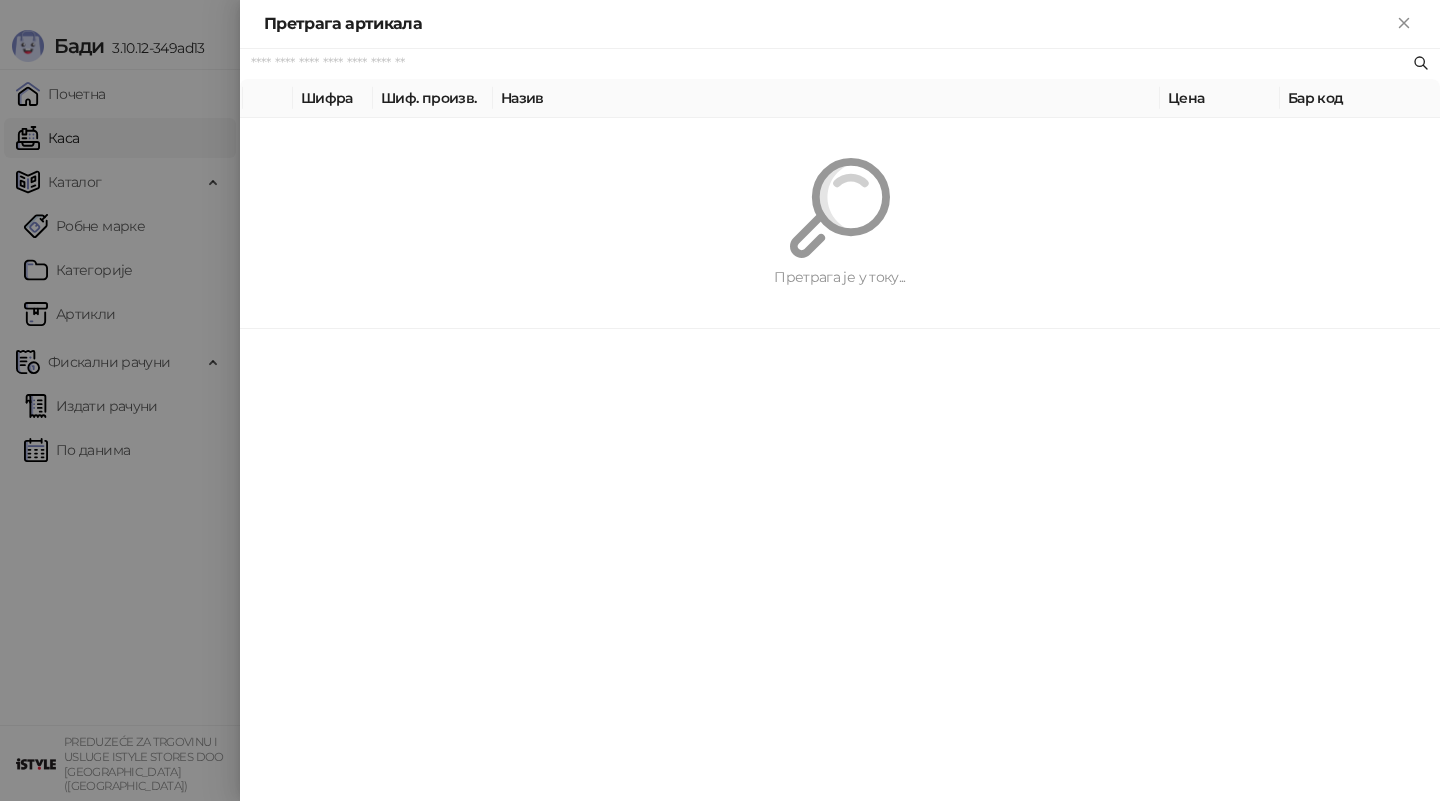 paste on "**********" 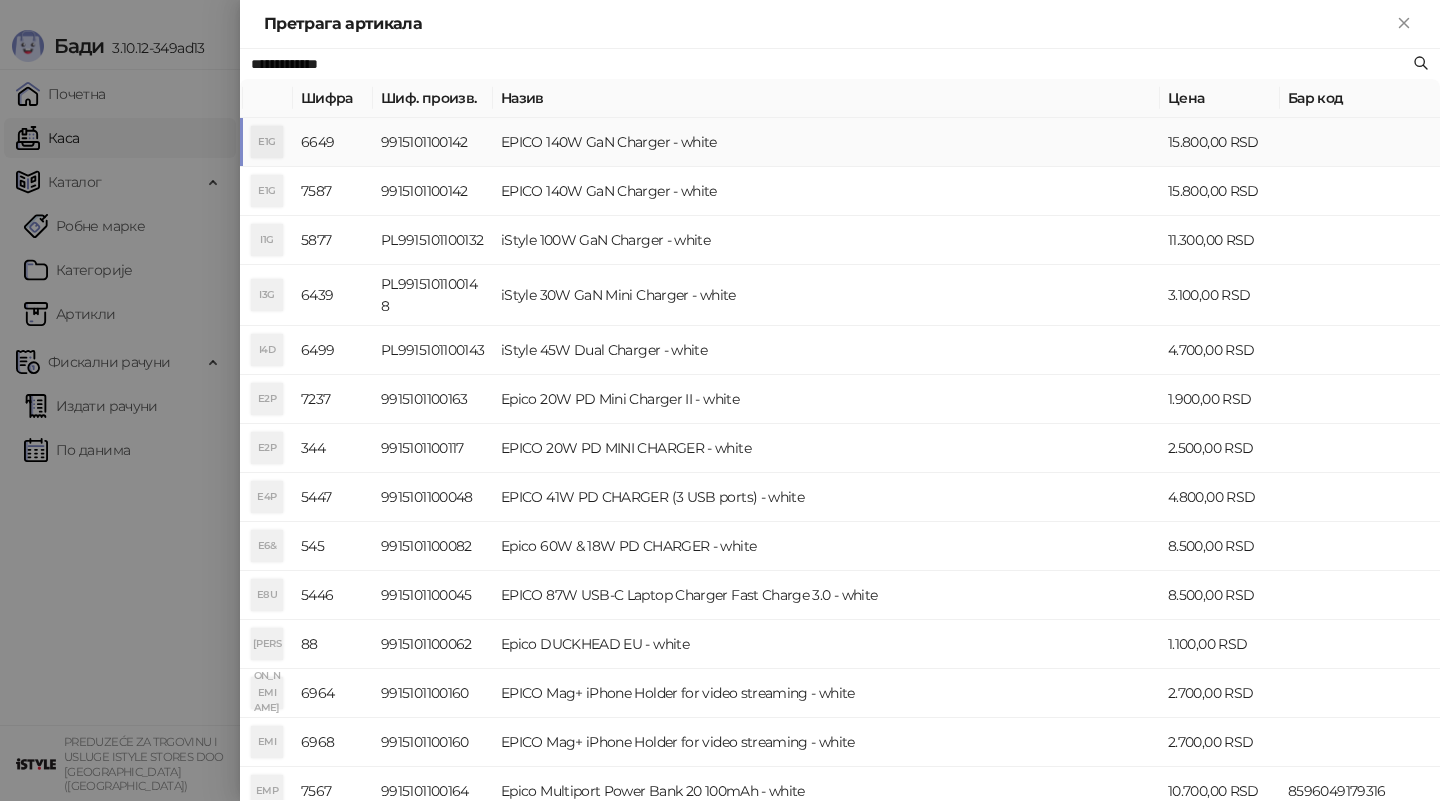 type on "**********" 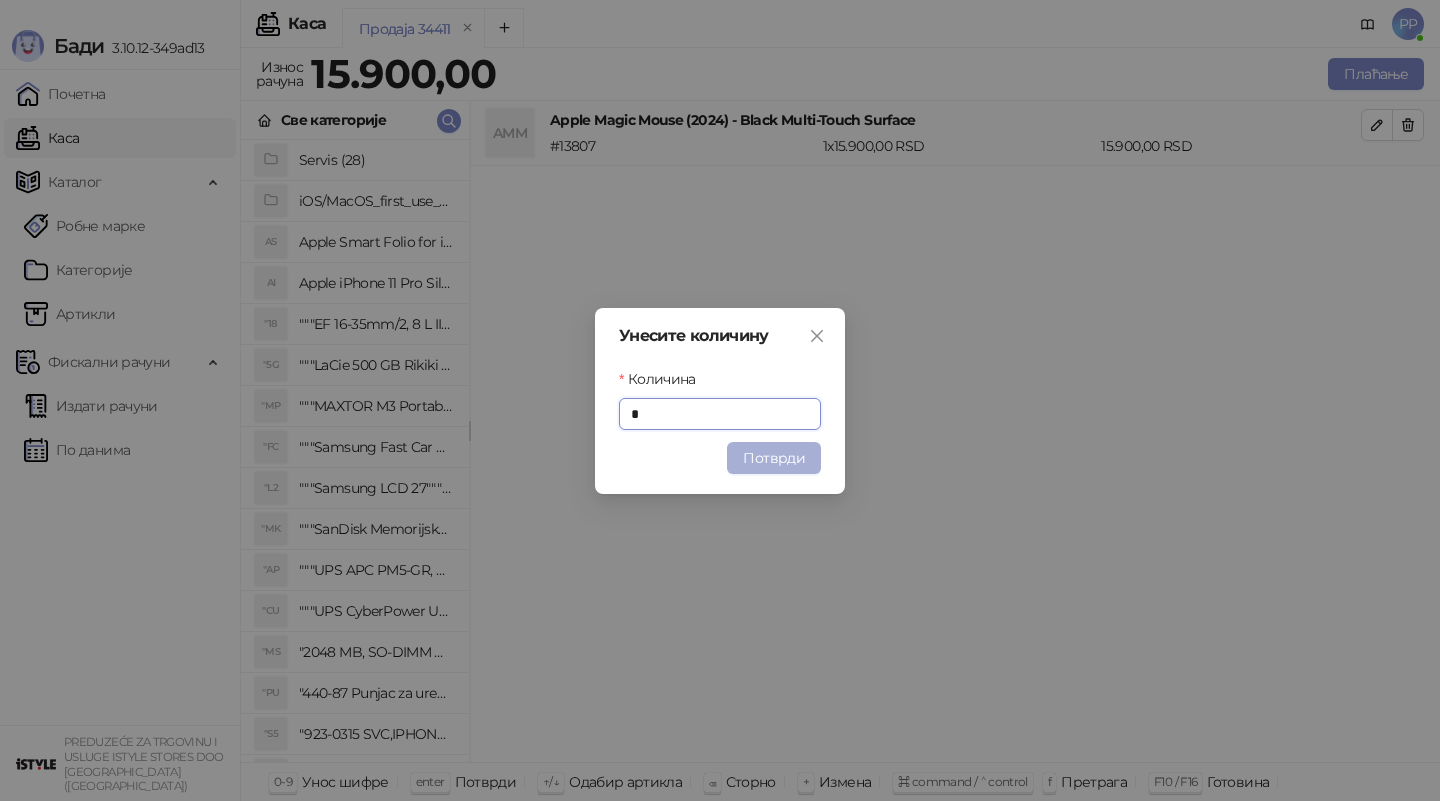 click on "Потврди" at bounding box center [774, 458] 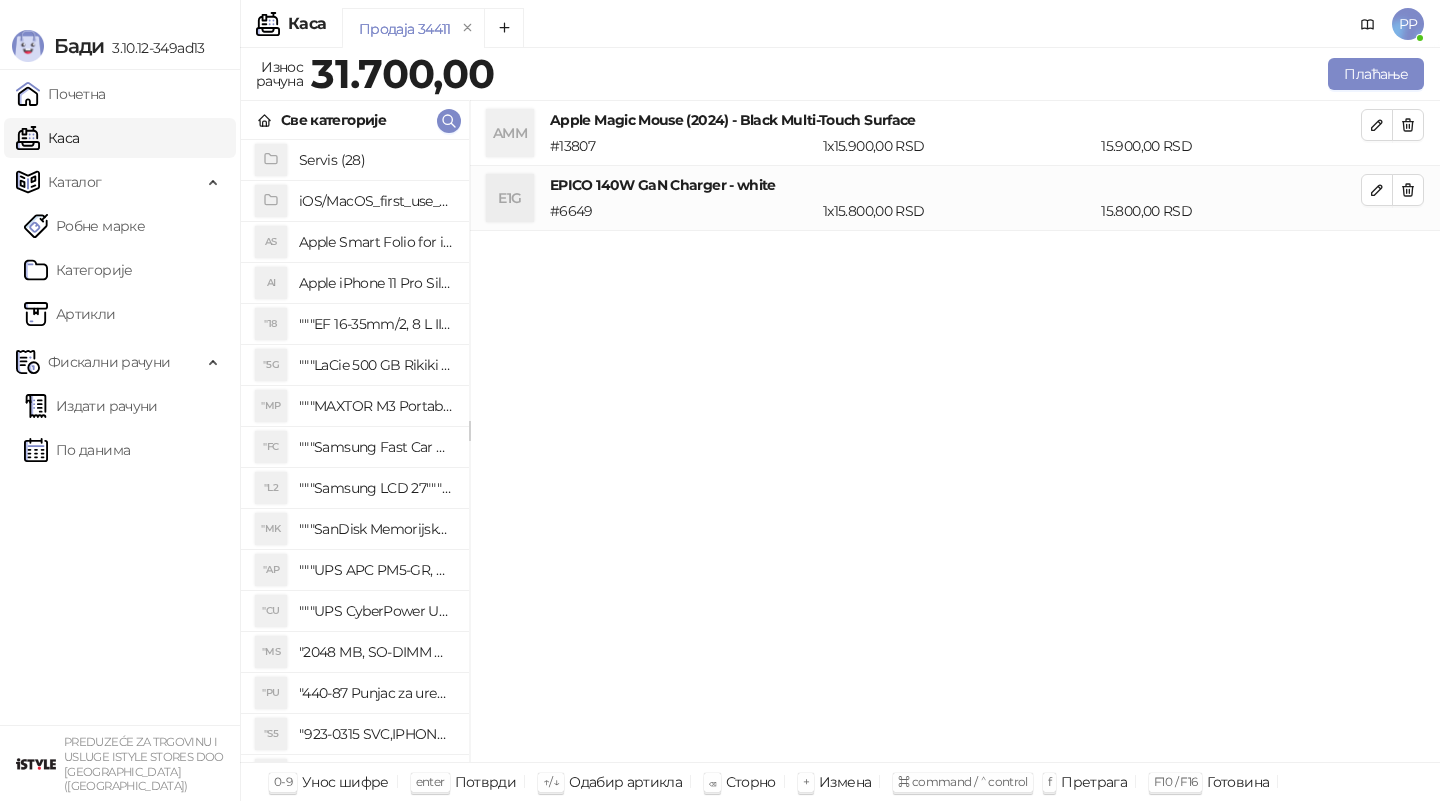 click on "AMM Apple Magic Mouse (2024) - Black Multi-Touch Surface    # 13807 1  x  15.900,00 RSD 15.900,00 RSD E1G EPICO 140W GaN Charger - white    # 6649 1  x  15.800,00 RSD 15.800,00 RSD" at bounding box center (955, 432) 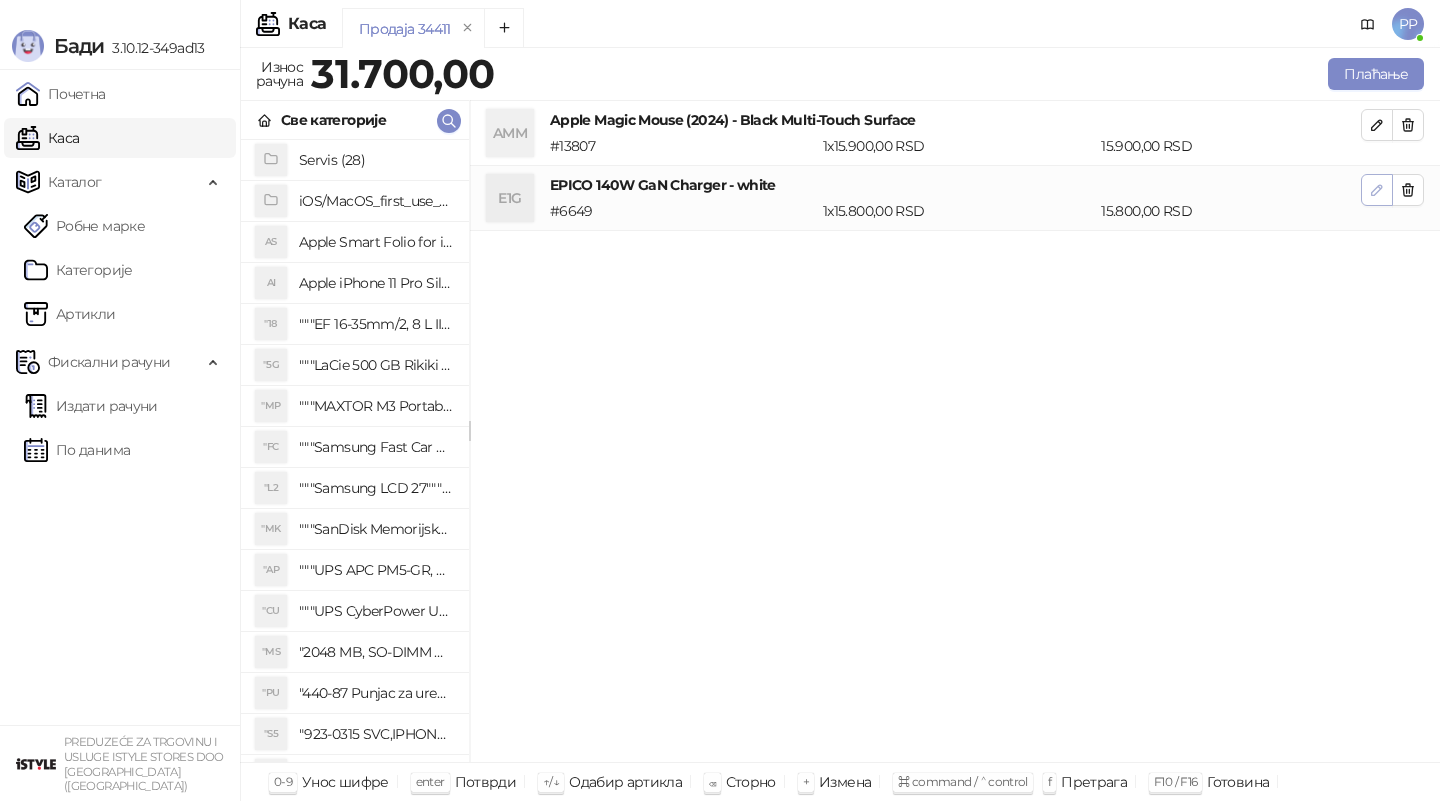 click 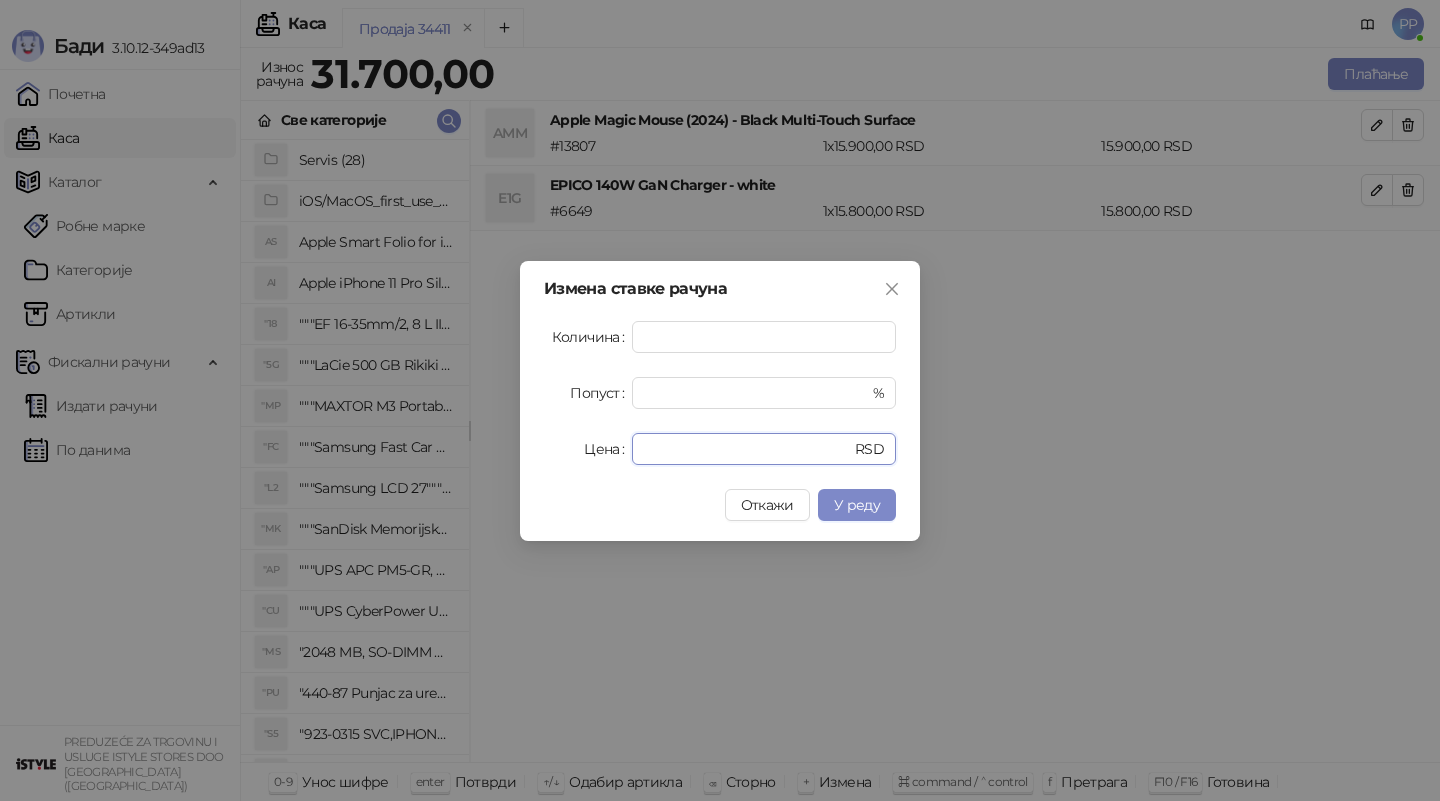 drag, startPoint x: 691, startPoint y: 454, endPoint x: 514, endPoint y: 411, distance: 182.14828 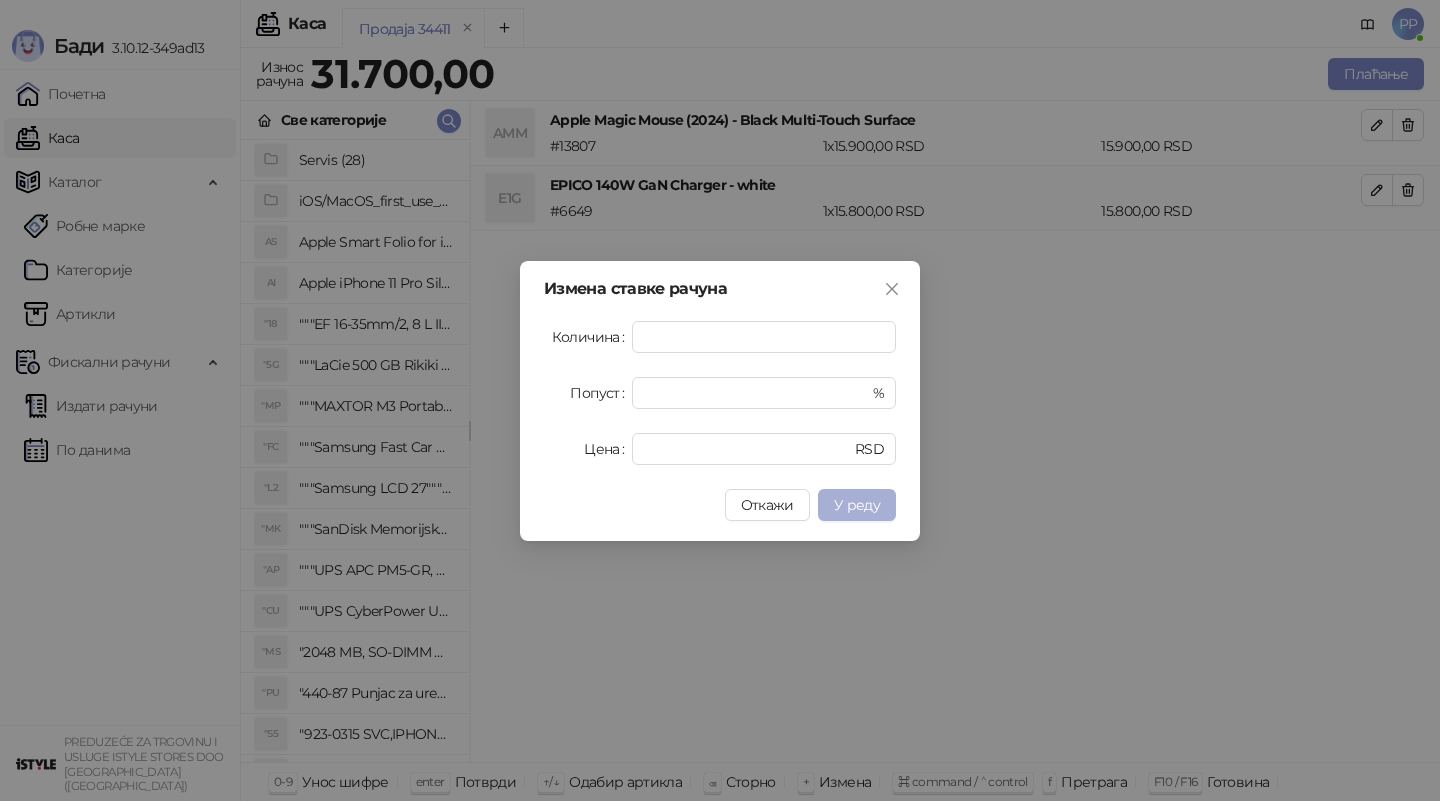 type on "****" 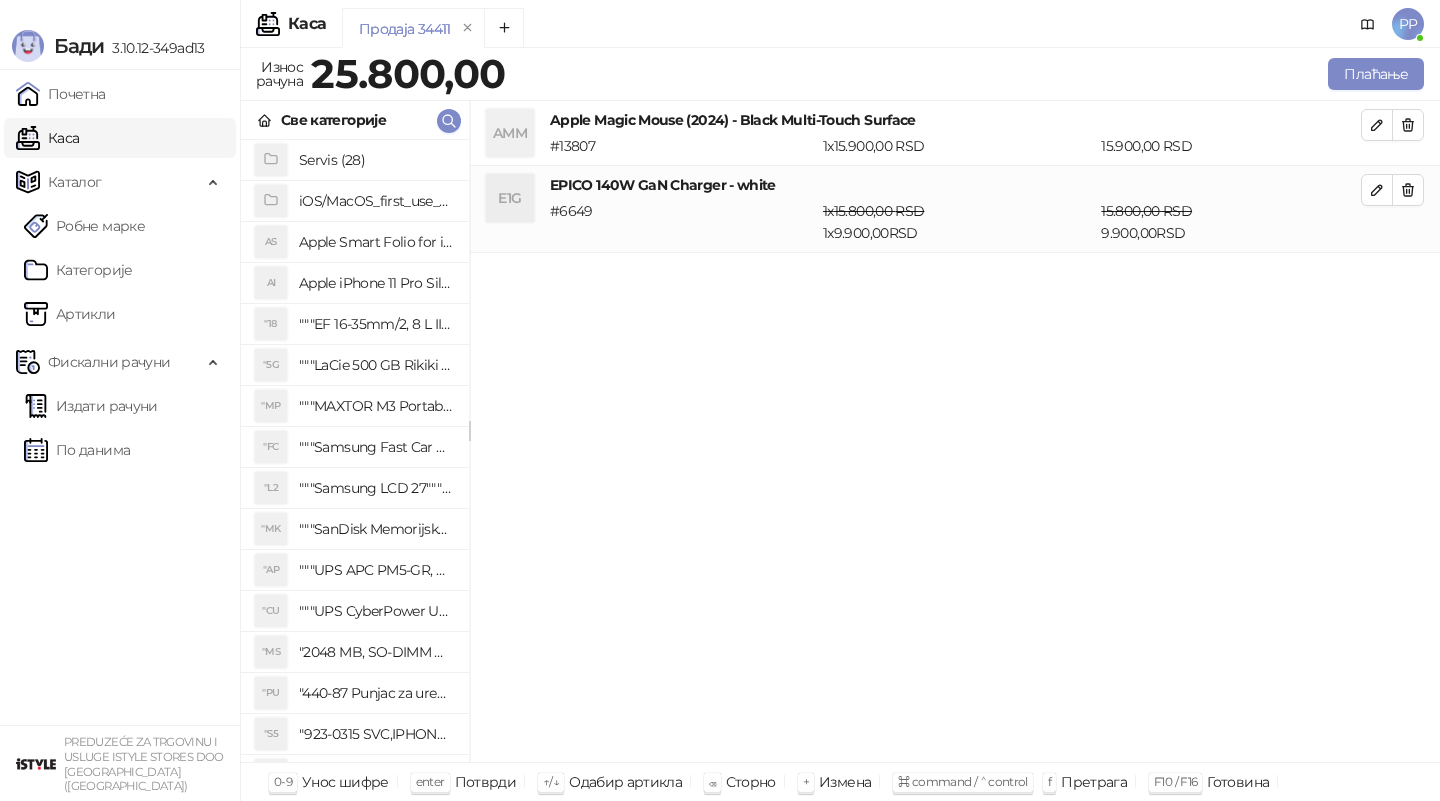 click on "AMM Apple Magic Mouse (2024) - Black Multi-Touch Surface    # 13807 1  x  15.900,00 RSD 15.900,00 RSD E1G EPICO 140W GaN Charger - white    # 6649 1  x  15.800,00   RSD 1  x  9.900,00  RSD  15.800,00   RSD 9.900,00  RSD" at bounding box center [955, 432] 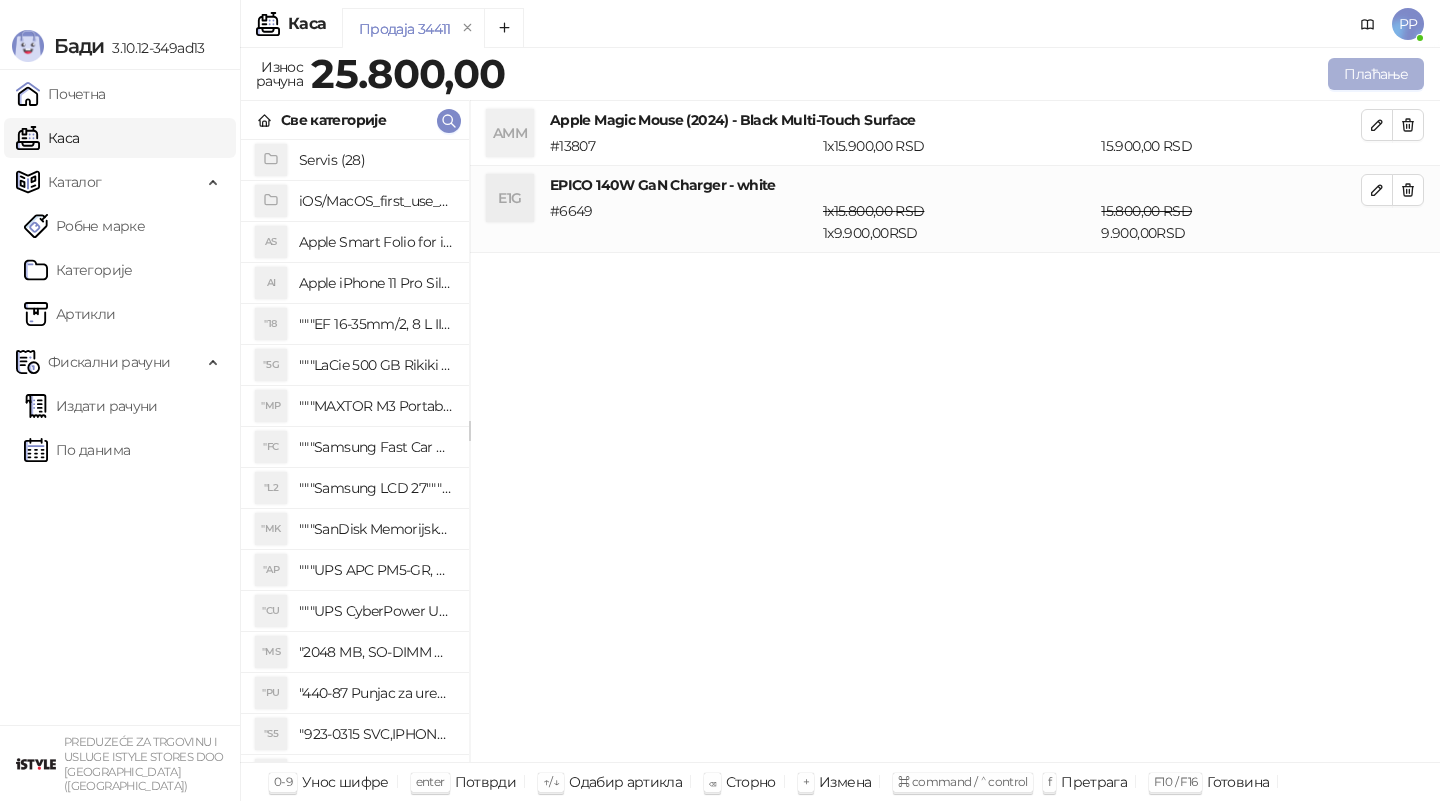 click on "Плаћање" at bounding box center (1376, 74) 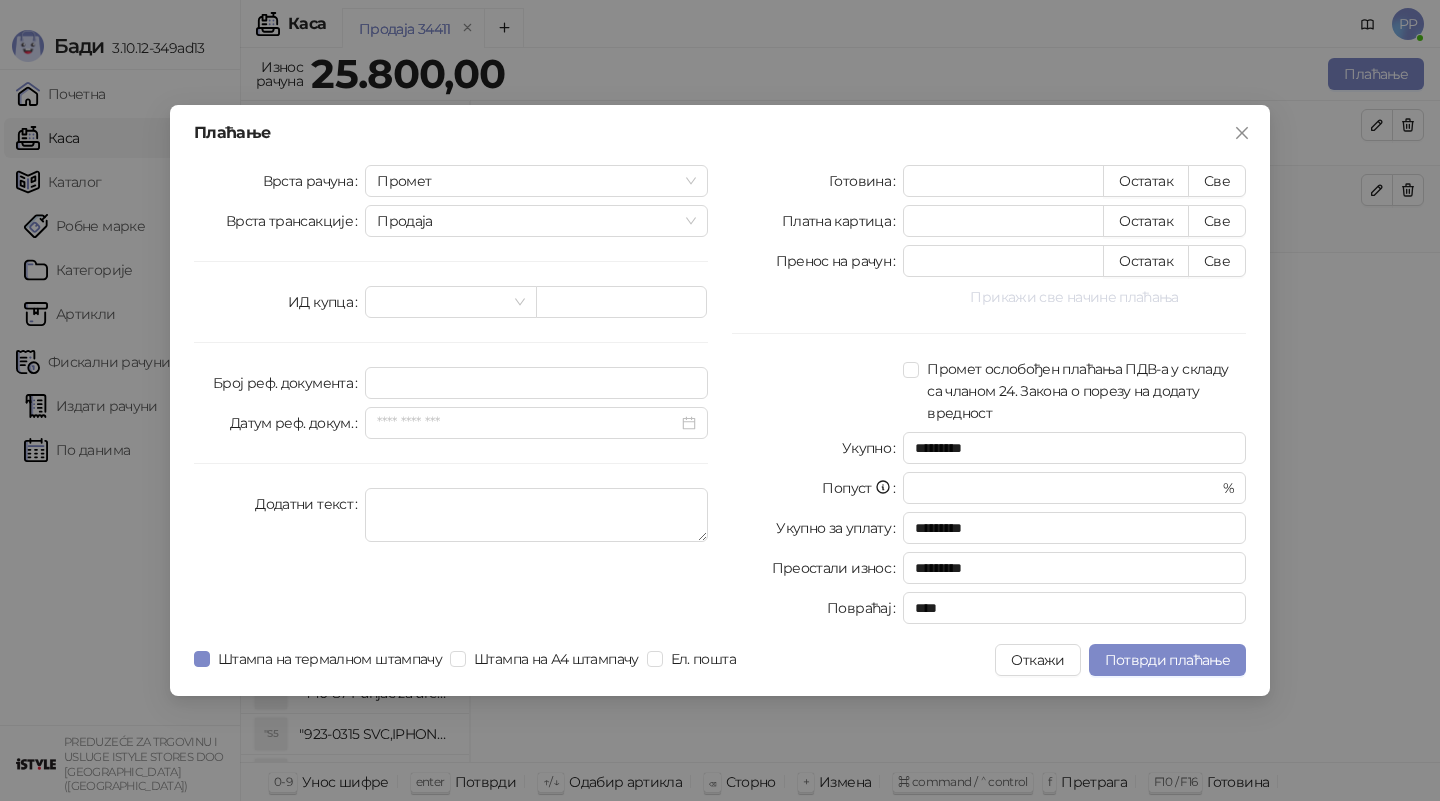 click on "Прикажи све начине плаћања" at bounding box center (1074, 297) 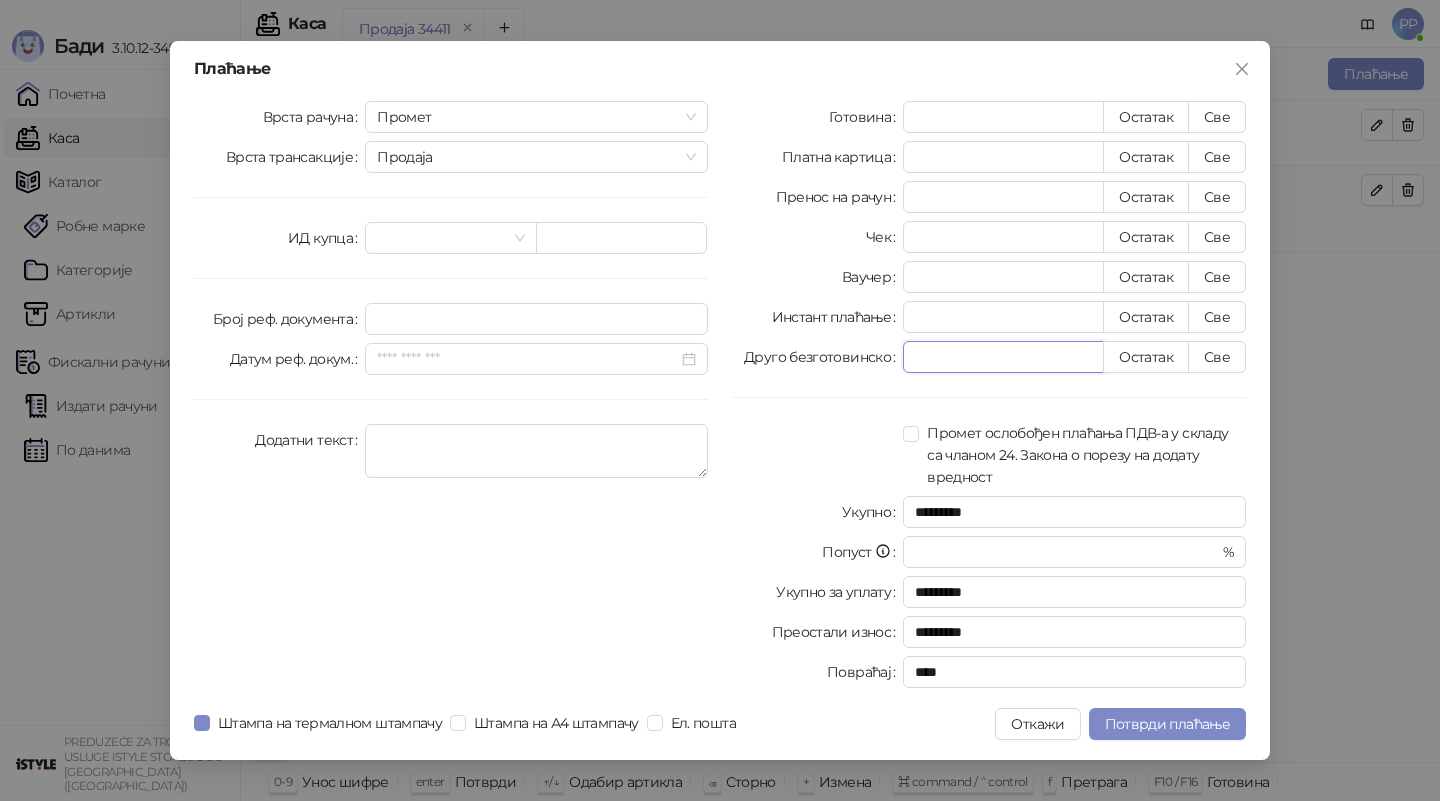 drag, startPoint x: 934, startPoint y: 351, endPoint x: 853, endPoint y: 351, distance: 81 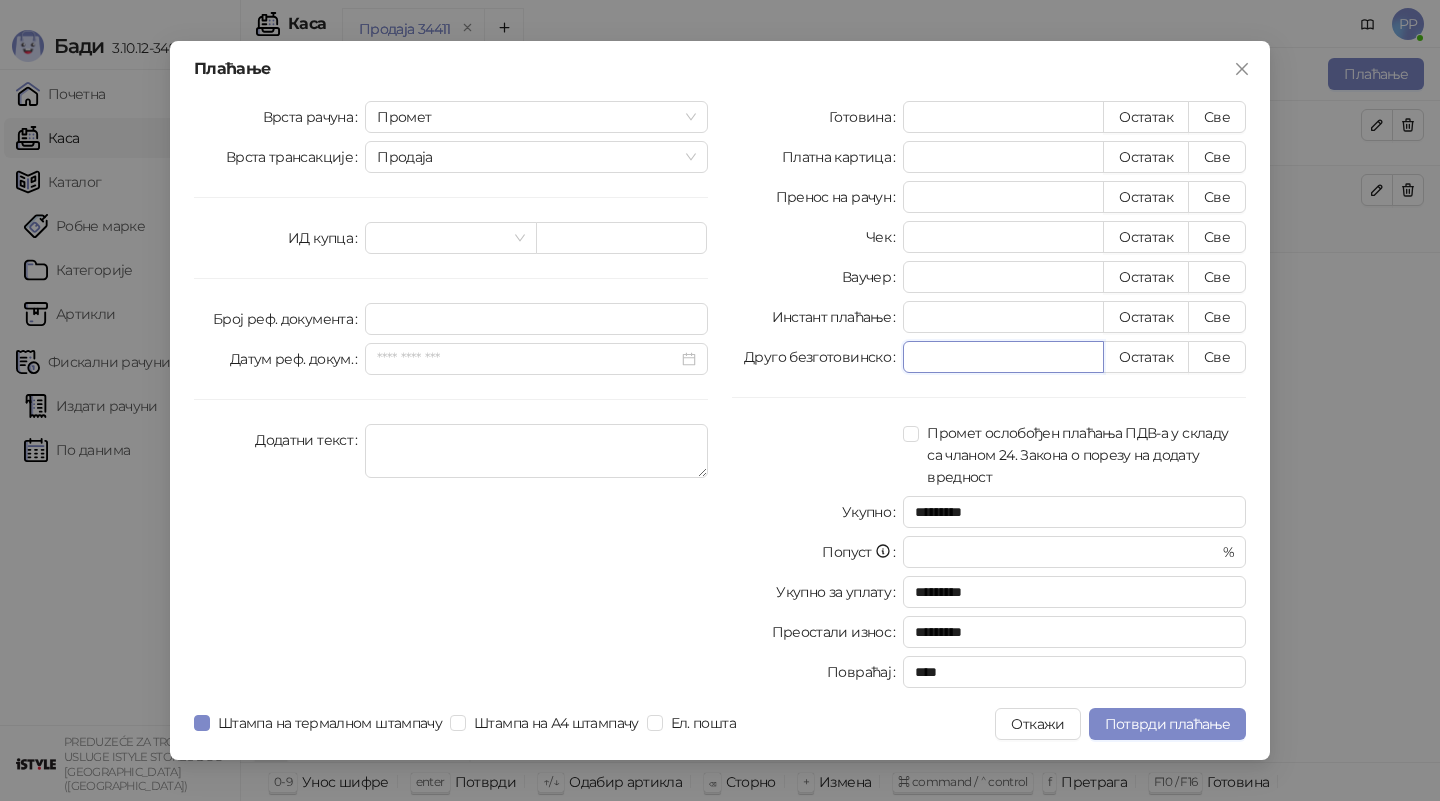 paste on "*****" 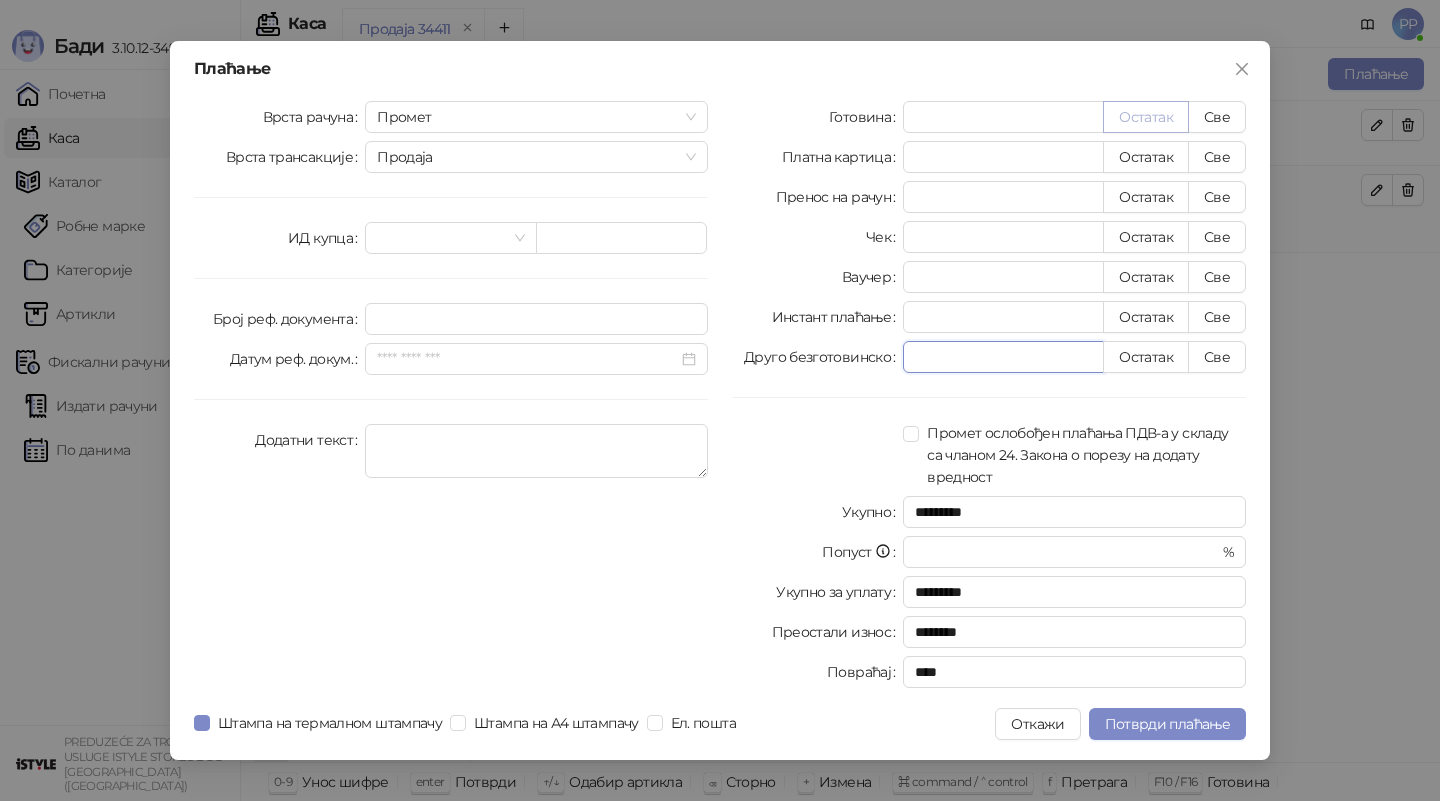 type on "*****" 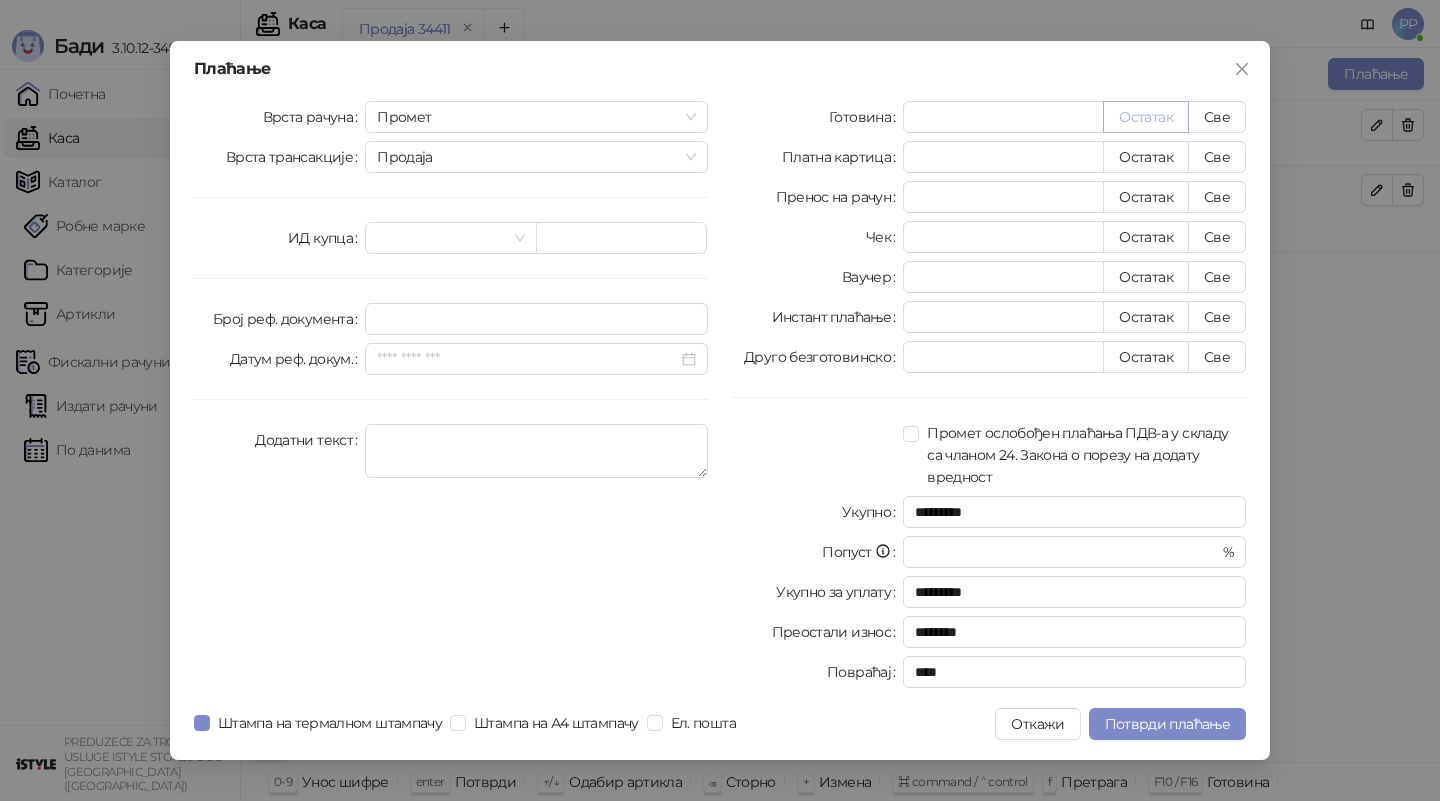 click on "Остатак" at bounding box center (1146, 117) 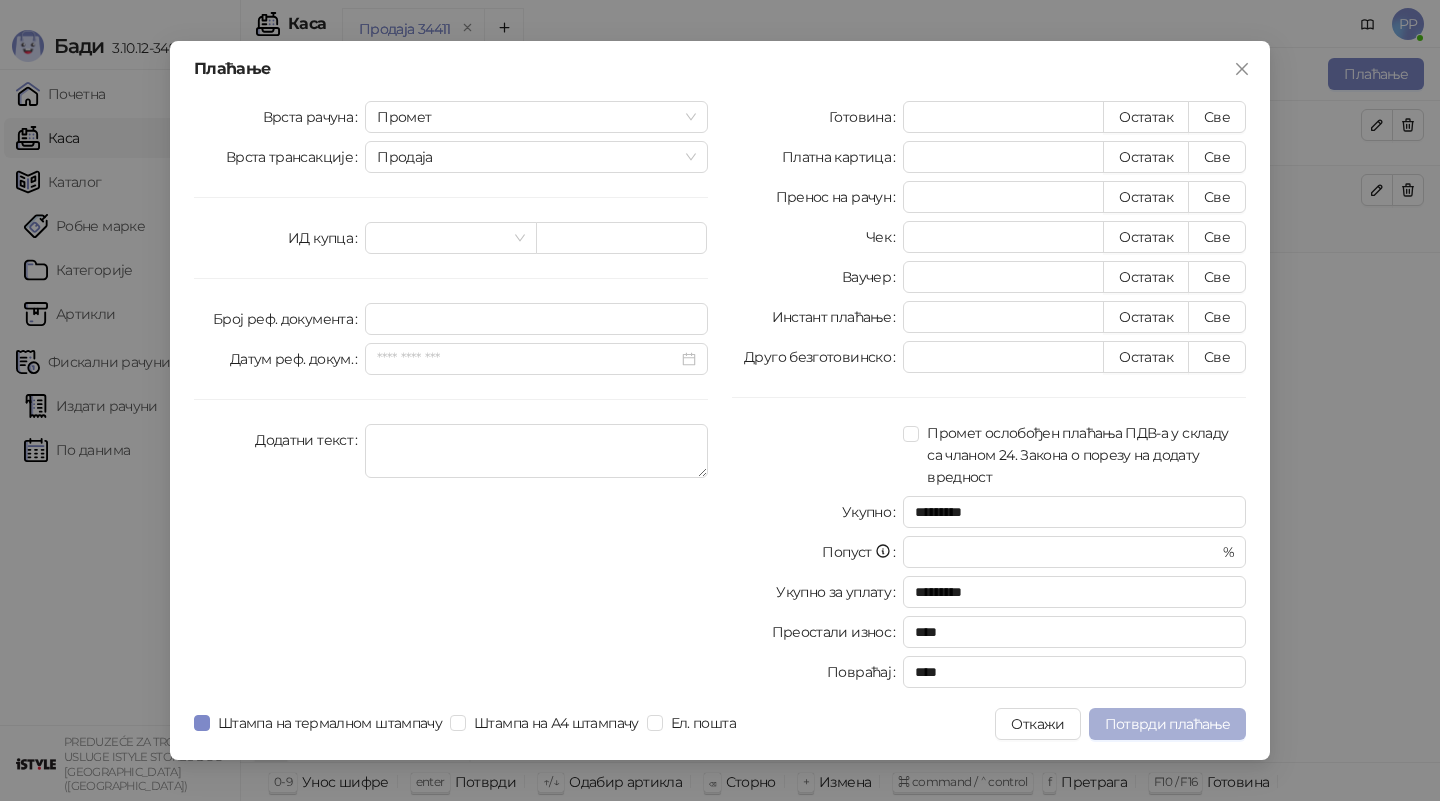click on "Потврди плаћање" at bounding box center (1167, 724) 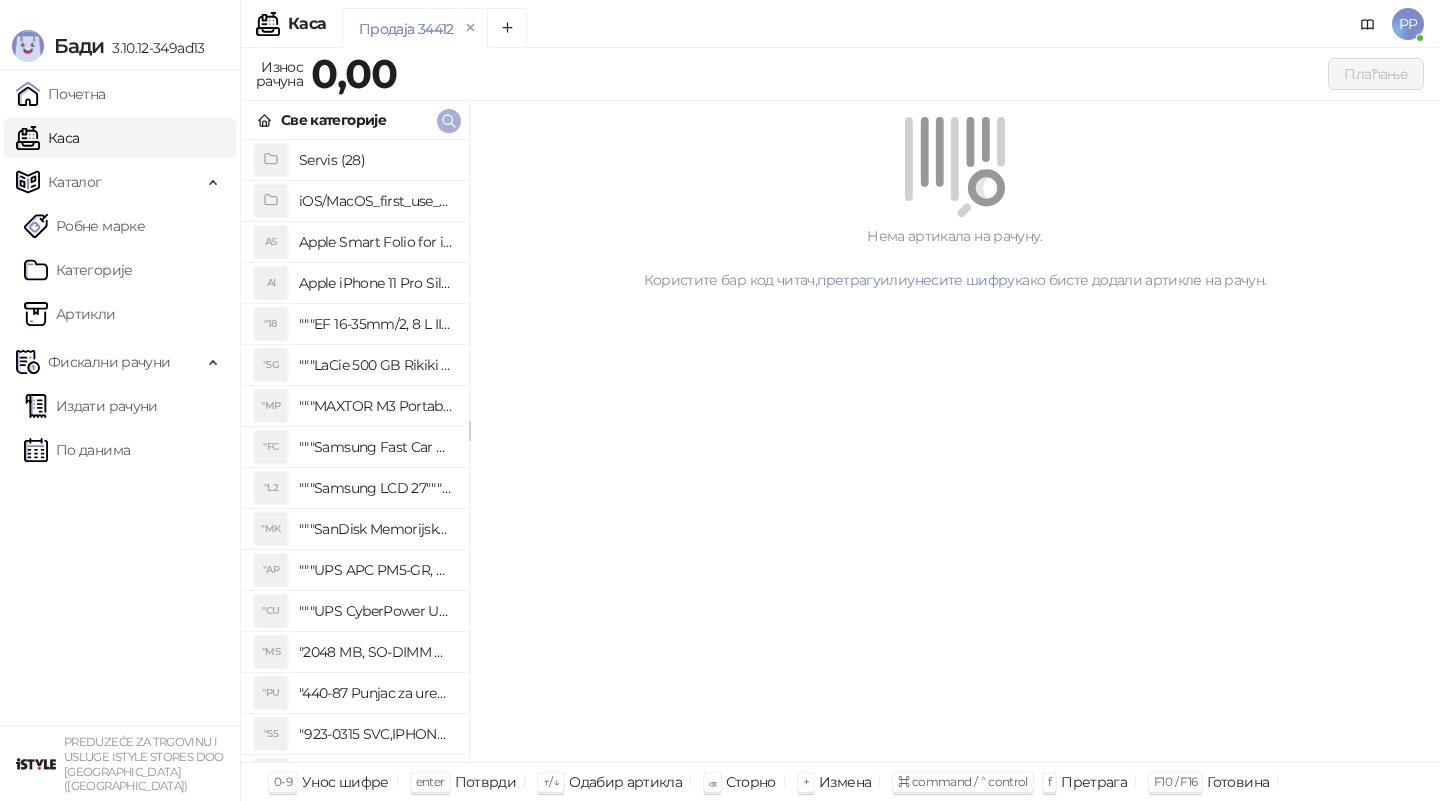click 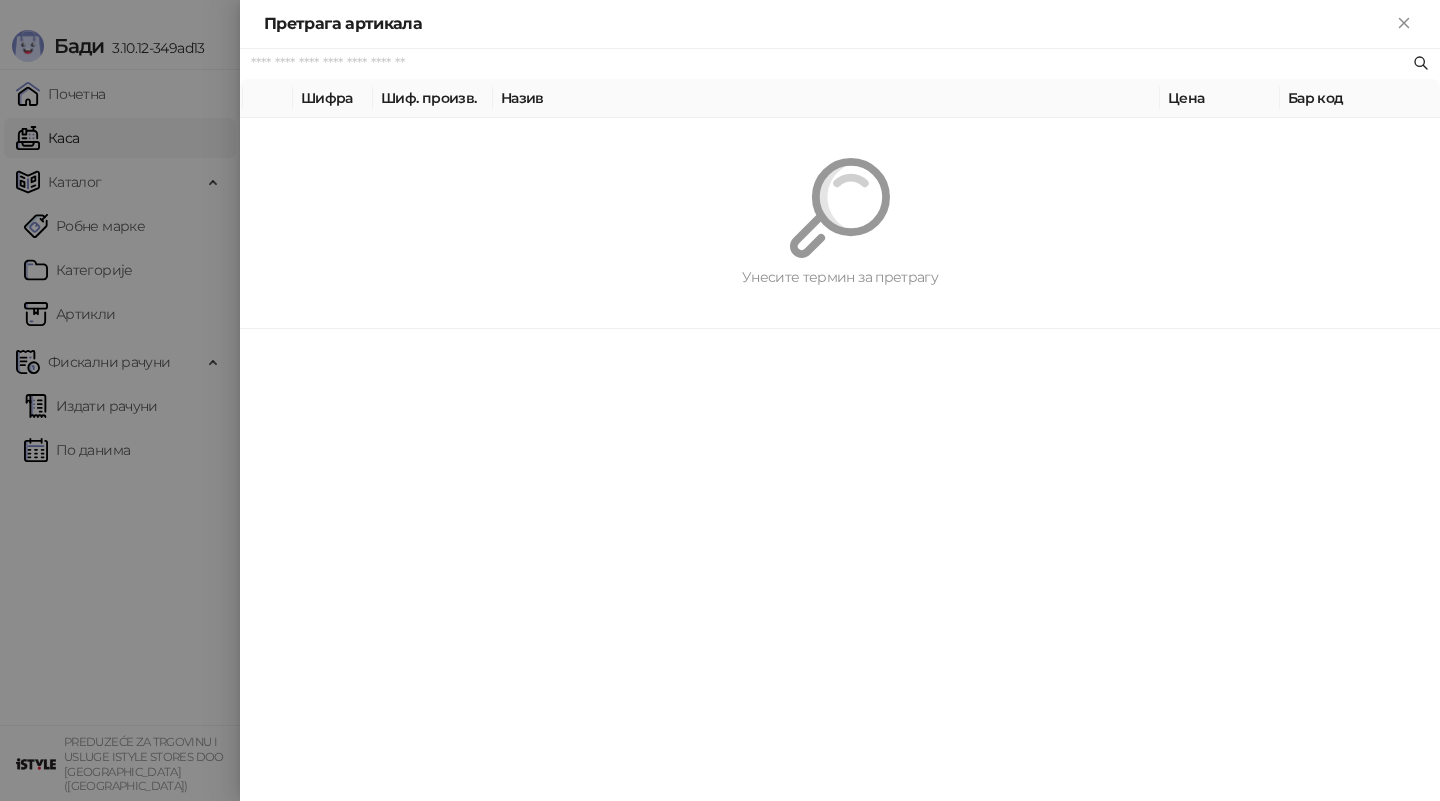 paste on "**********" 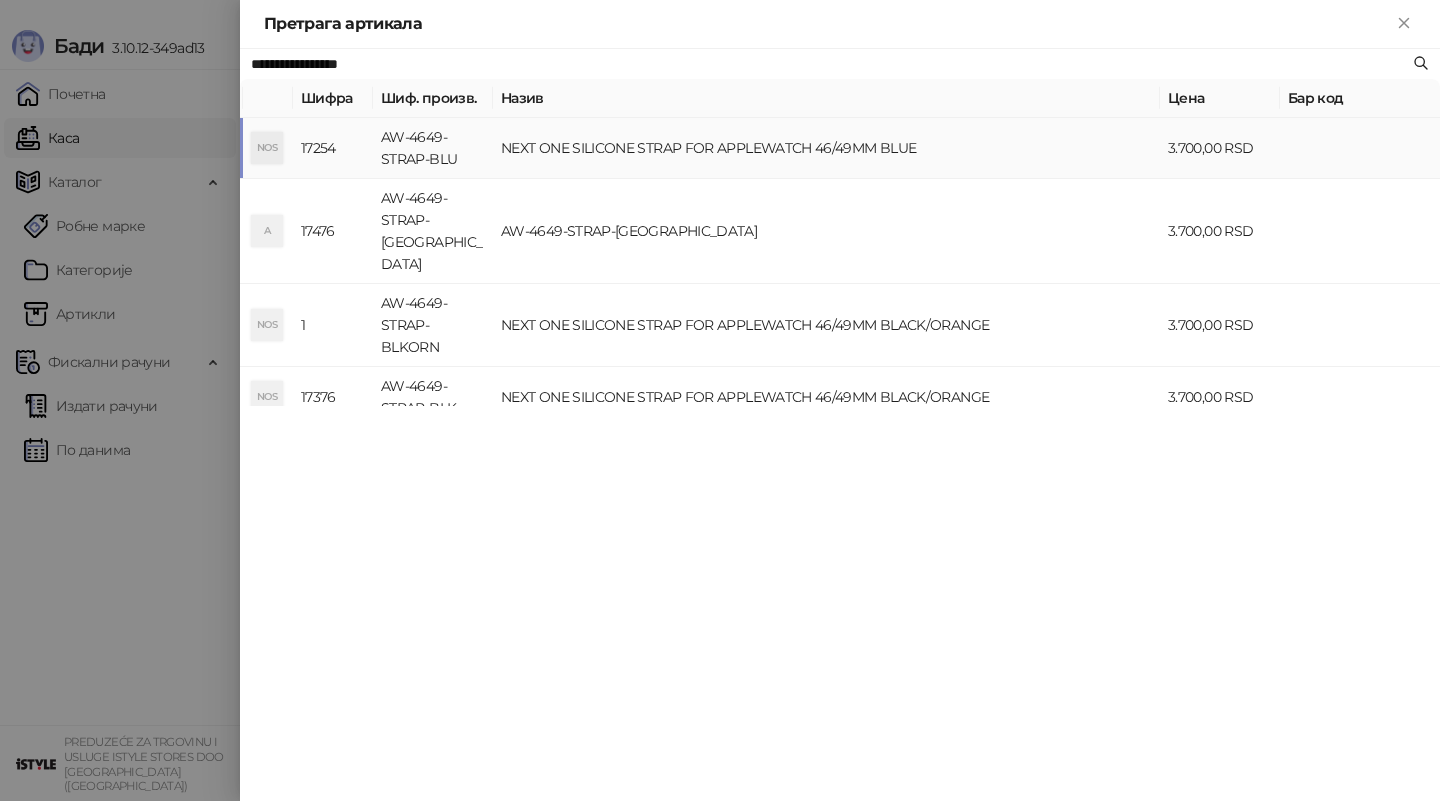 type on "**********" 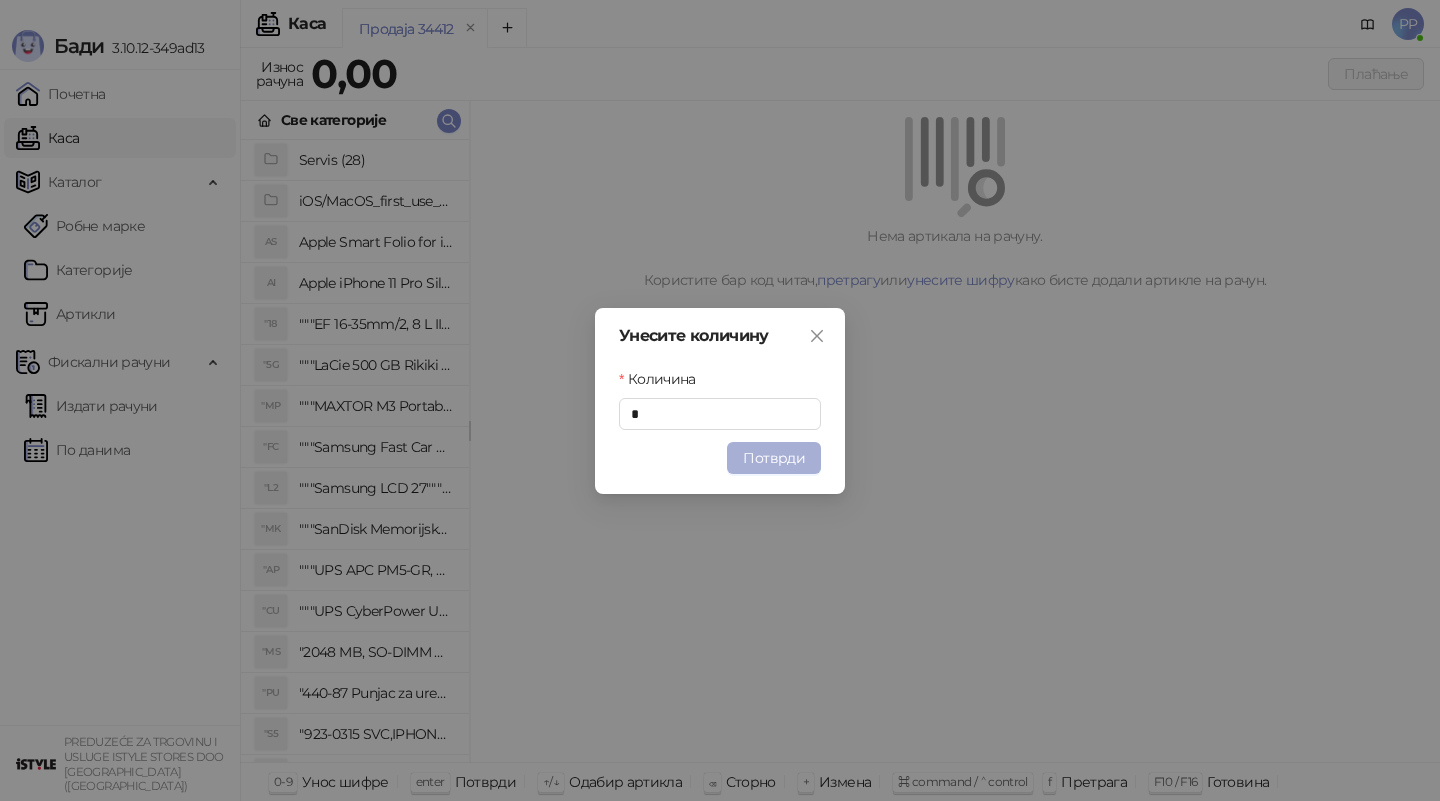 click on "Потврди" at bounding box center (774, 458) 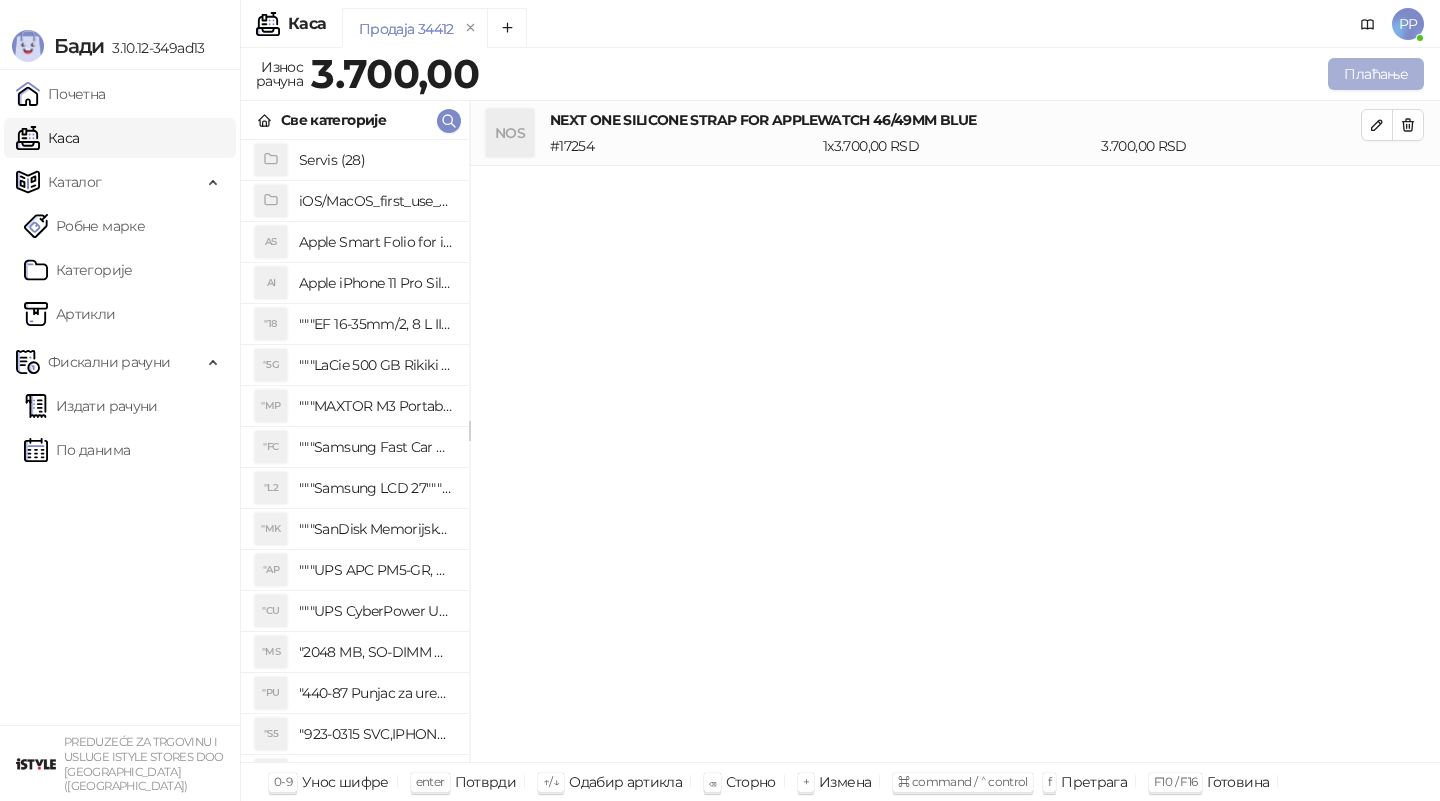 click on "Плаћање" at bounding box center (1376, 74) 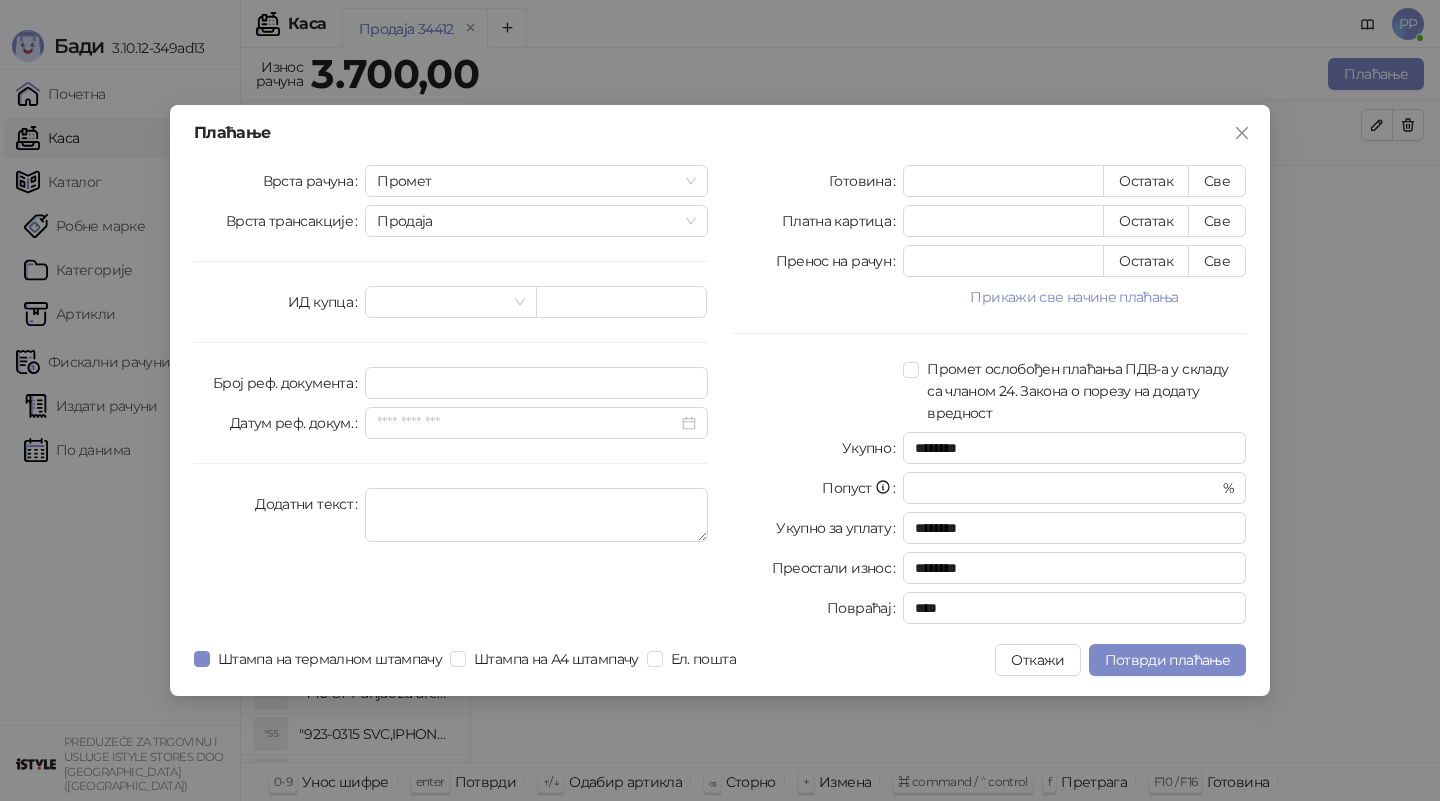 click on "Плаћање Врста рачуна Промет Врста трансакције Продаја ИД купца Број реф. документа Датум реф. докум. Додатни текст Готовина * Остатак Све Платна картица * Остатак Све Пренос на рачун * Остатак Све Прикажи све начине плаћања Чек * Остатак Све Ваучер * Остатак Све Инстант плаћање * Остатак Све Друго безготовинско * Остатак Све   Промет ослобођен плаћања ПДВ-а у складу са чланом 24. Закона о порезу на додату вредност Укупно ******** Попуст   * % Укупно за уплату ******** Преостали износ ******** Повраћај **** Штампа на термалном штампачу Штампа на А4 штампачу Ел. пошта Откажи" at bounding box center (720, 400) 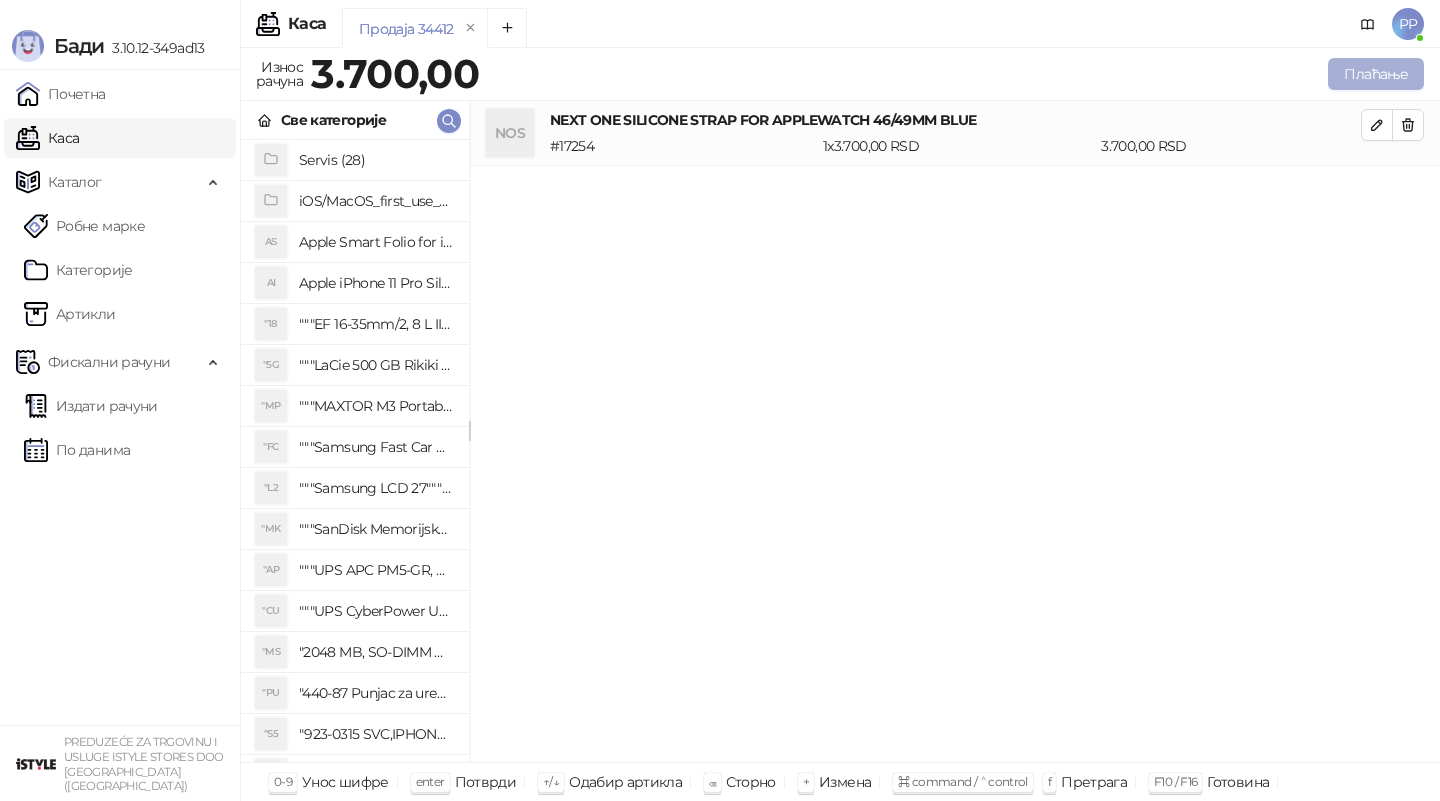 click on "Плаћање" at bounding box center [1376, 74] 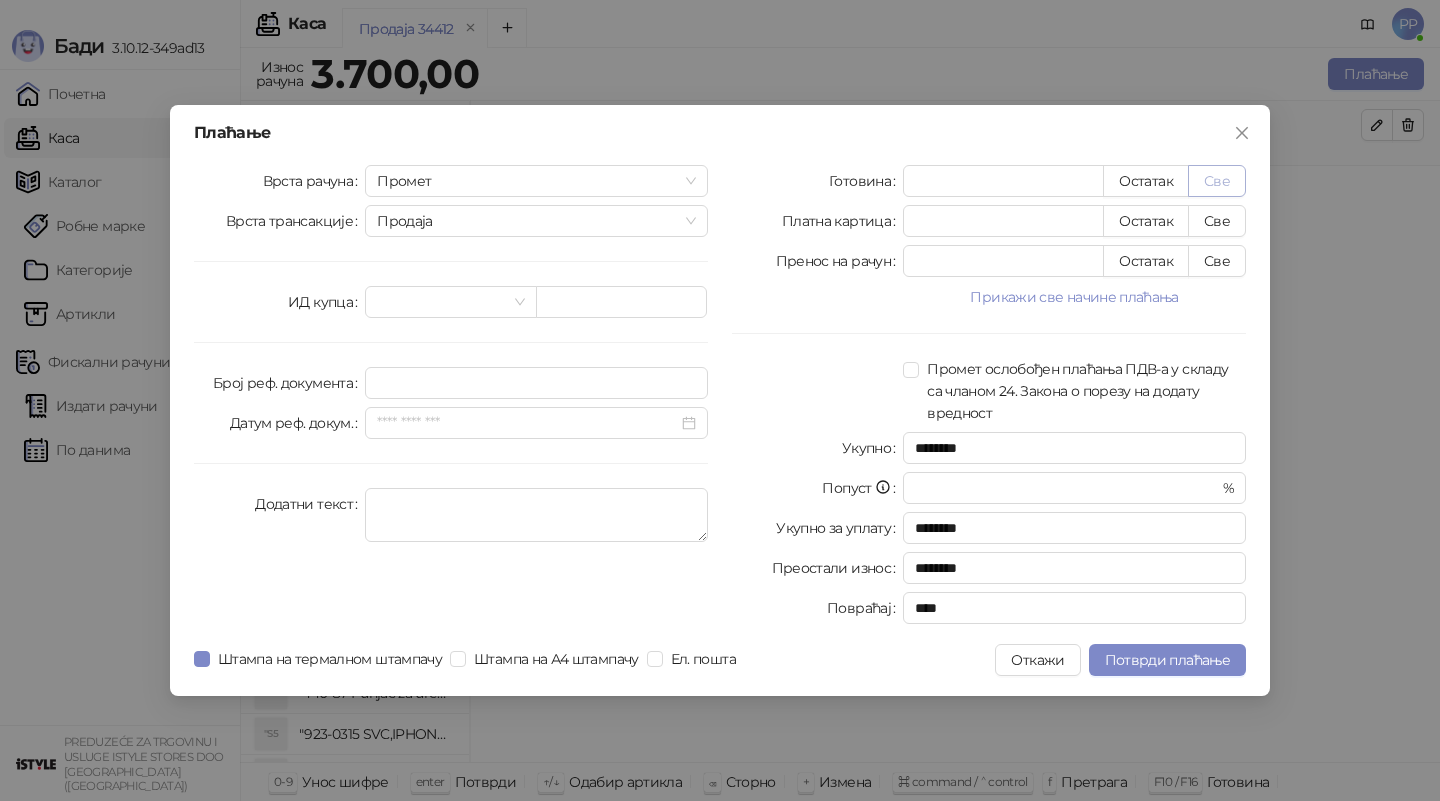 click on "Све" at bounding box center (1217, 181) 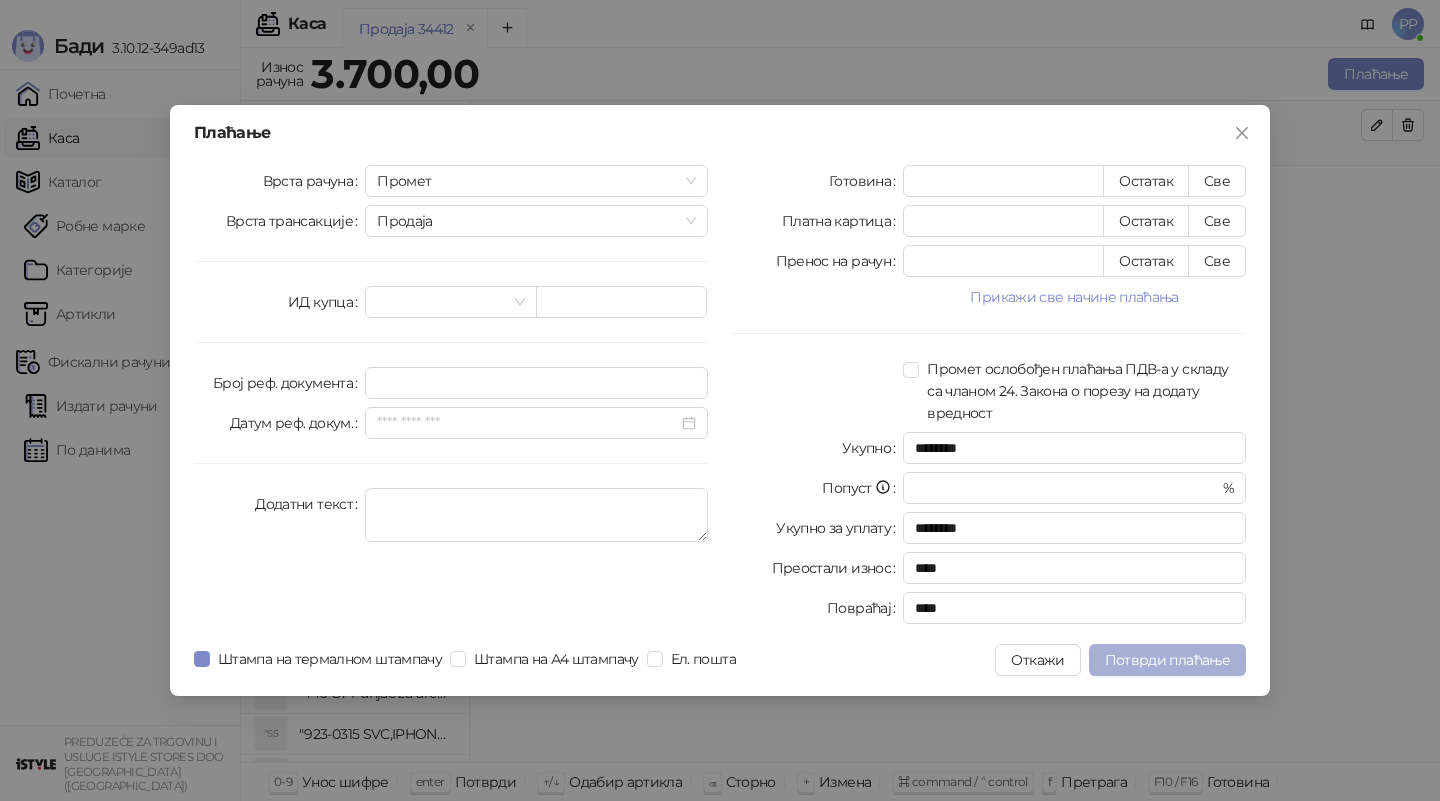 click on "Потврди плаћање" at bounding box center [1167, 660] 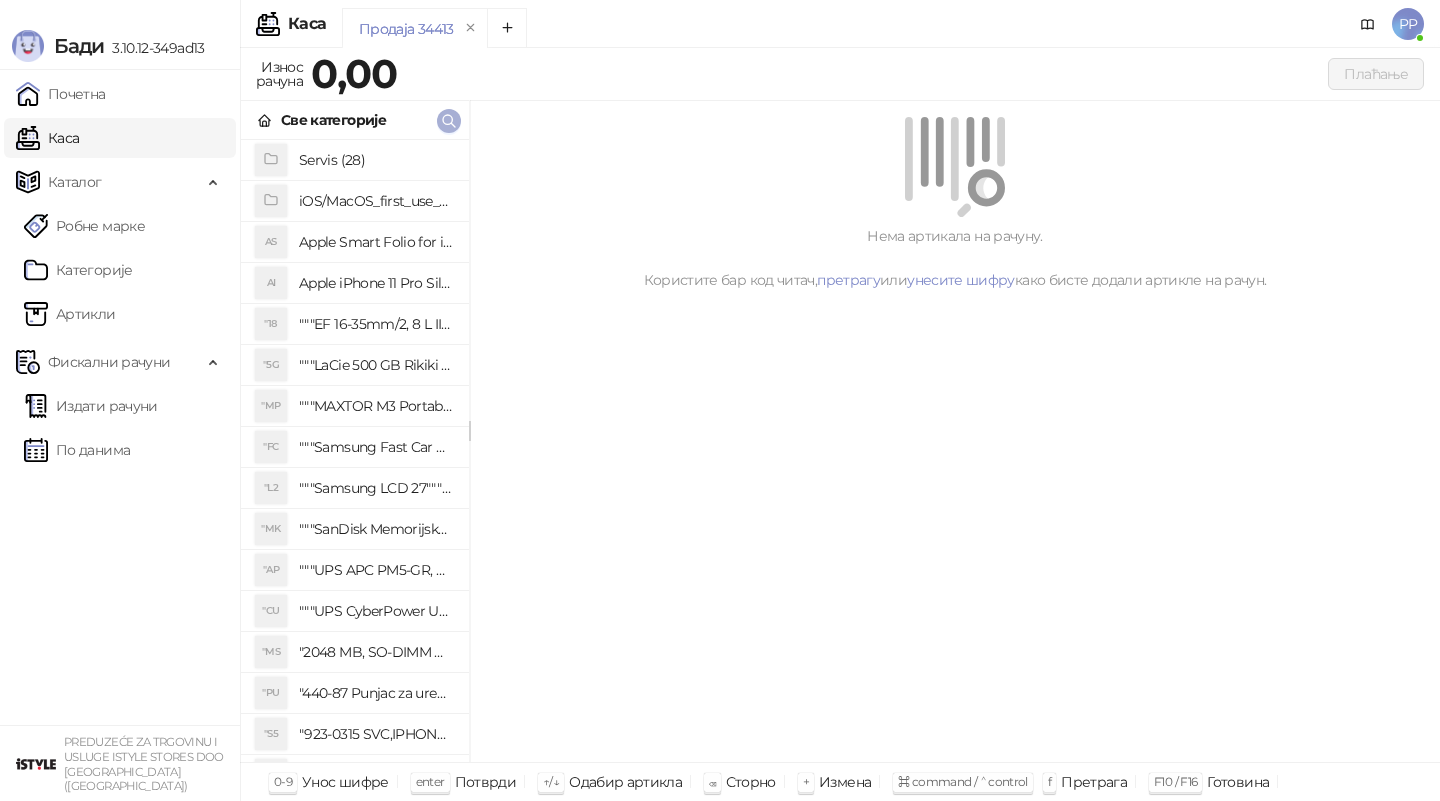 click 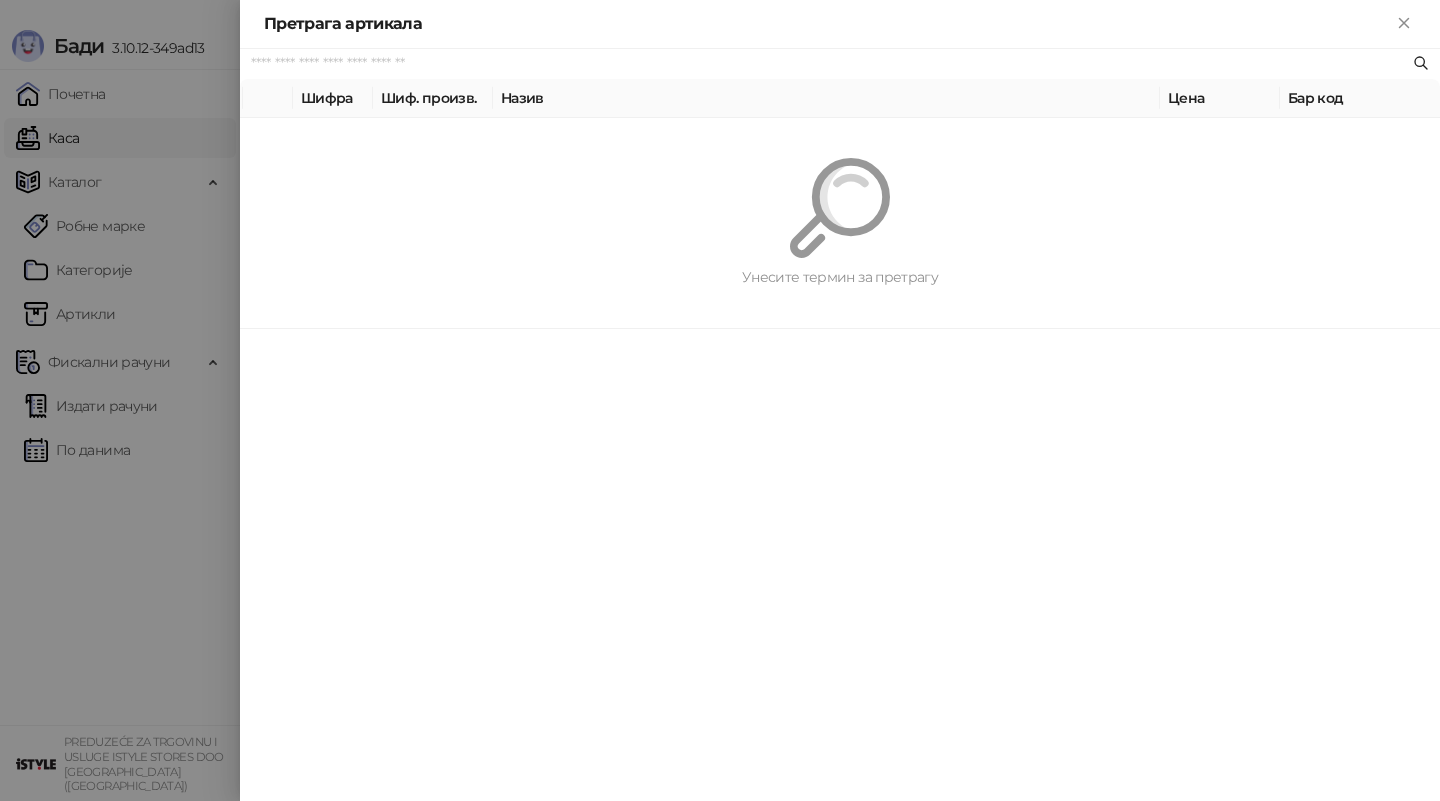 paste on "*********" 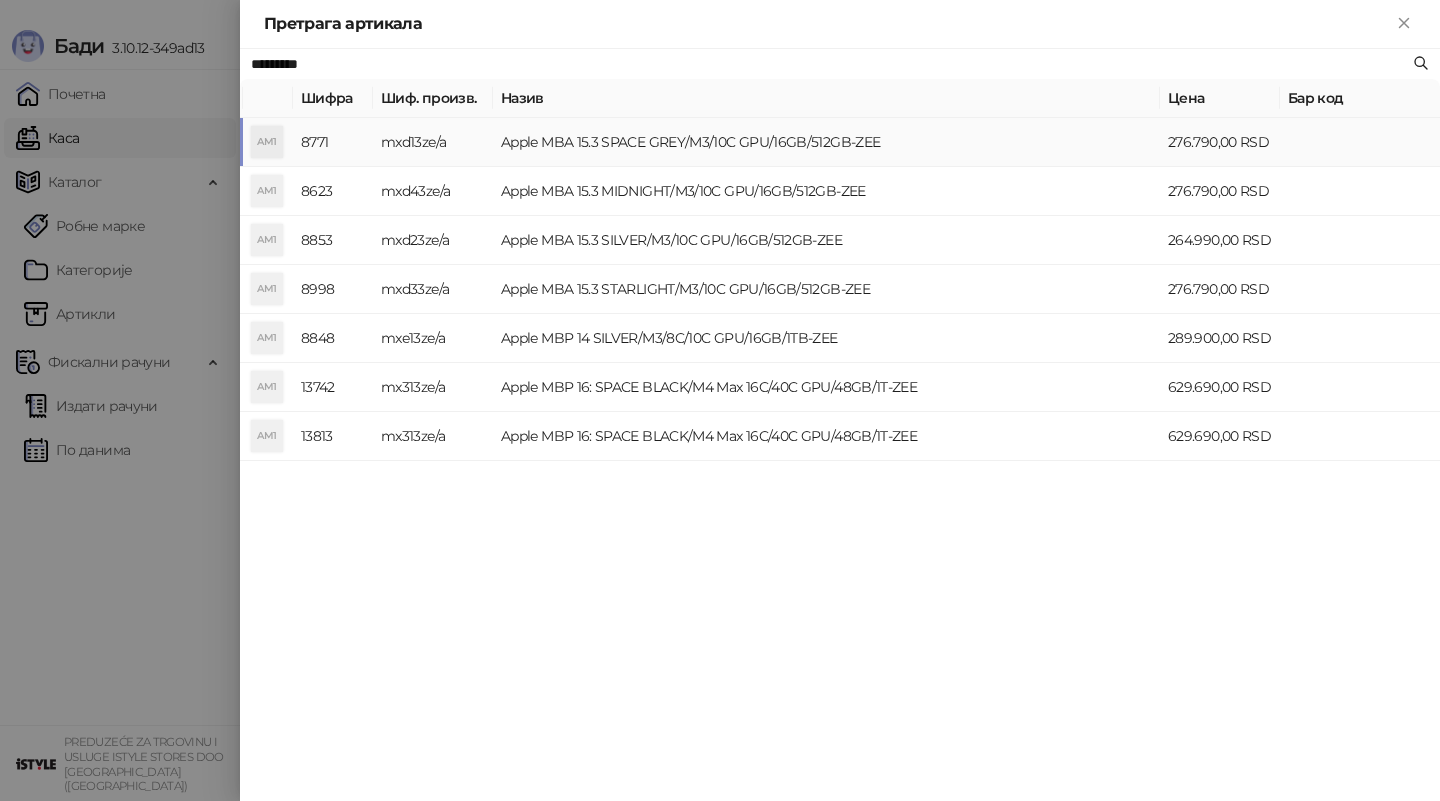 type on "*********" 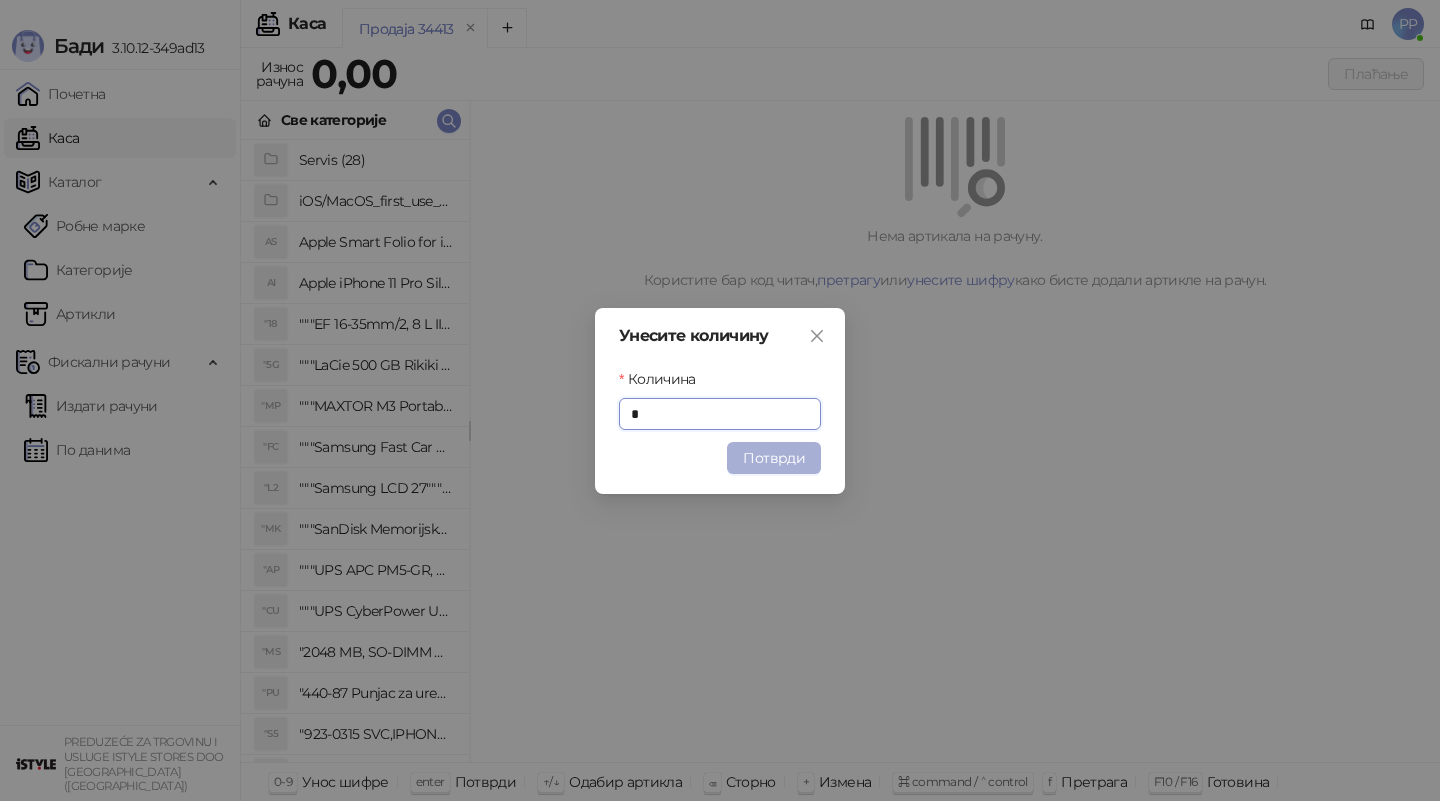 click on "Потврди" at bounding box center [774, 458] 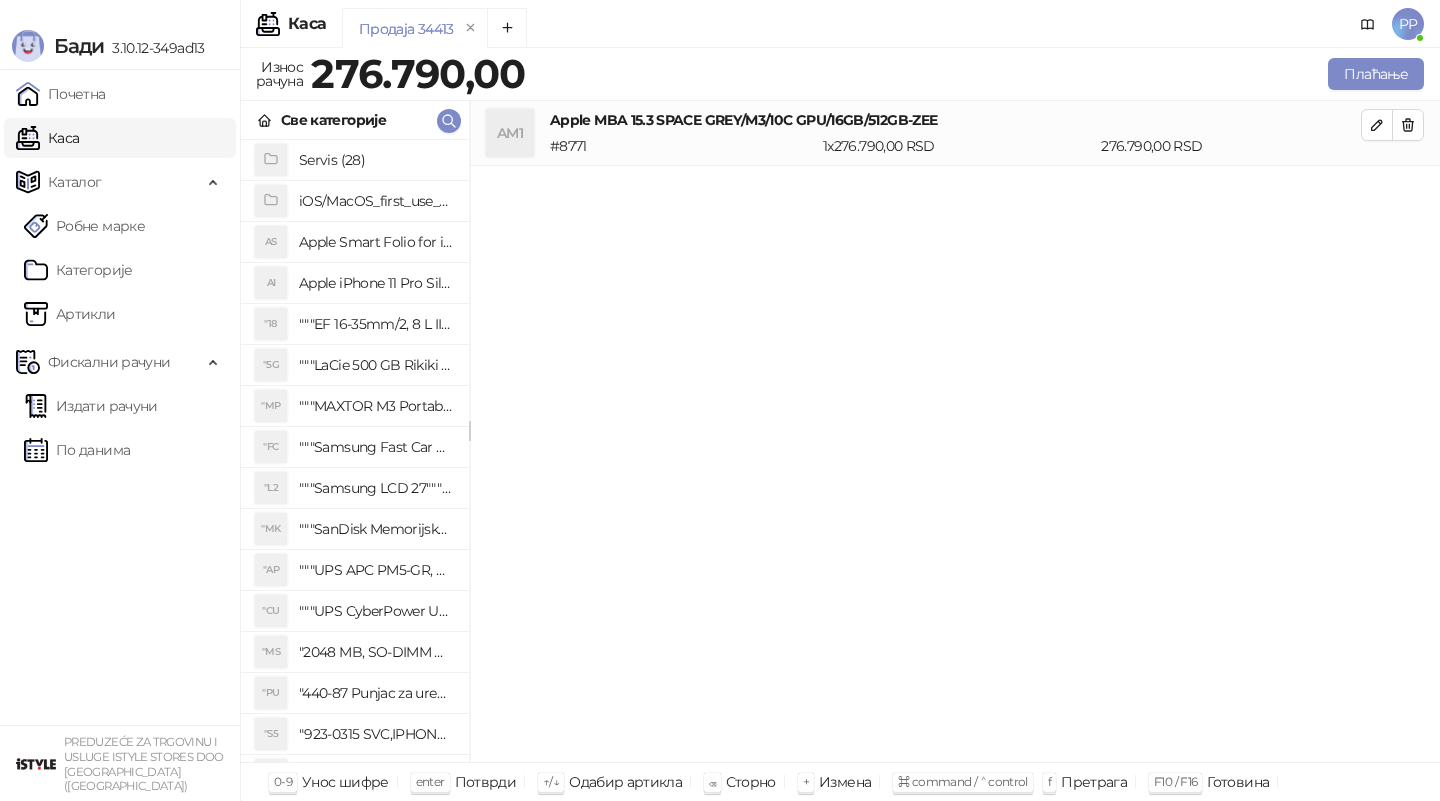 click on "AM1 Apple MBA 15.3 SPACE GREY/M3/10C GPU/16GB/512GB-ZEE    # 8771 1  x  276.790,00 RSD 276.790,00 RSD" at bounding box center [955, 432] 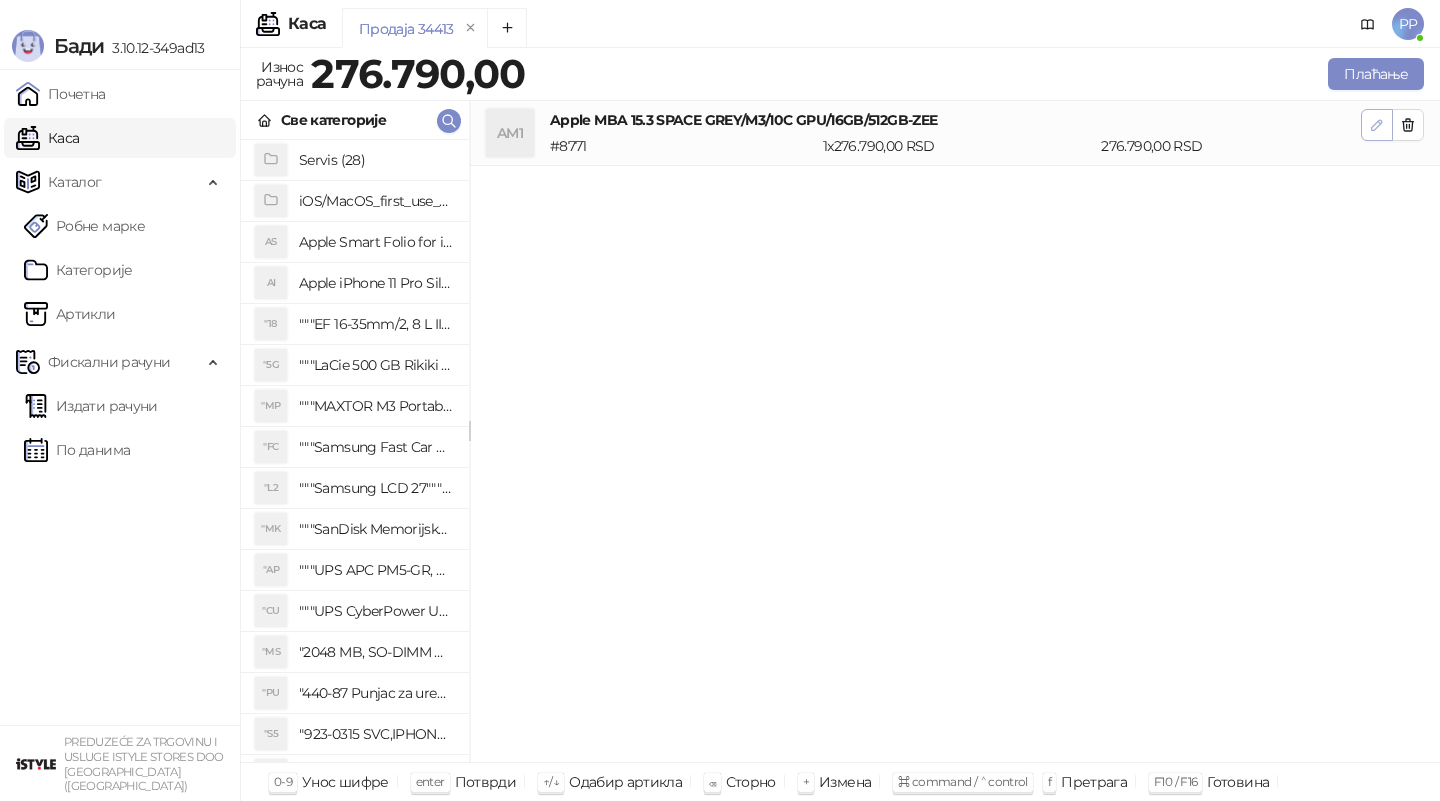 click 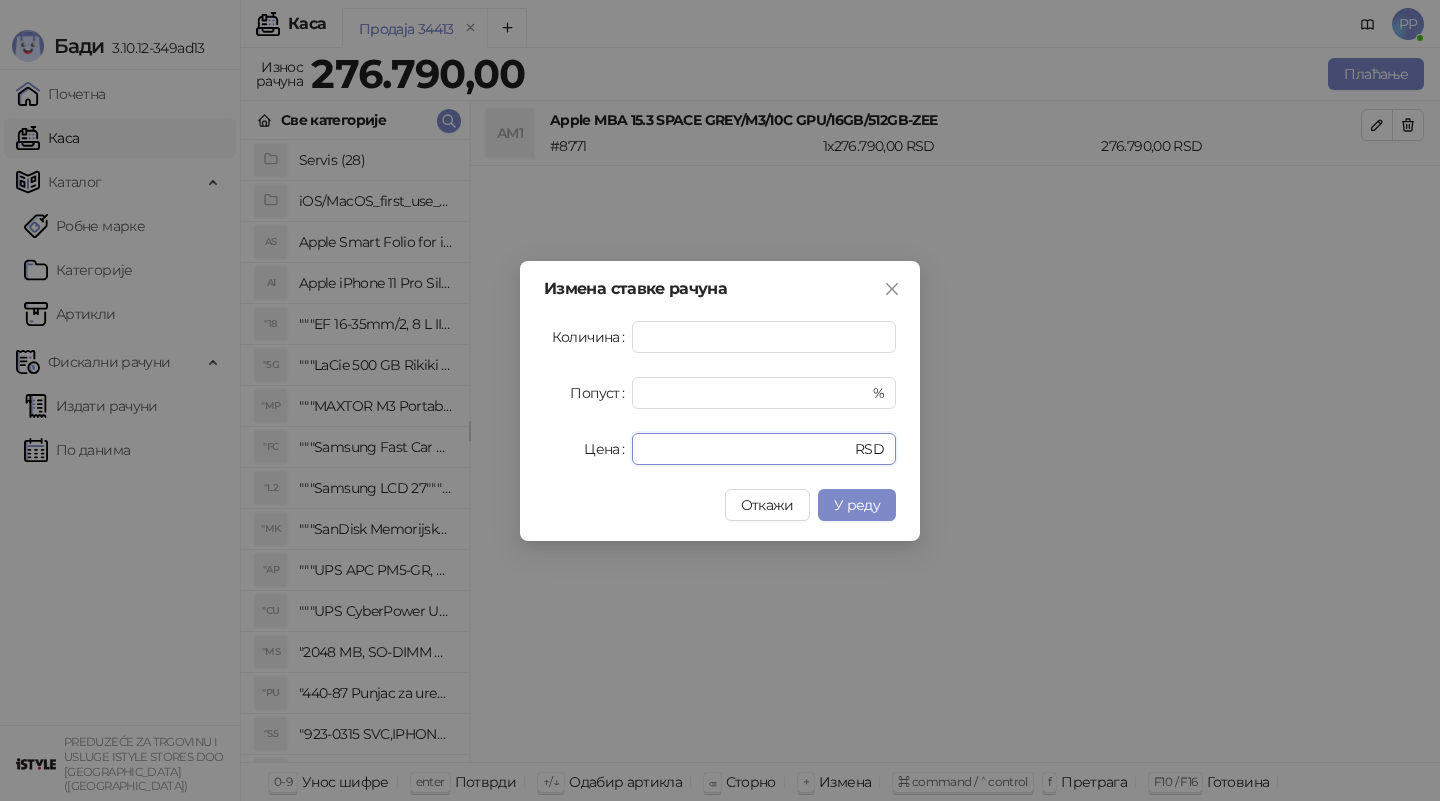drag, startPoint x: 713, startPoint y: 447, endPoint x: 491, endPoint y: 420, distance: 223.63586 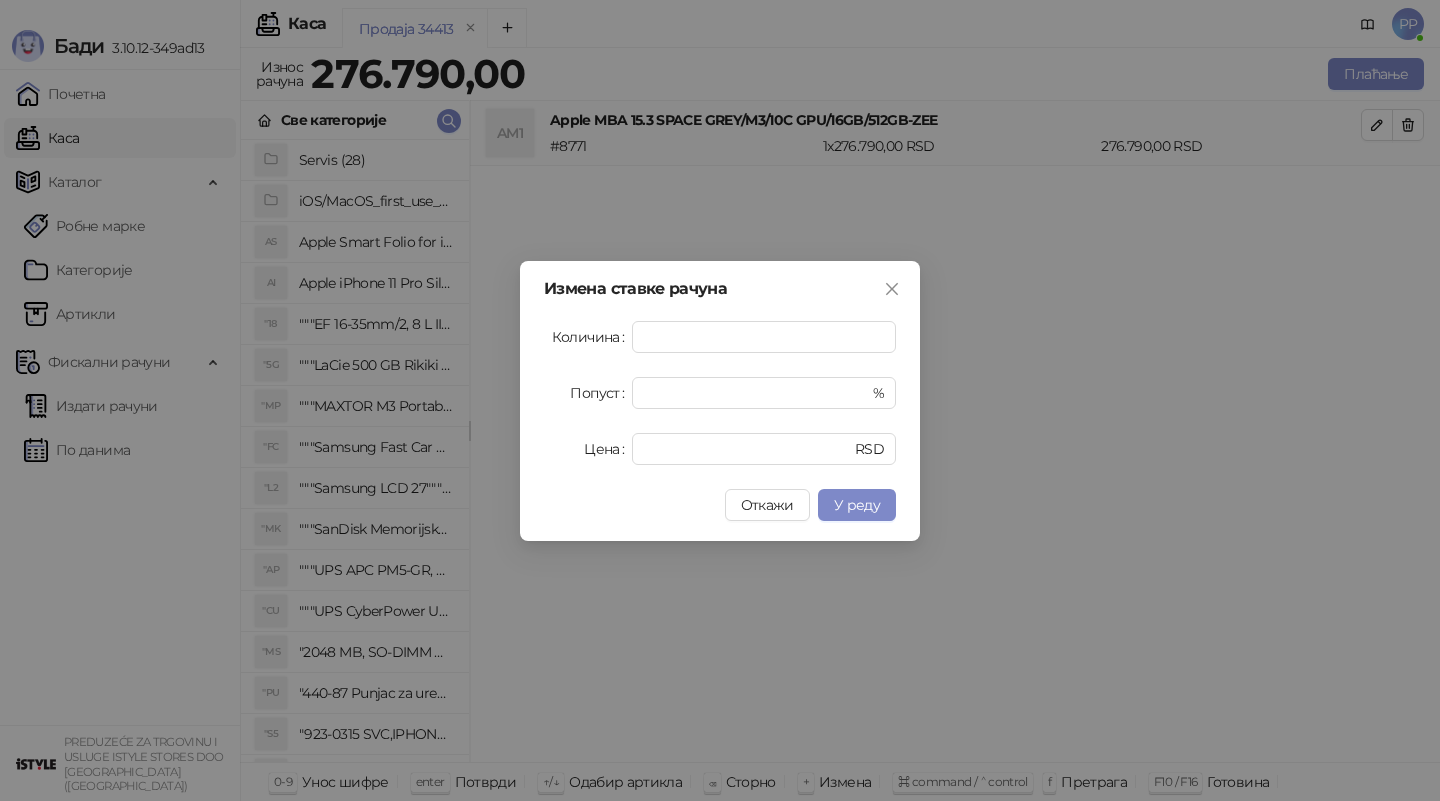 type on "******" 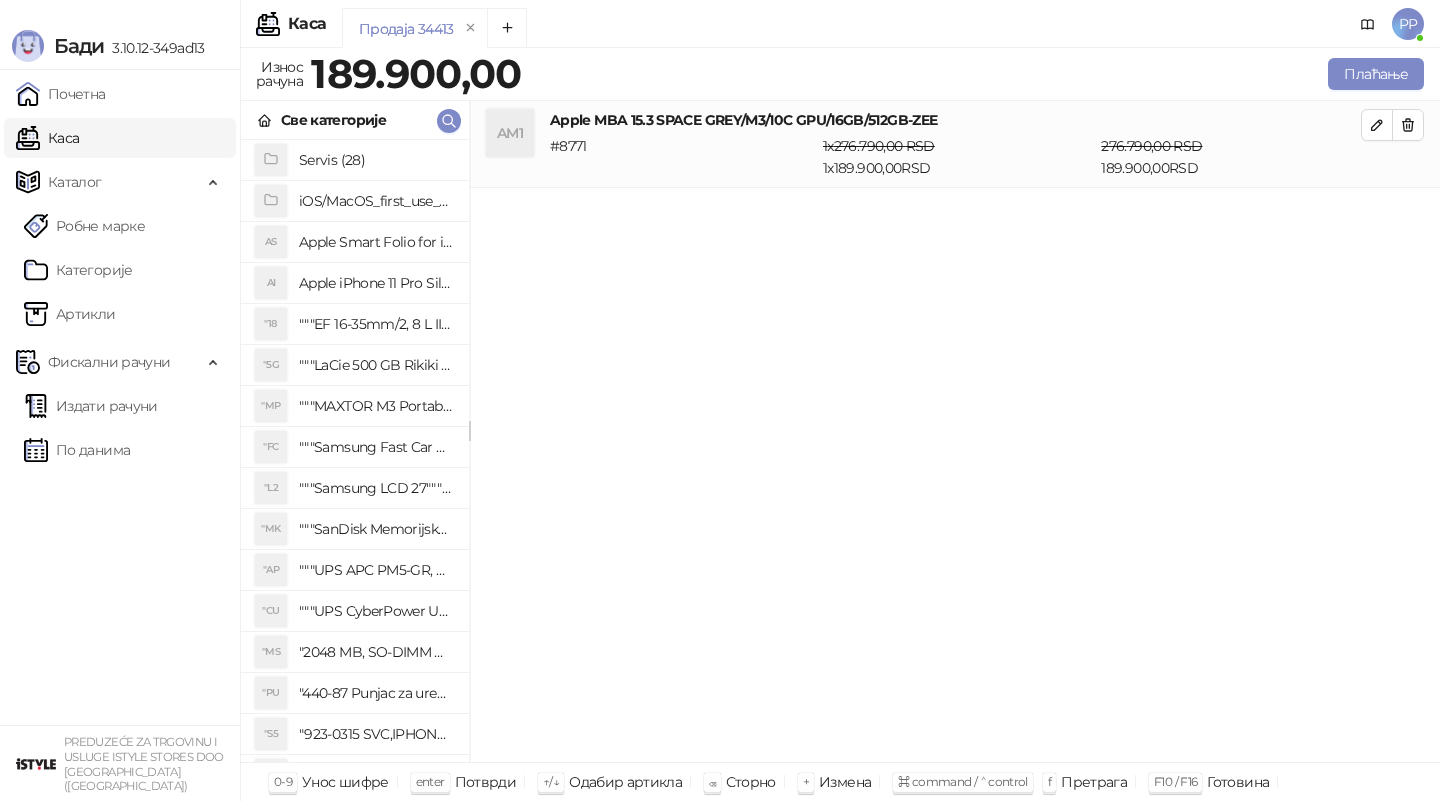 click on "AM1 Apple MBA 15.3 SPACE GREY/M3/10C GPU/16GB/512GB-ZEE    # 8771 1  x  276.790,00   RSD 1  x  189.900,00  RSD  276.790,00   RSD 189.900,00  RSD" at bounding box center [955, 432] 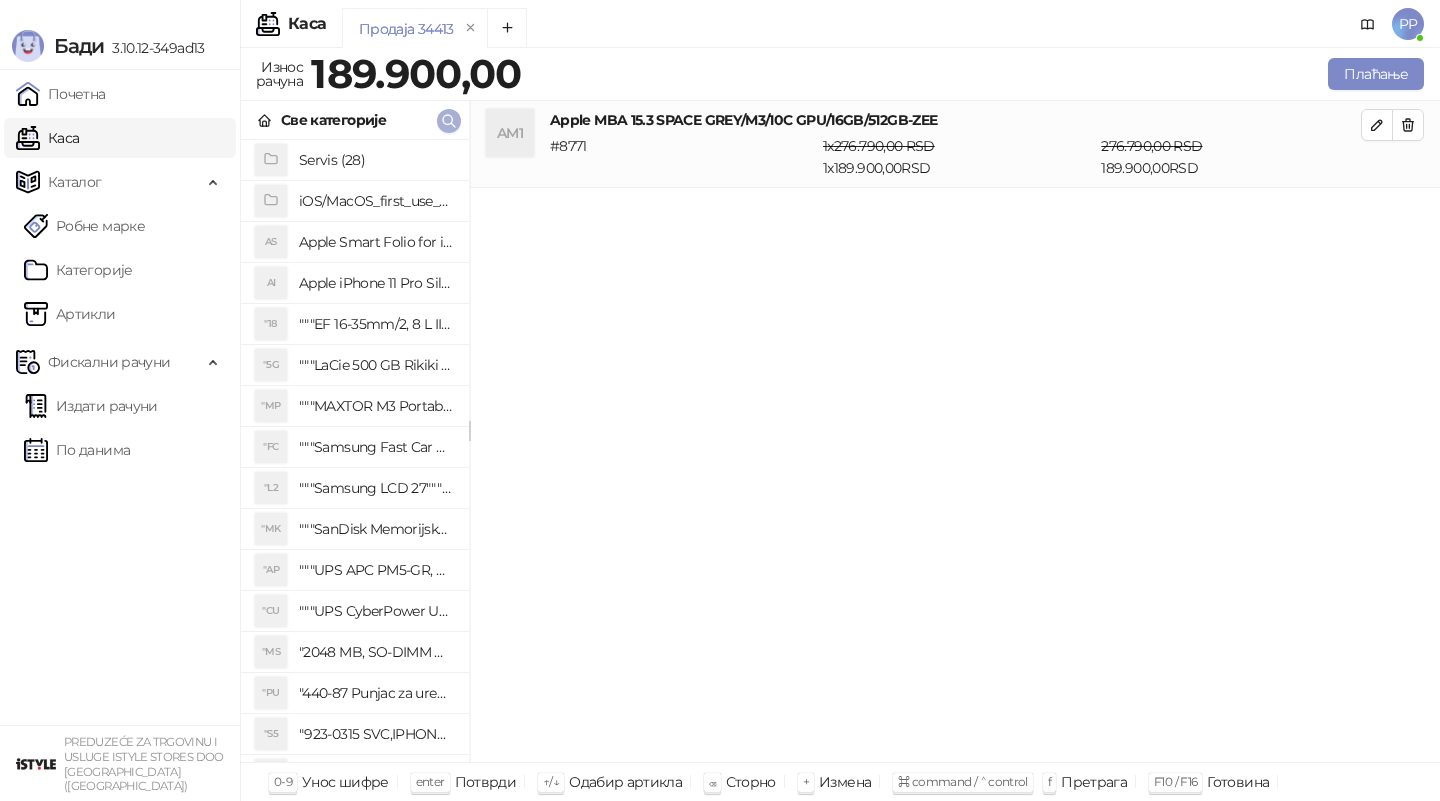click 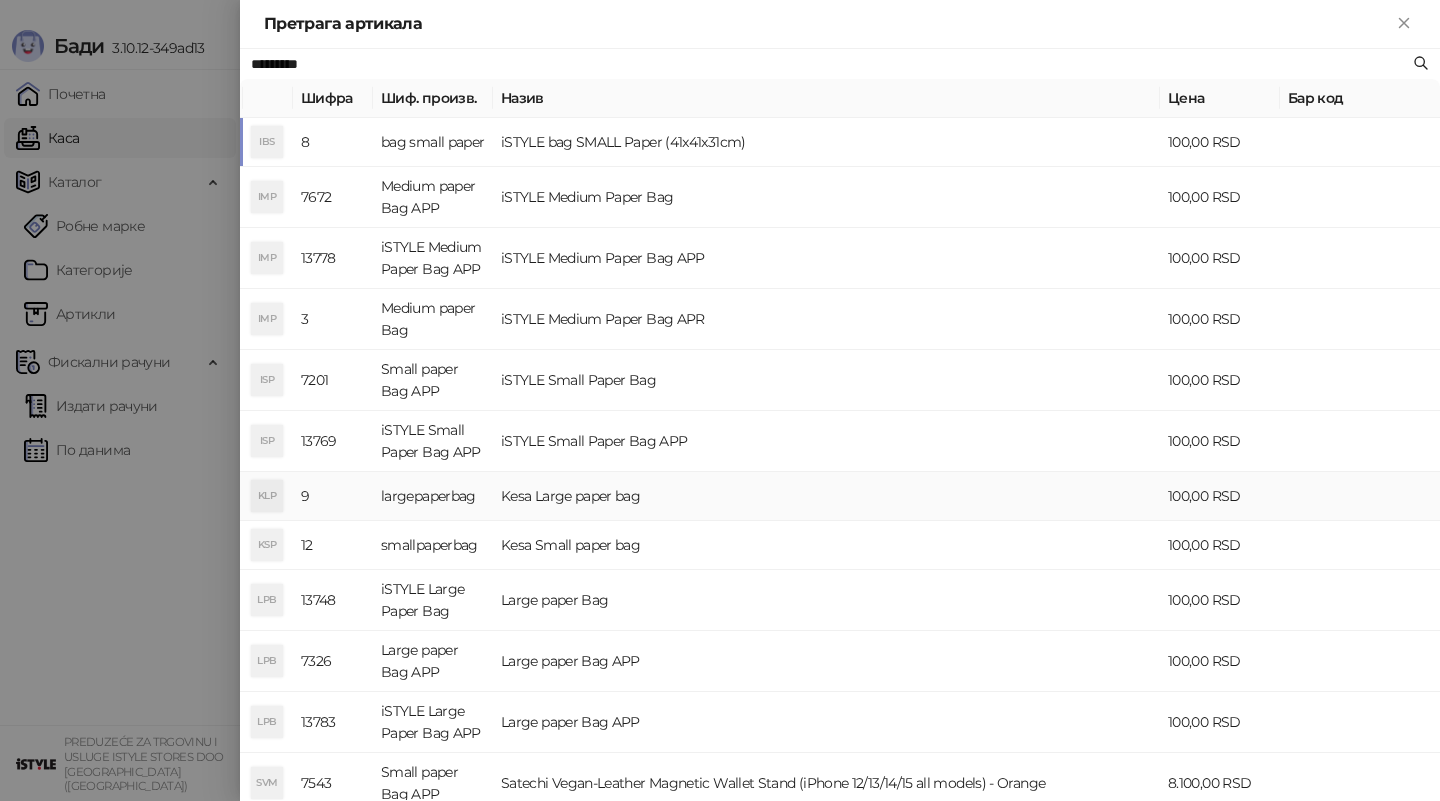 type on "*********" 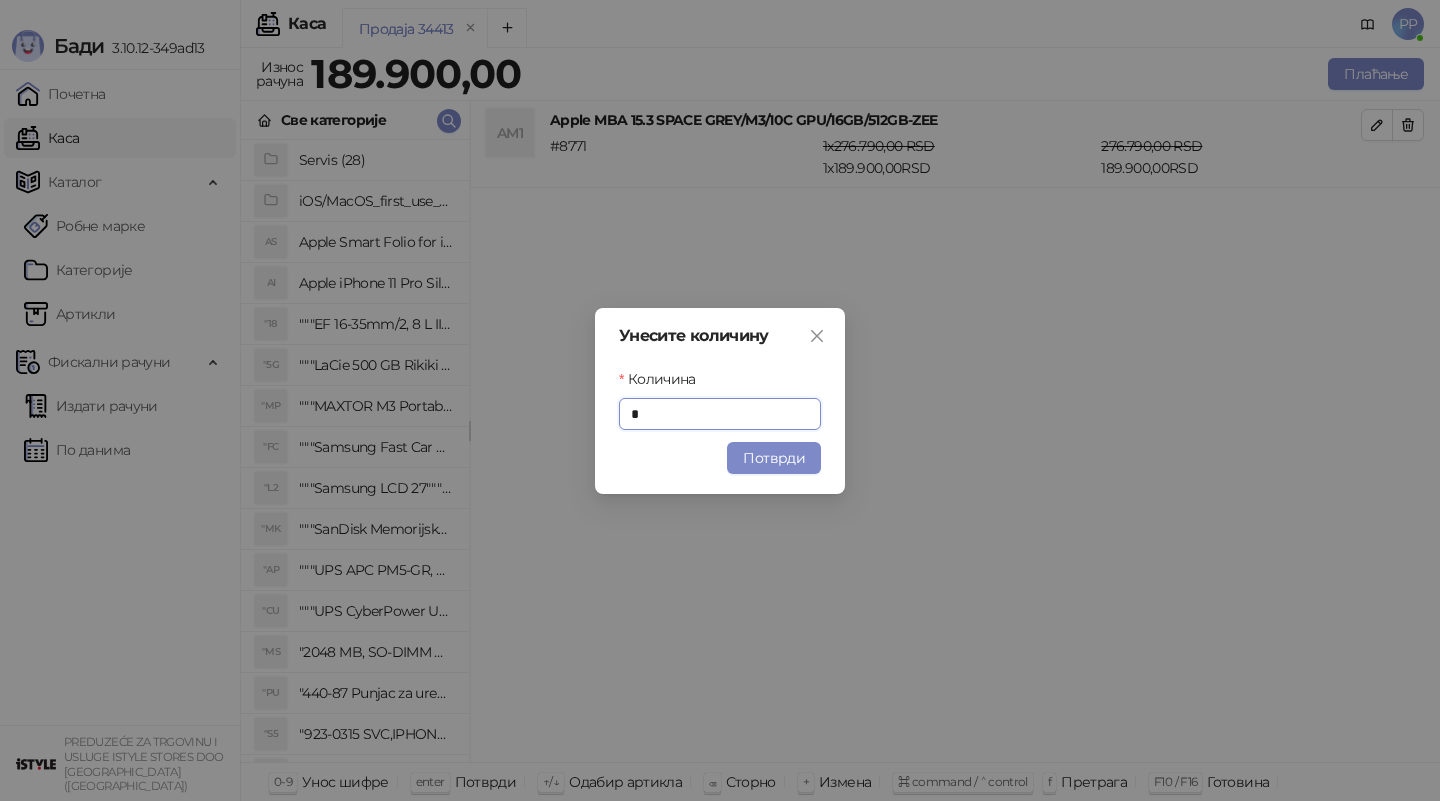 click on "Потврди" at bounding box center [774, 458] 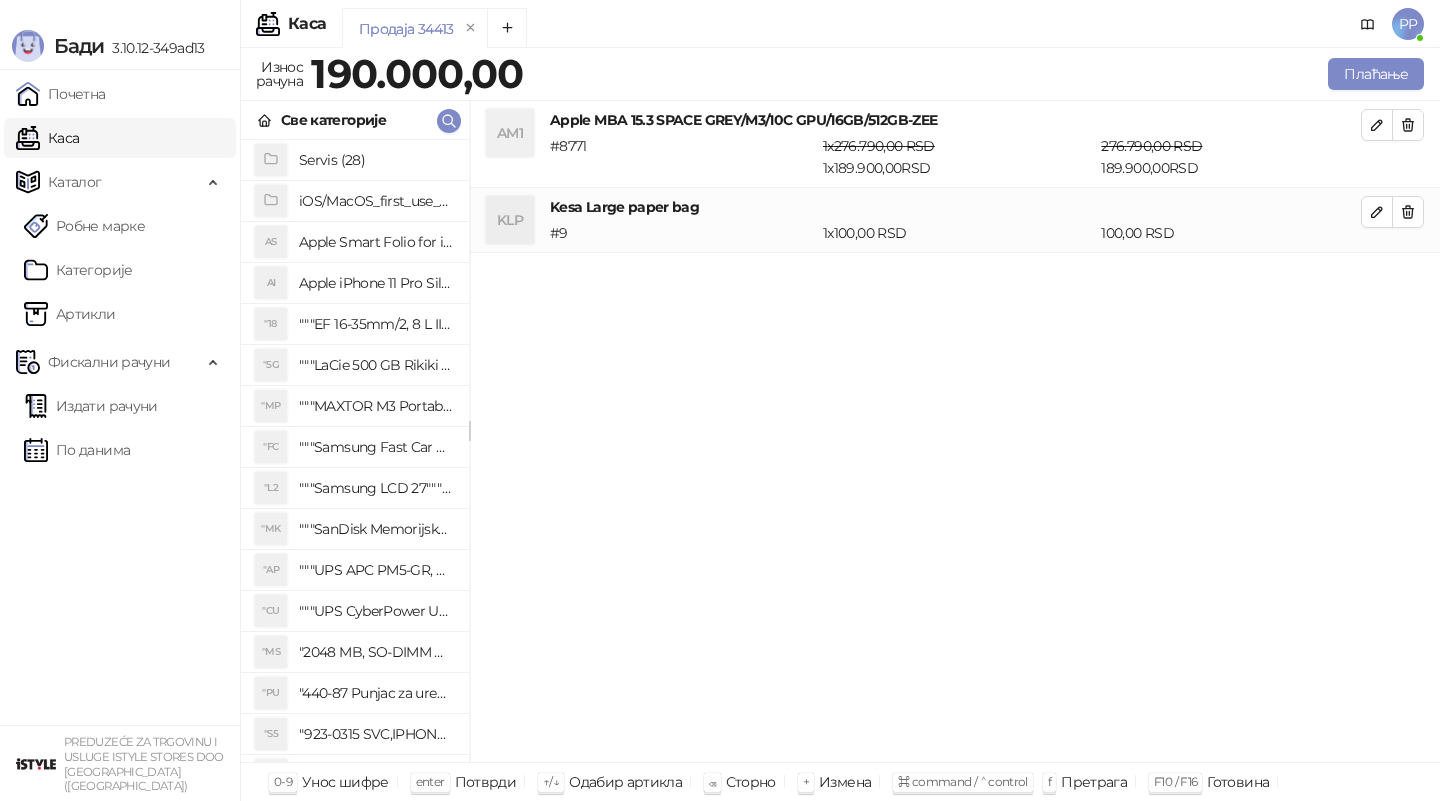 click on "AM1 Apple MBA 15.3 SPACE GREY/M3/10C GPU/16GB/512GB-ZEE    # 8771 1  x  276.790,00   RSD 1  x  189.900,00  RSD  276.790,00   RSD 189.900,00  RSD  KLP Kesa Large paper bag    # 9 1  x  100,00 RSD 100,00 RSD" at bounding box center [955, 432] 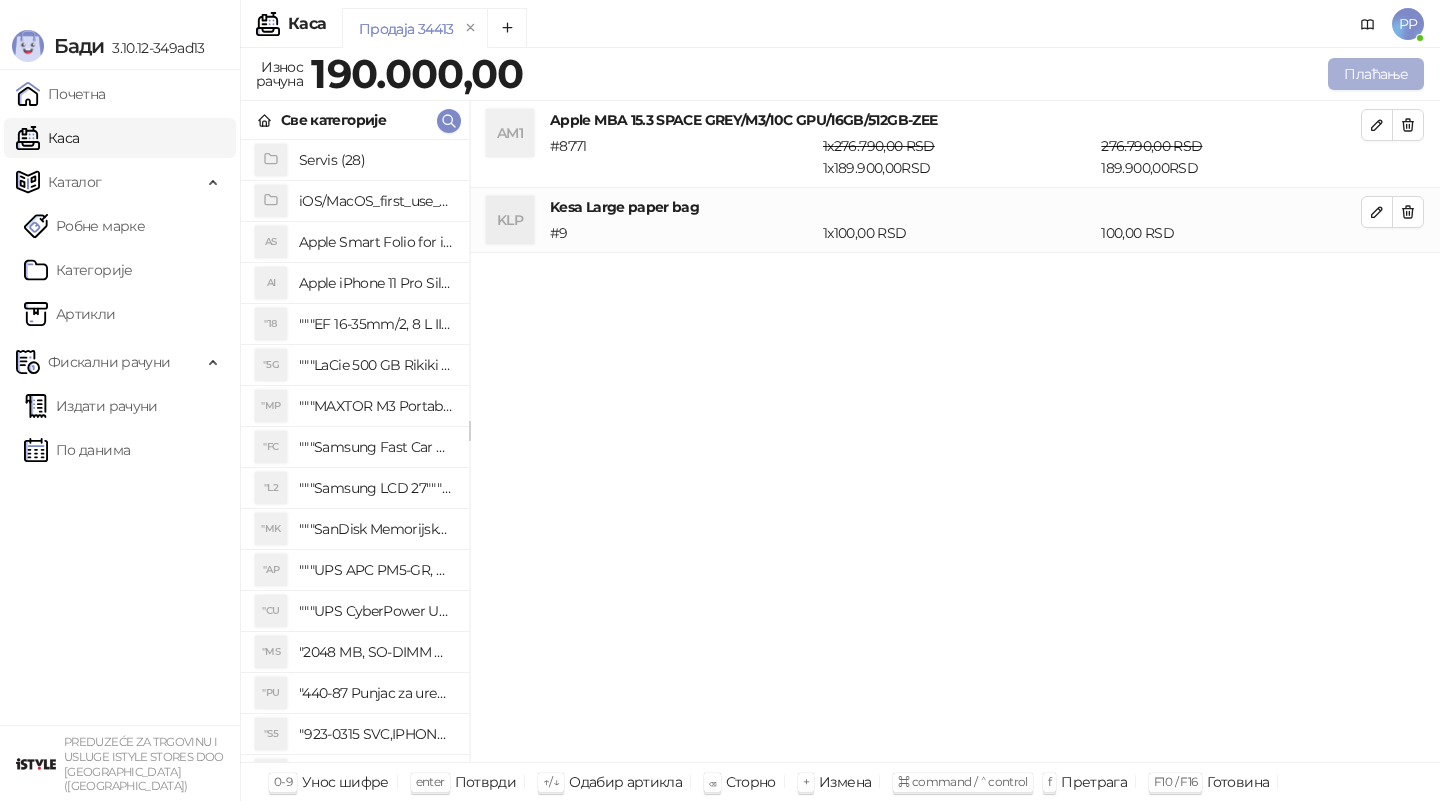 click on "Плаћање" at bounding box center [1376, 74] 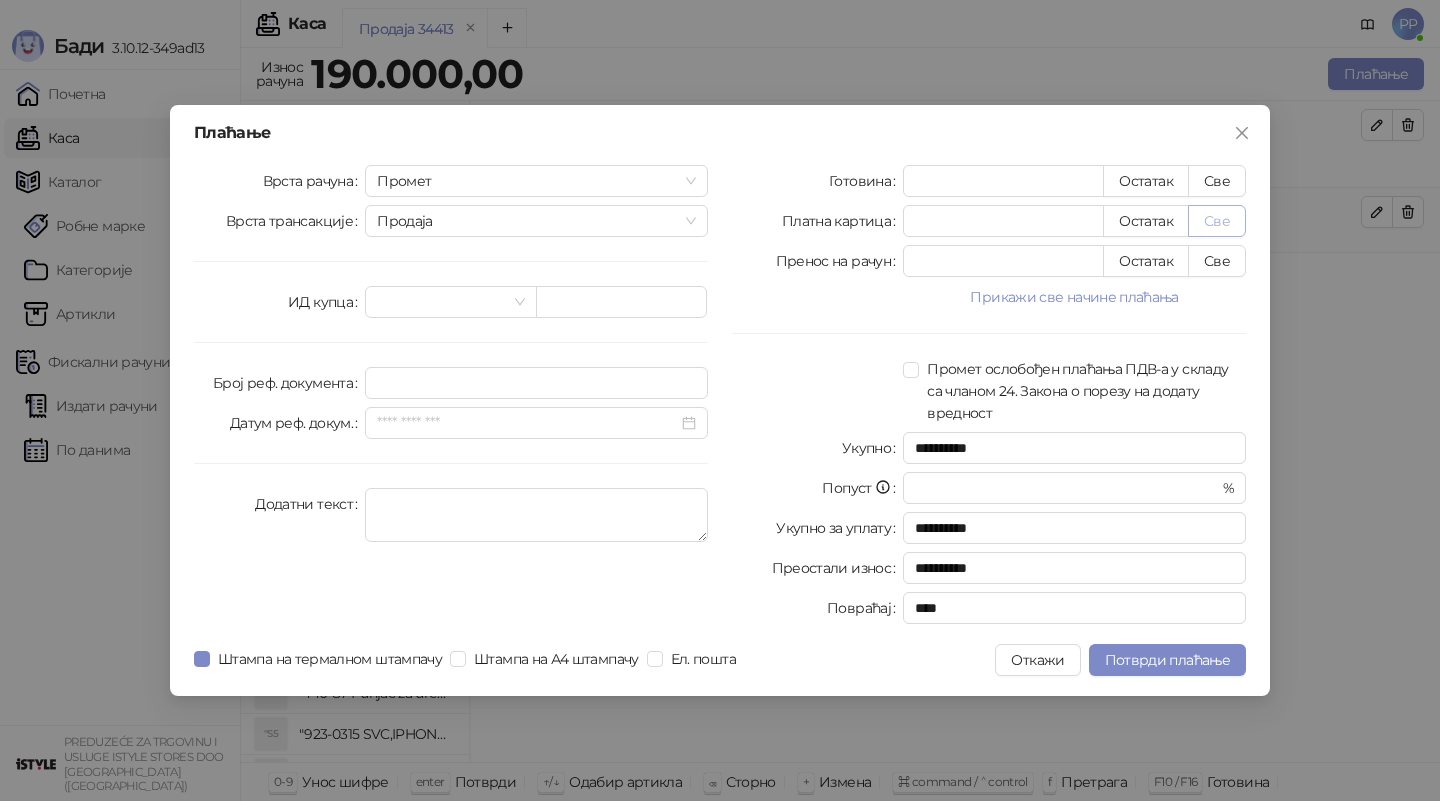 click on "Све" at bounding box center [1217, 221] 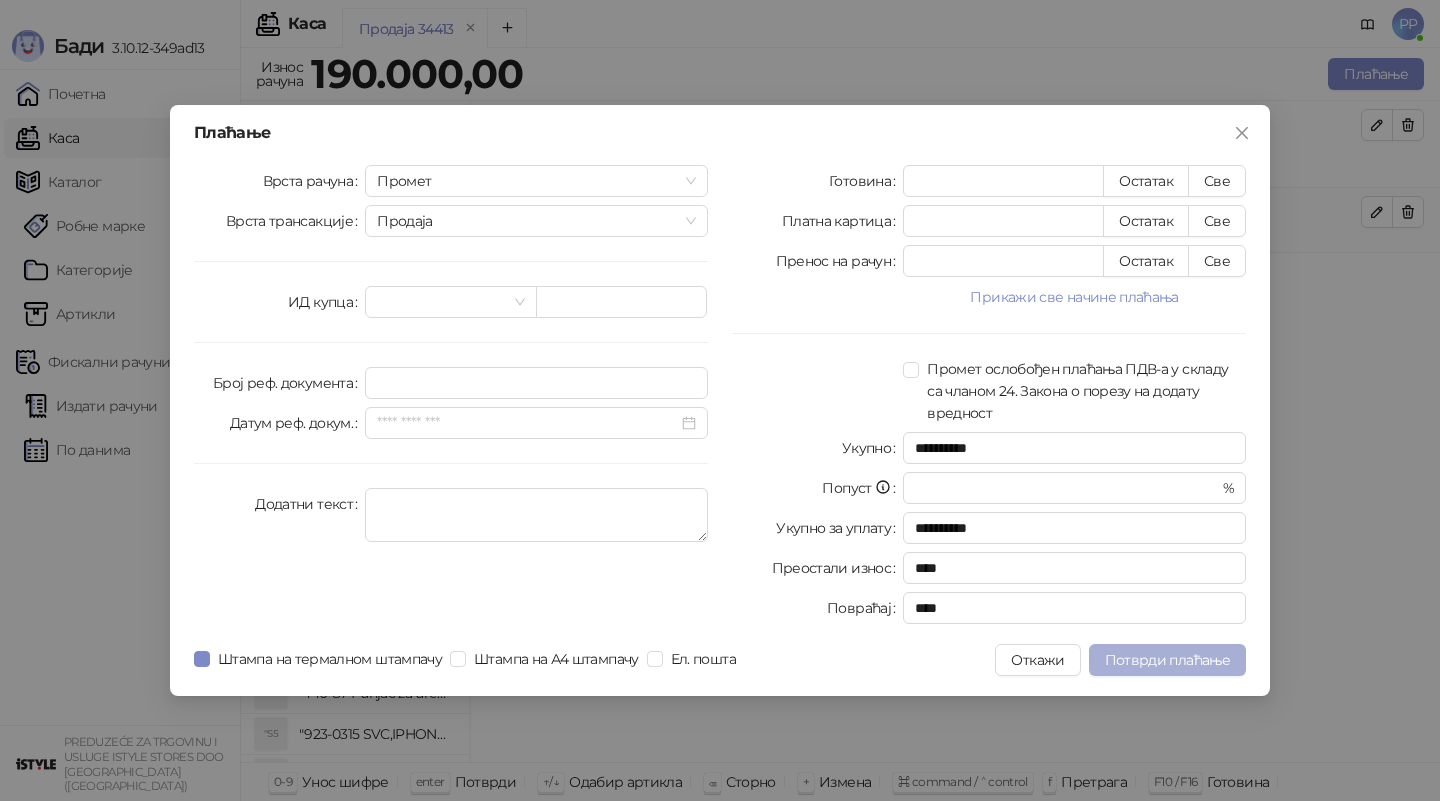 click on "Потврди плаћање" at bounding box center [1167, 660] 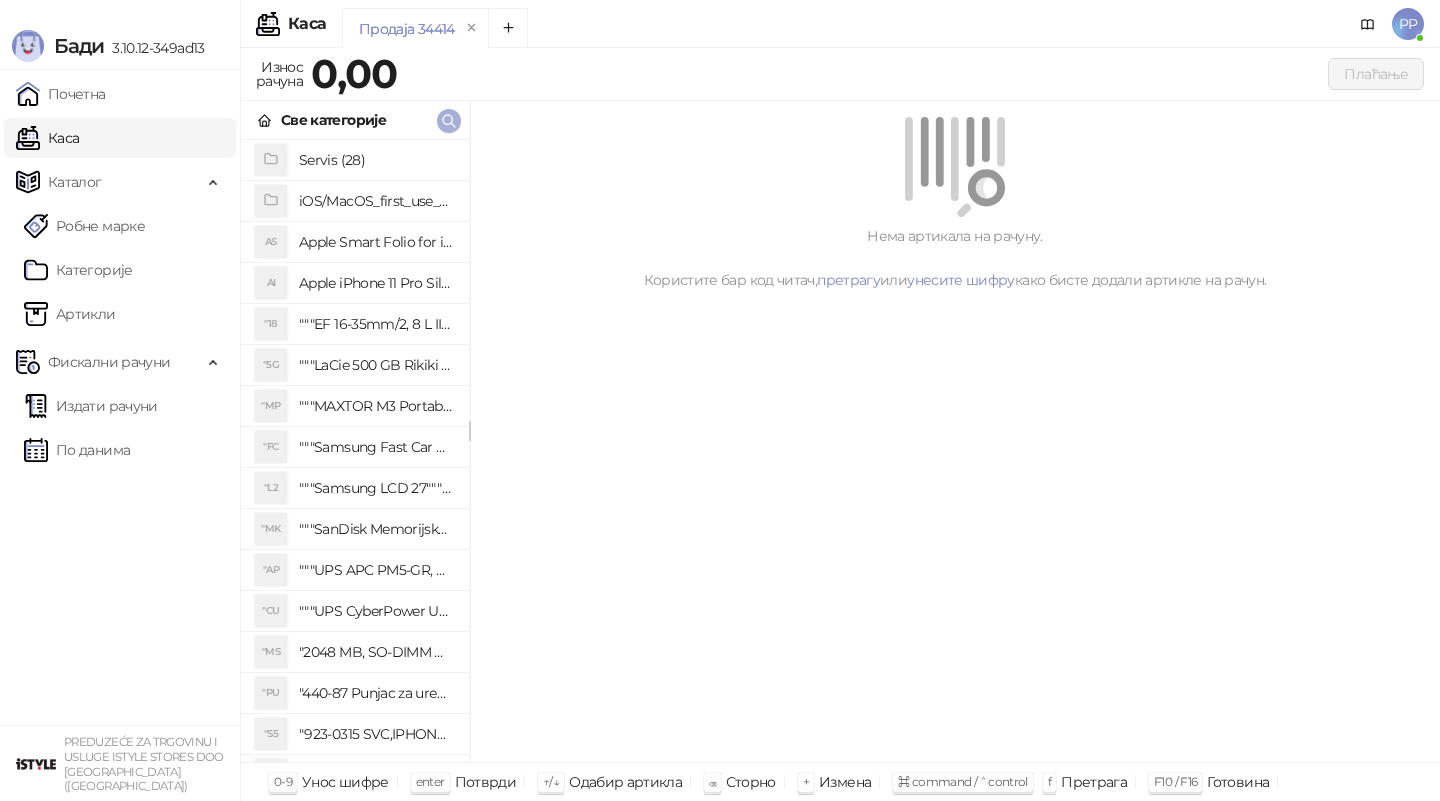 click 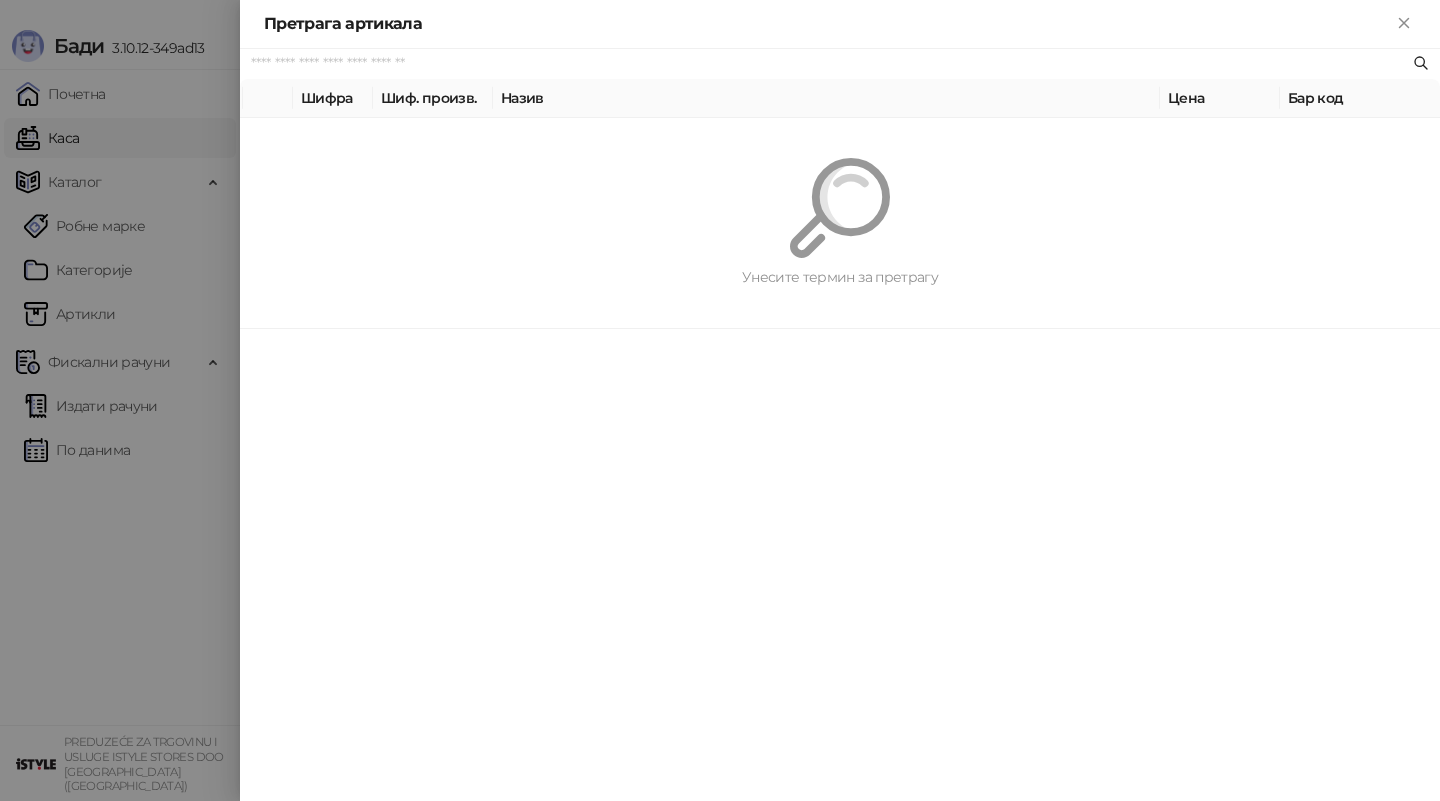 paste on "*********" 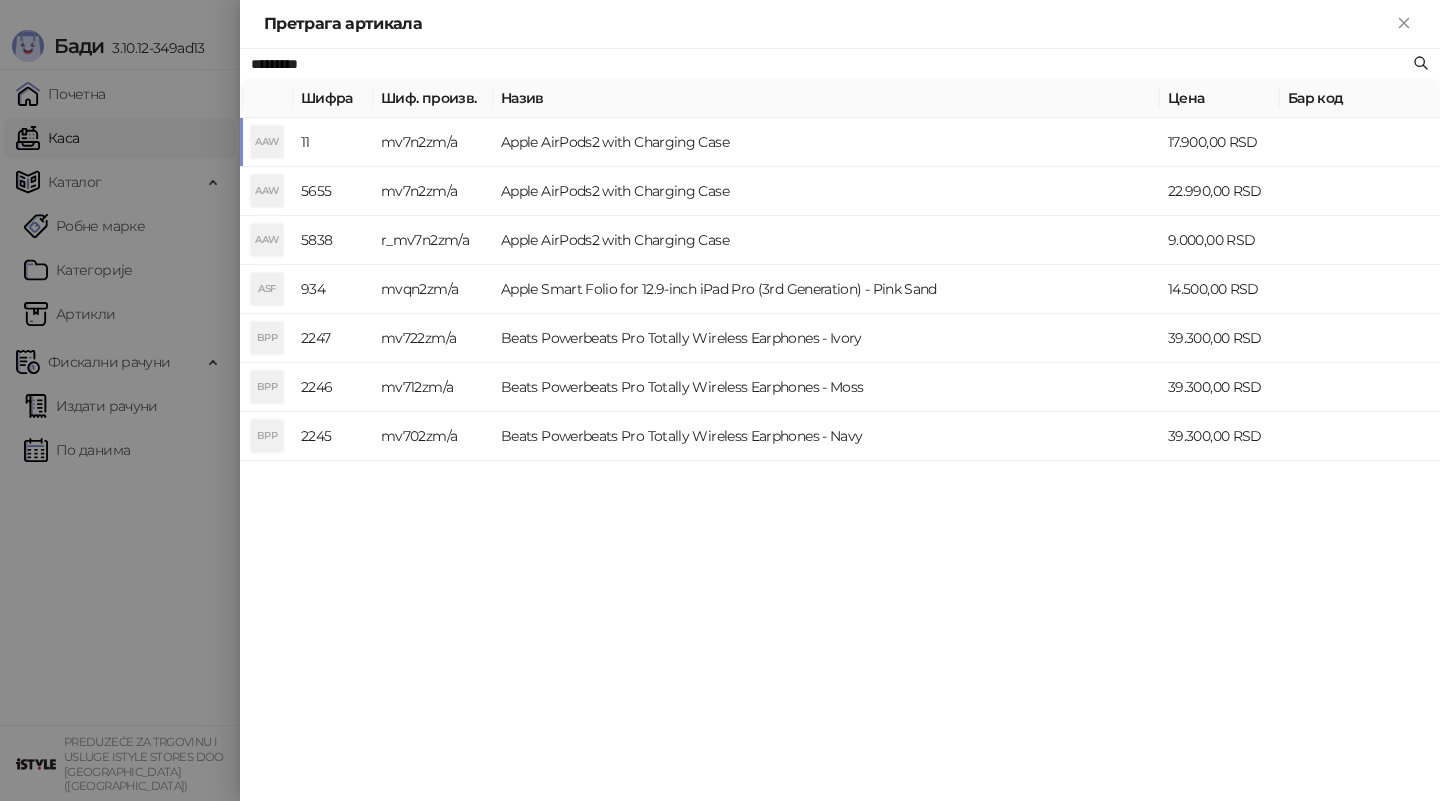 type on "*********" 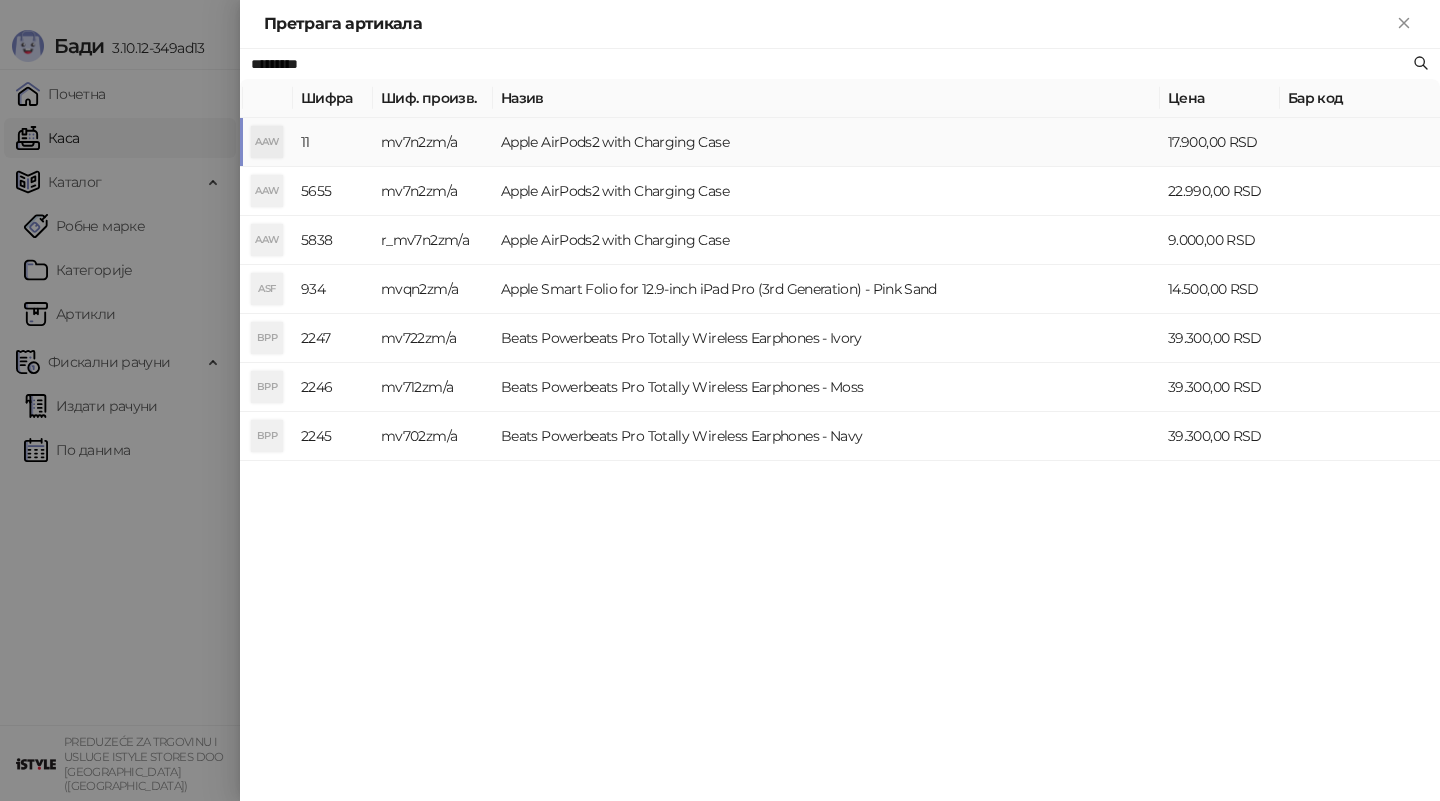 click on "Apple AirPods2 with Charging Case" at bounding box center [826, 142] 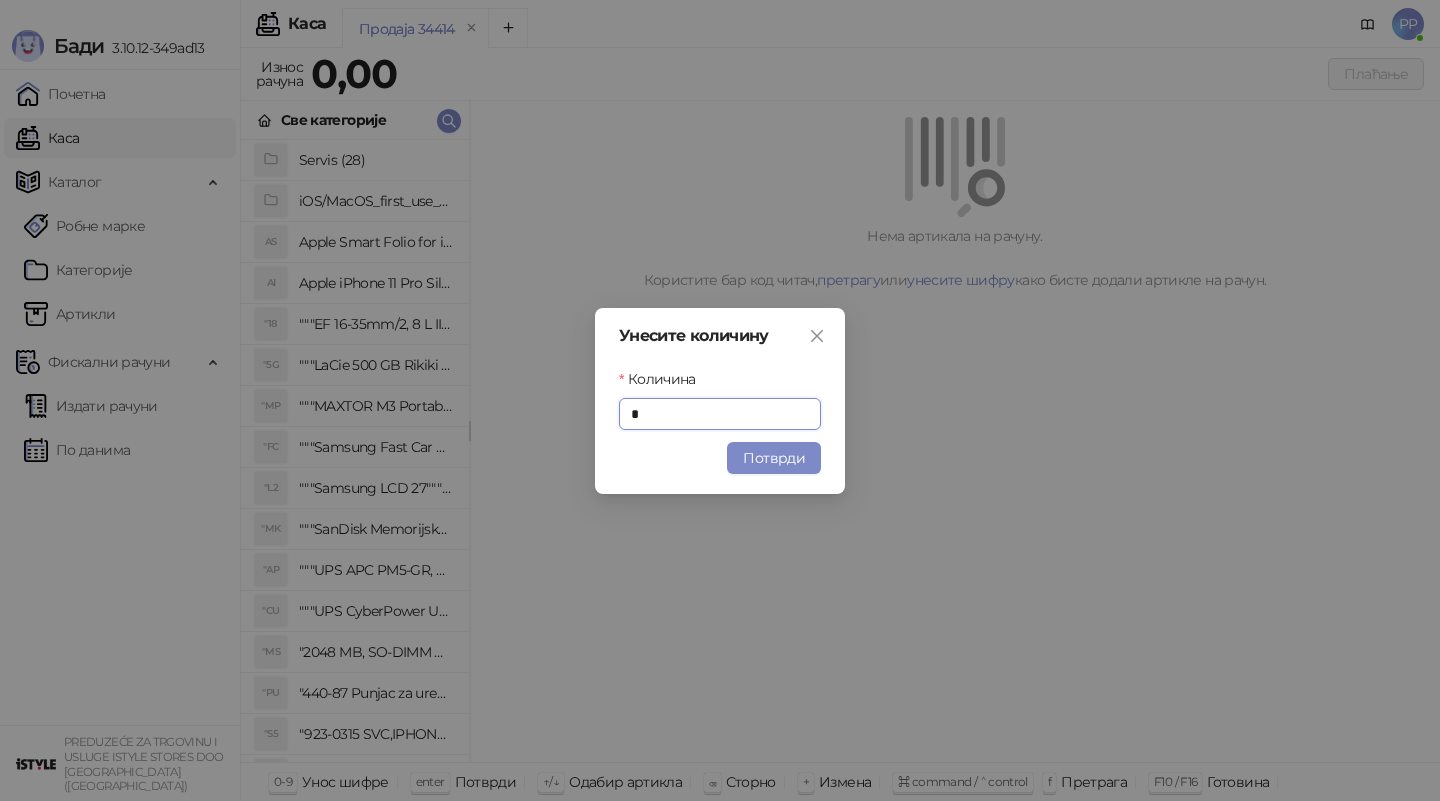 click on "Потврди" at bounding box center [774, 458] 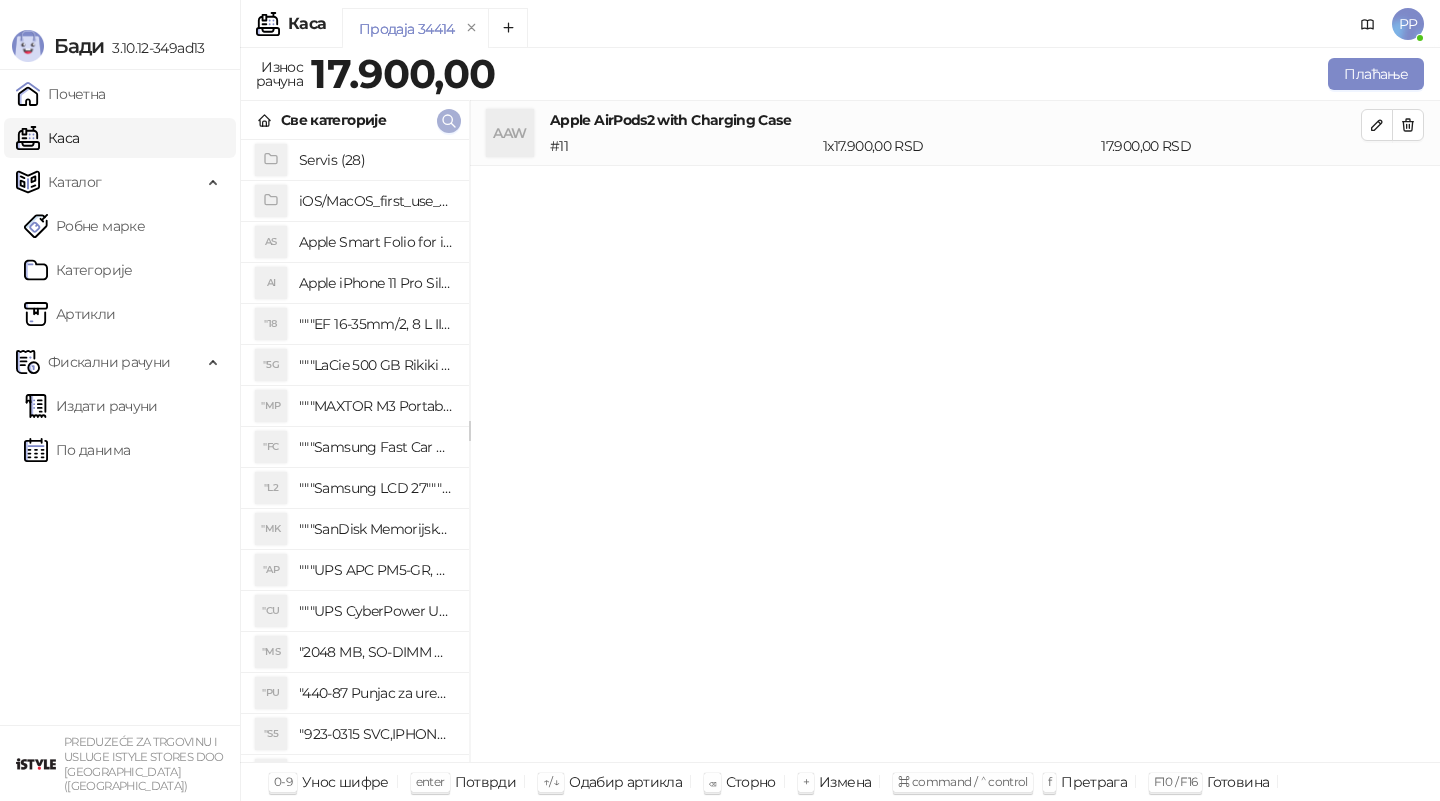 click 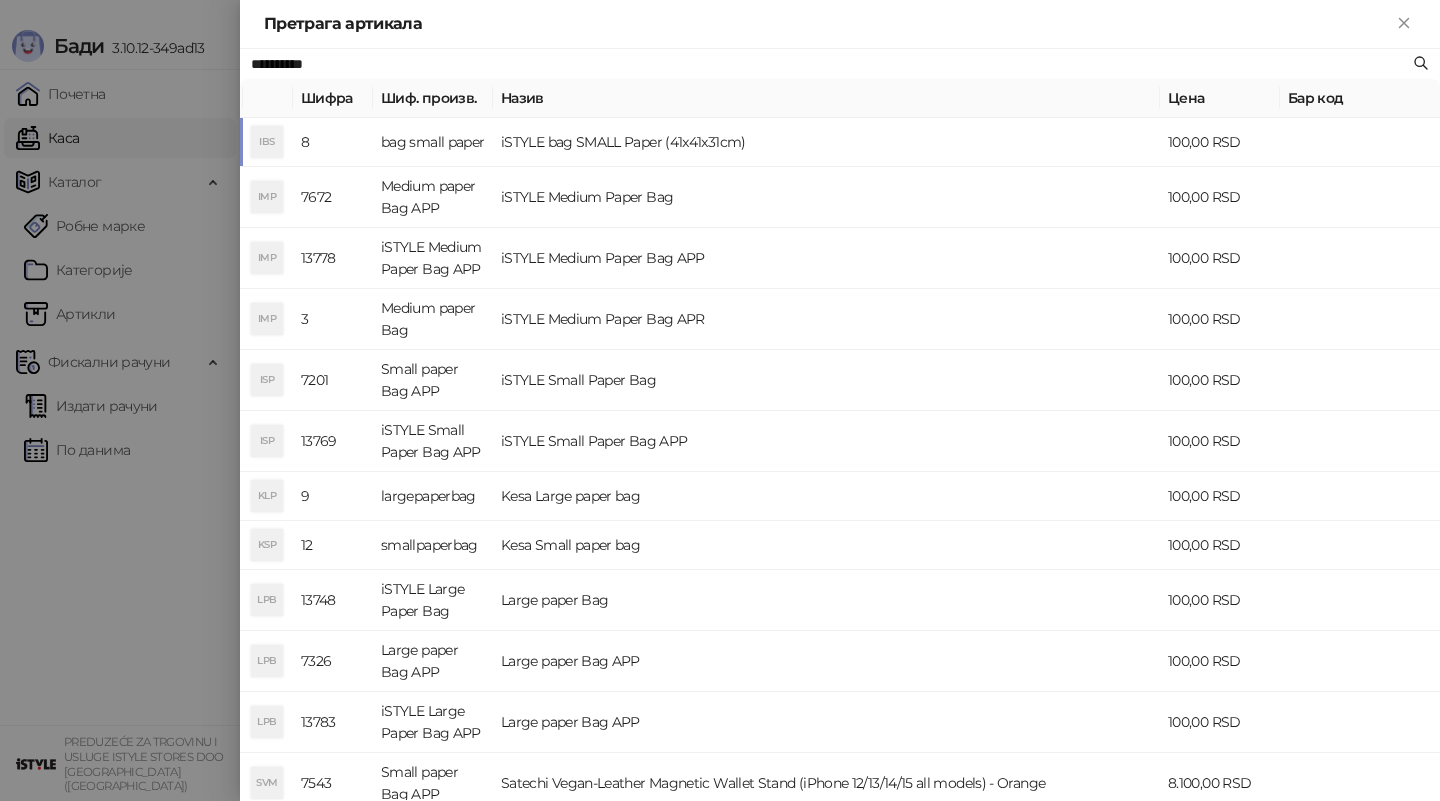 click on "**********" at bounding box center [830, 64] 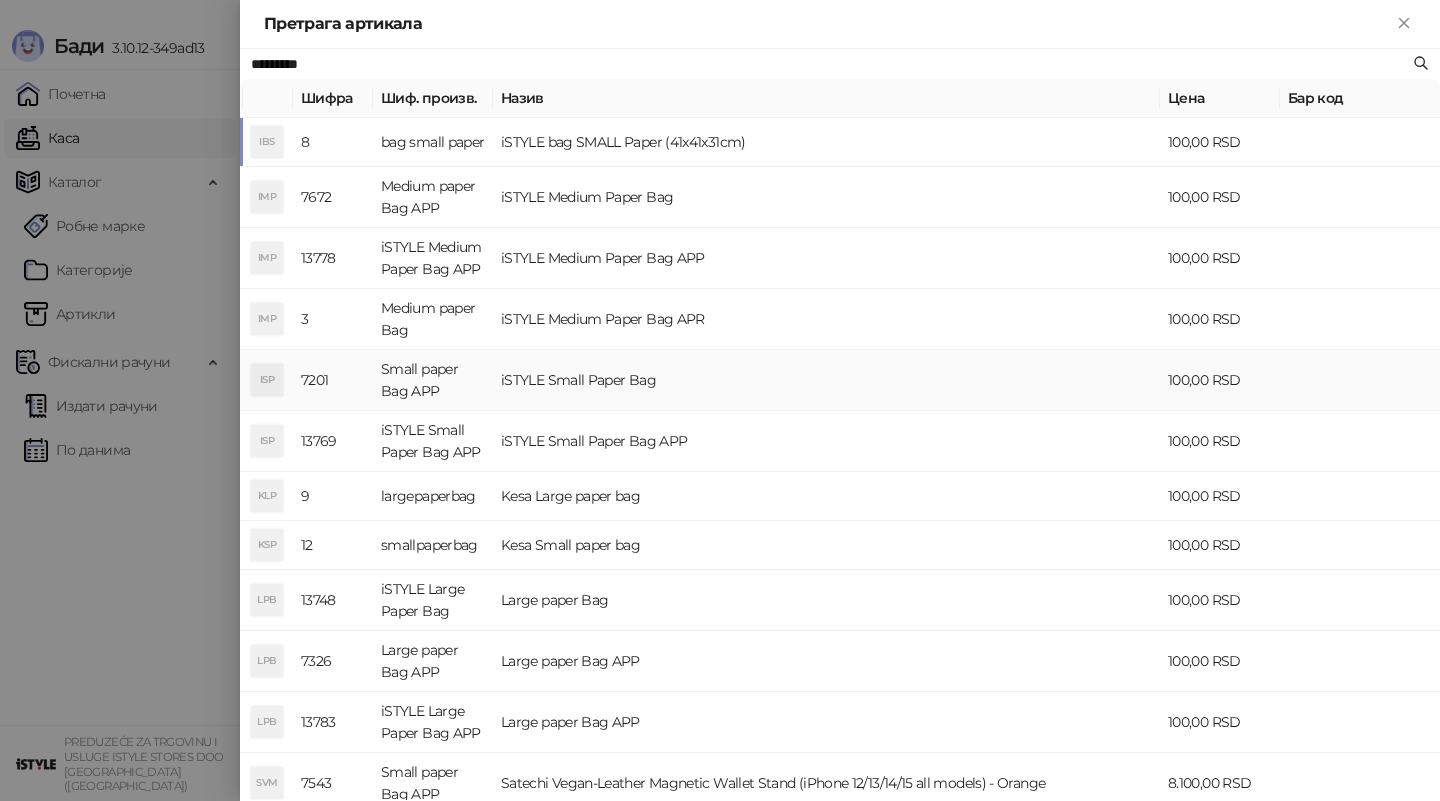 type on "*********" 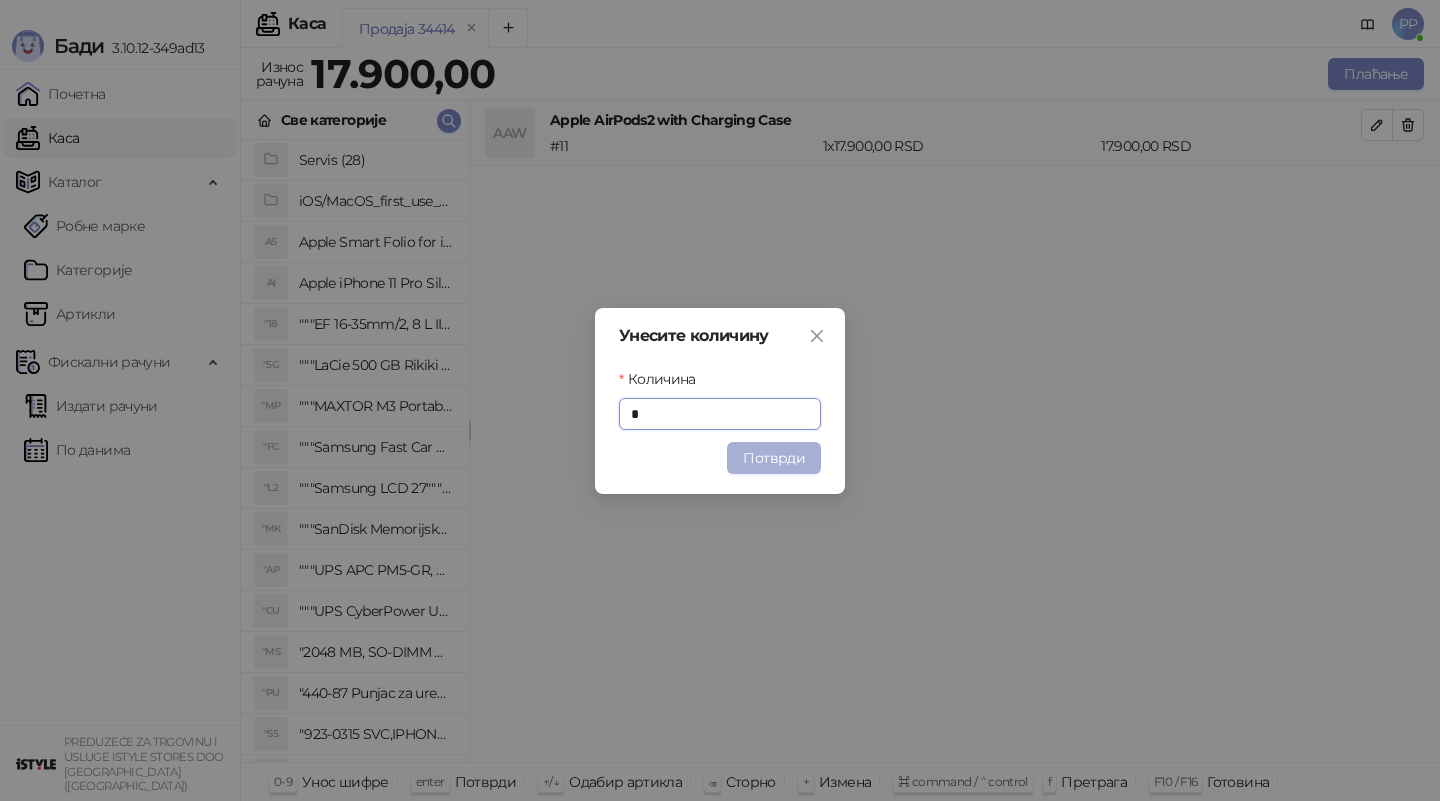 click on "Потврди" at bounding box center (774, 458) 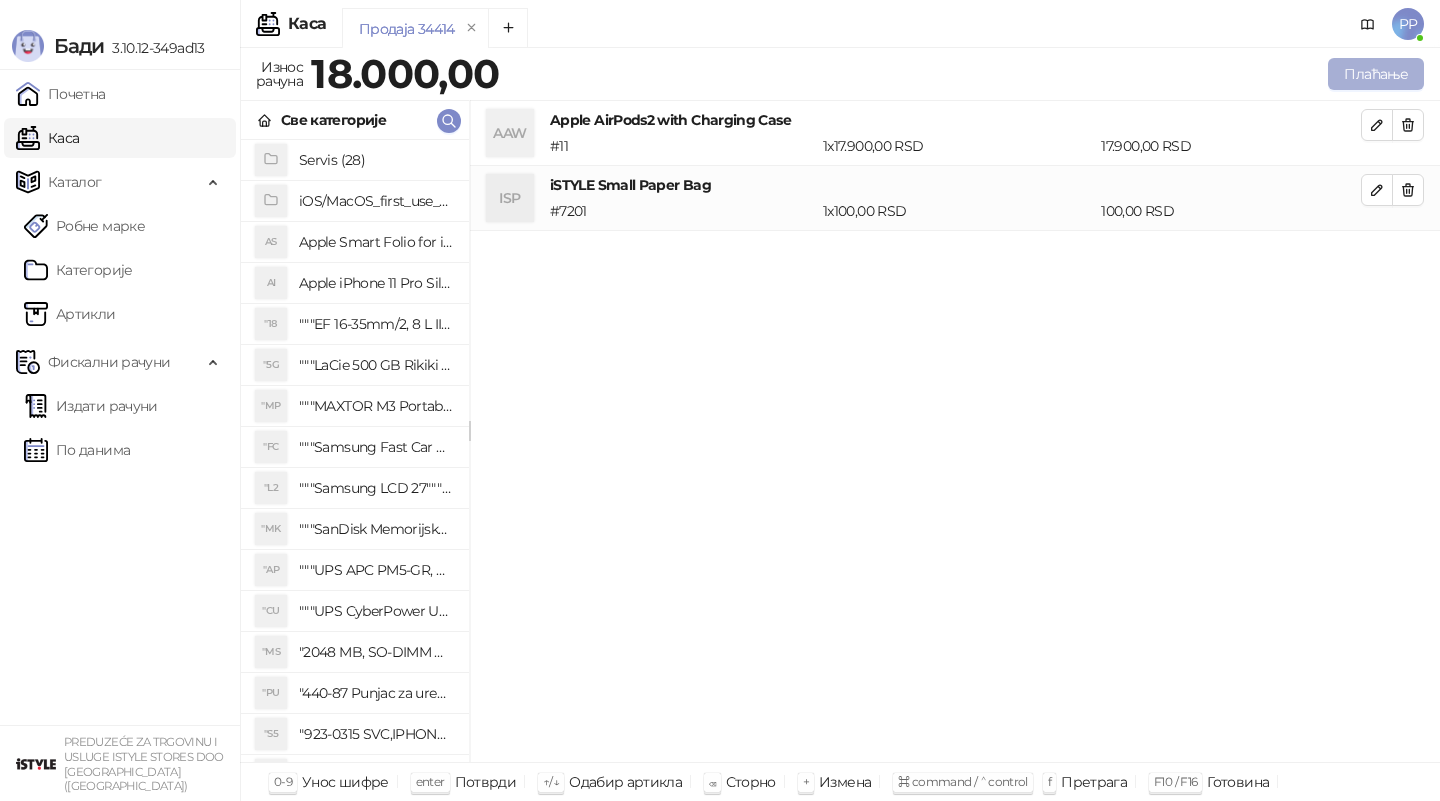 click on "Плаћање" at bounding box center [1376, 74] 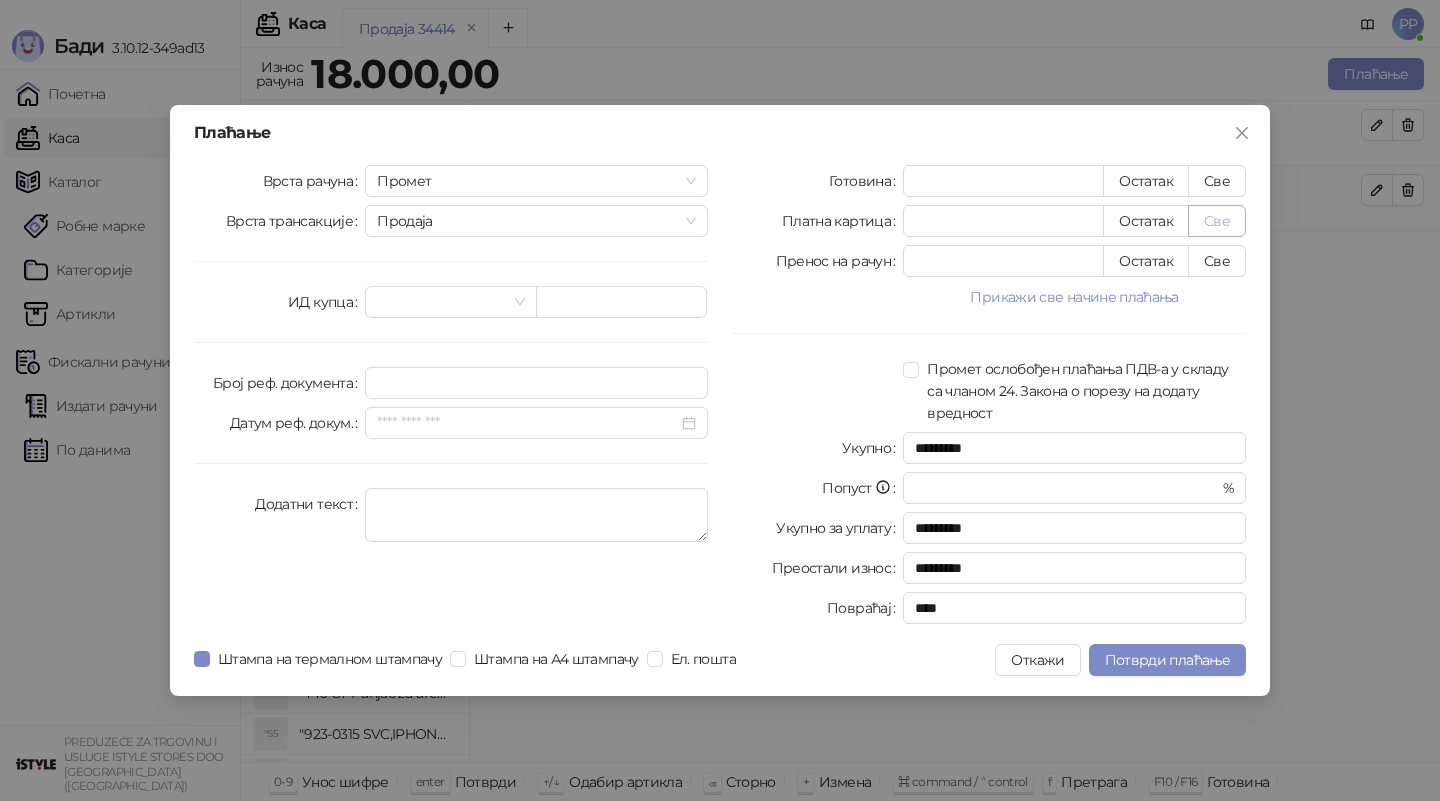 click on "Све" at bounding box center (1217, 221) 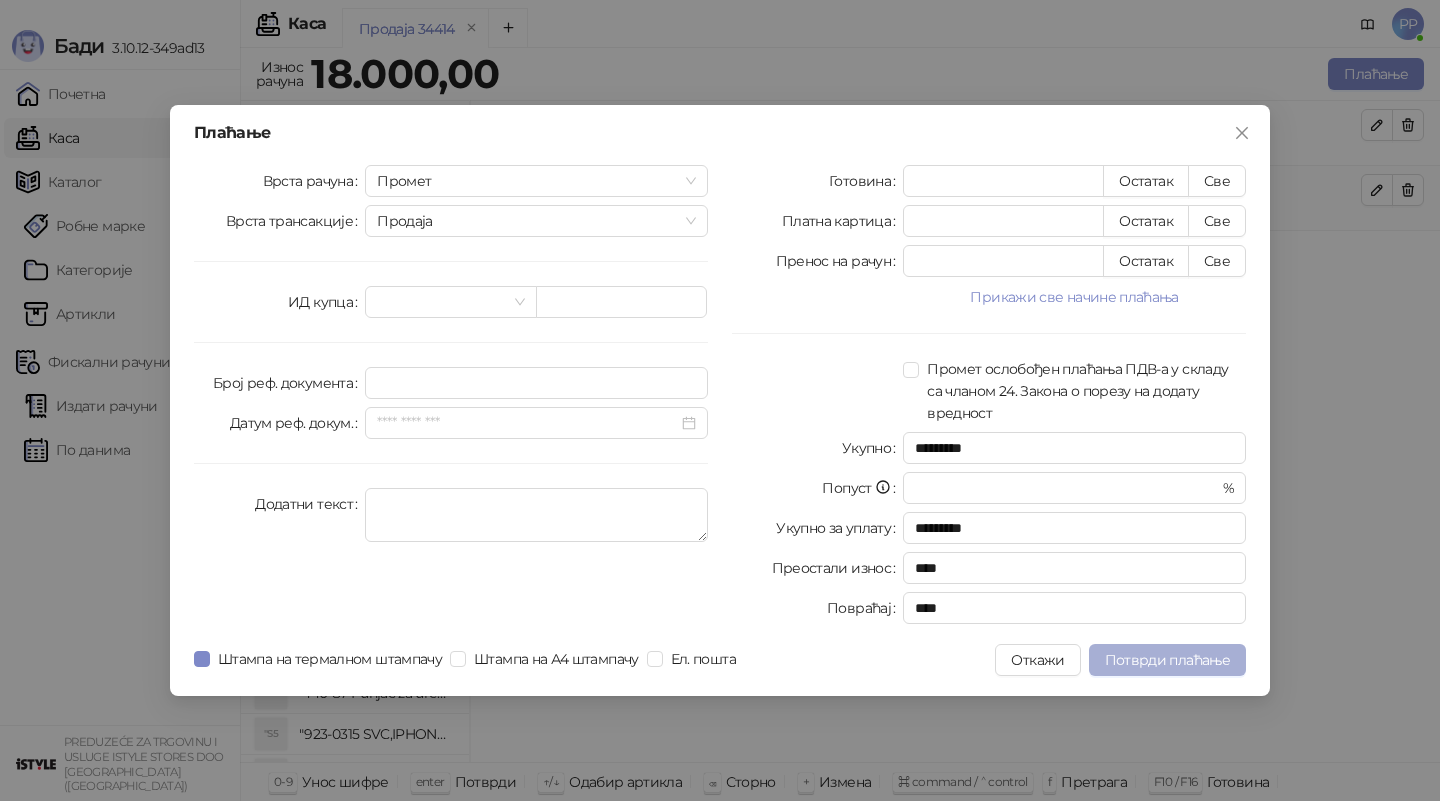 click on "Потврди плаћање" at bounding box center (1167, 660) 